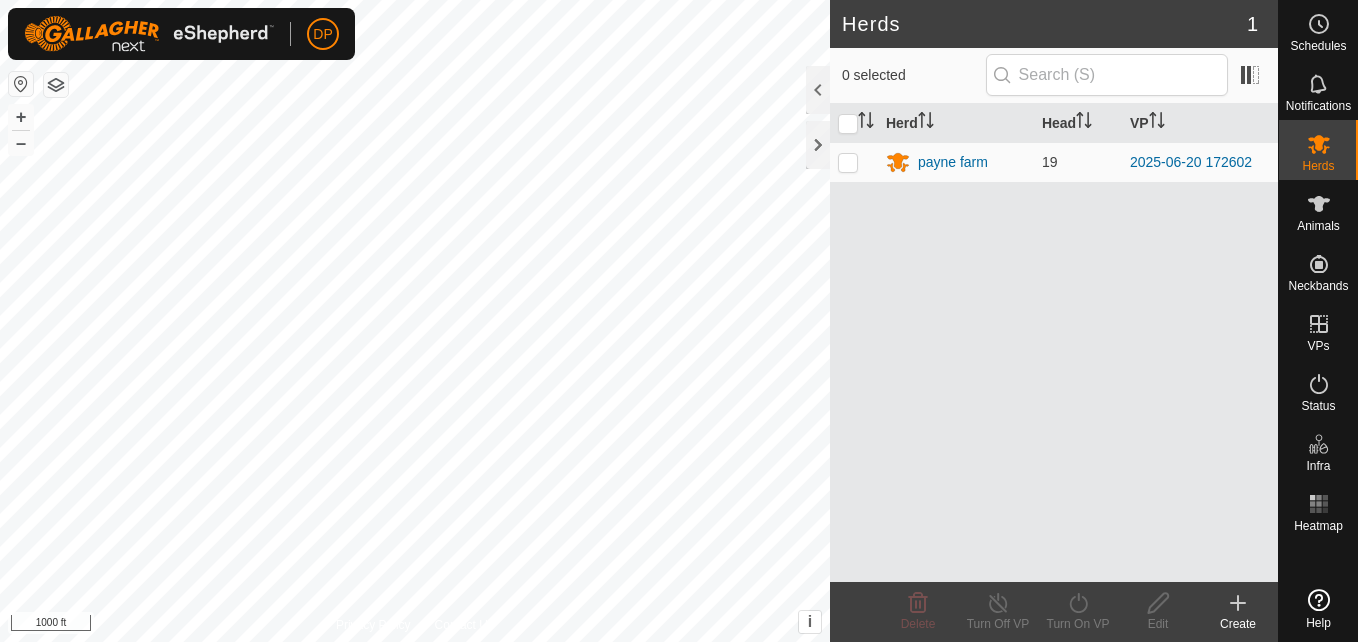 scroll, scrollTop: 0, scrollLeft: 0, axis: both 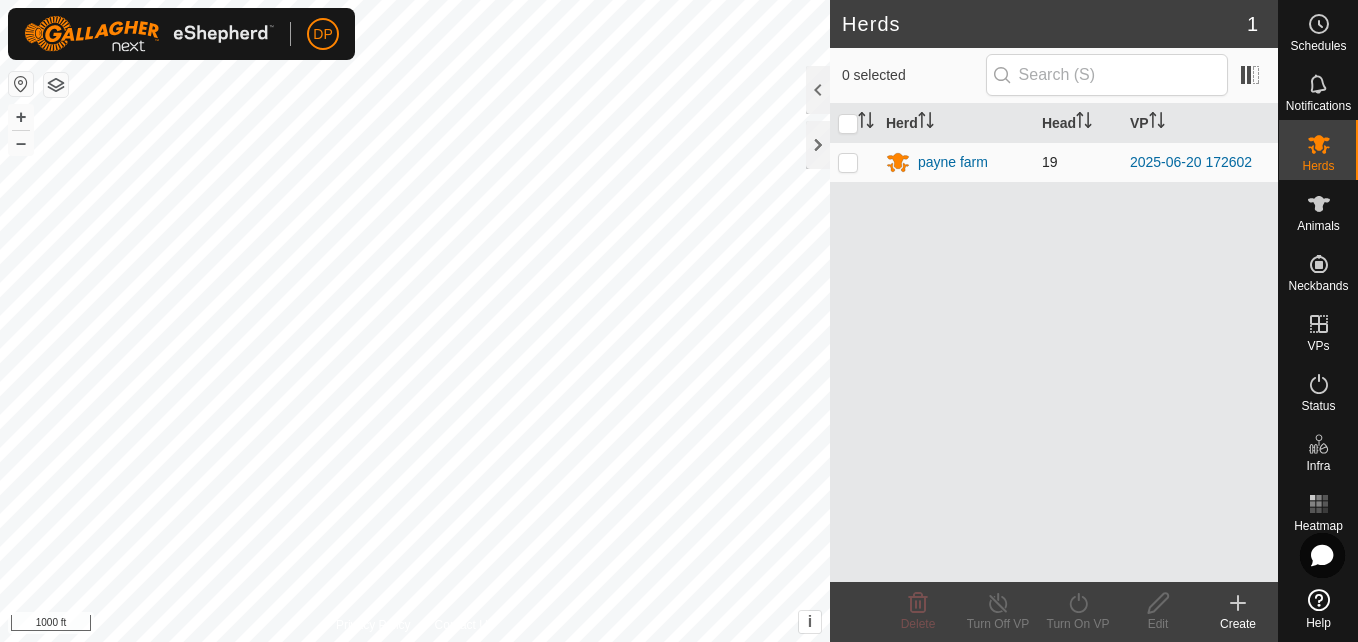 click at bounding box center (848, 162) 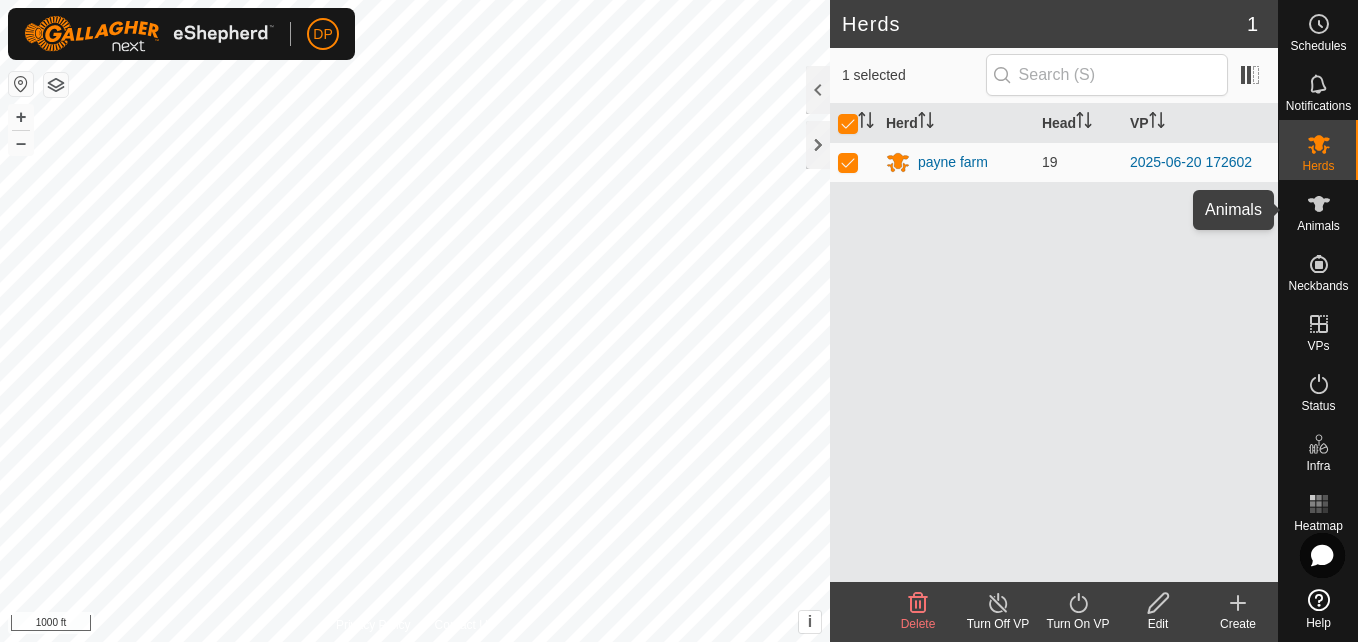 click 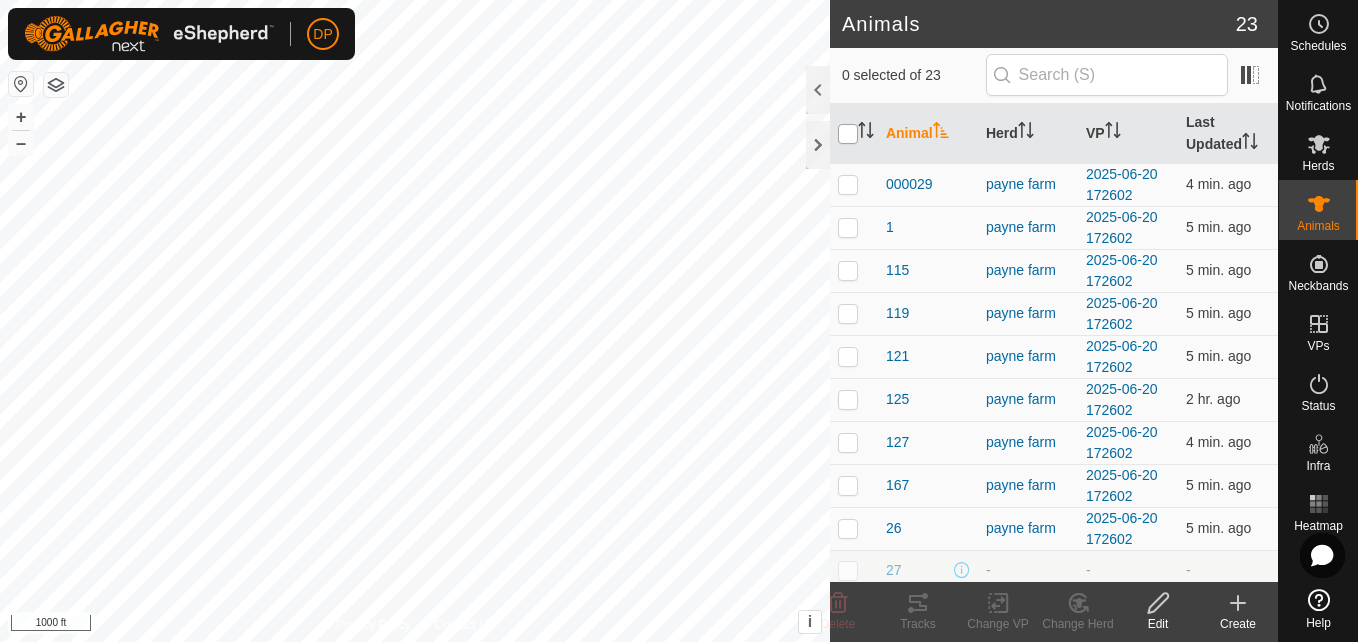 click at bounding box center [848, 134] 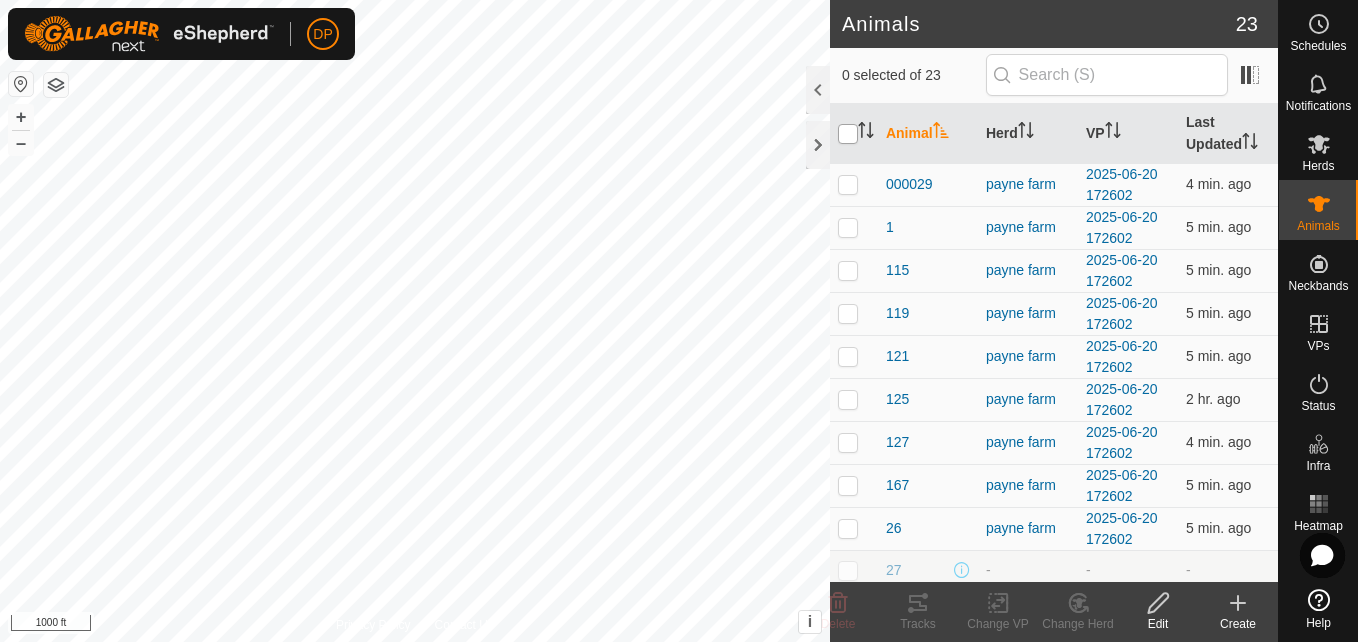 checkbox on "true" 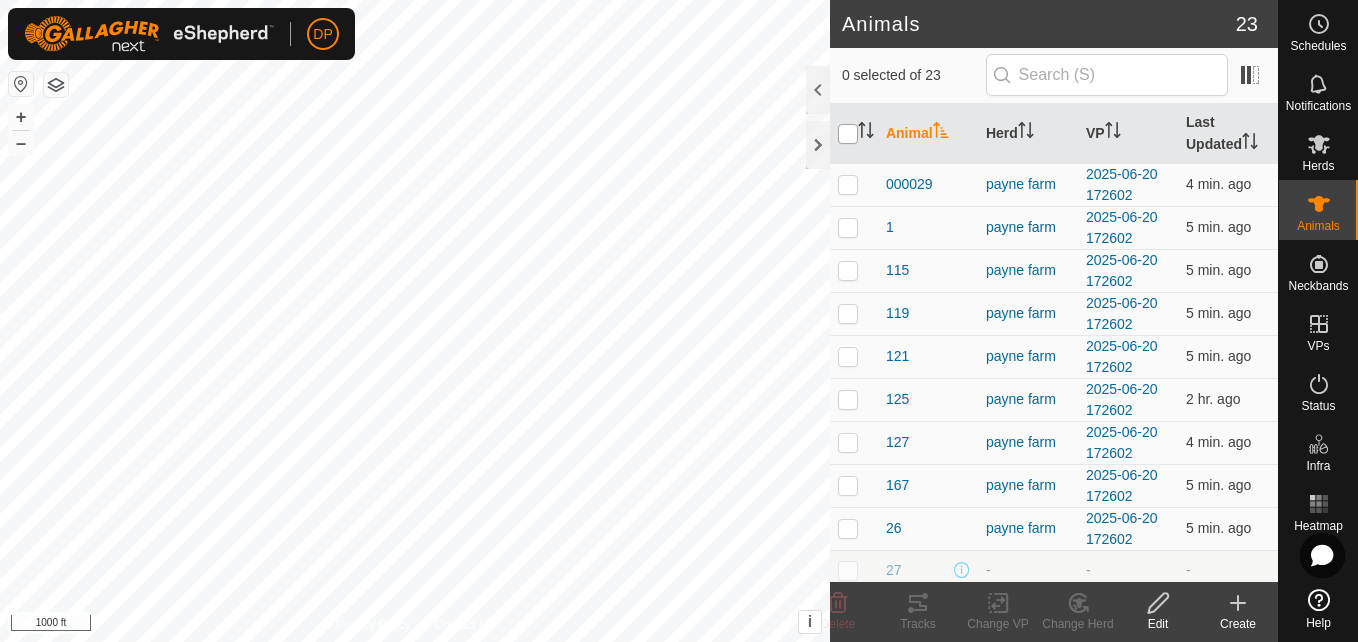 checkbox on "true" 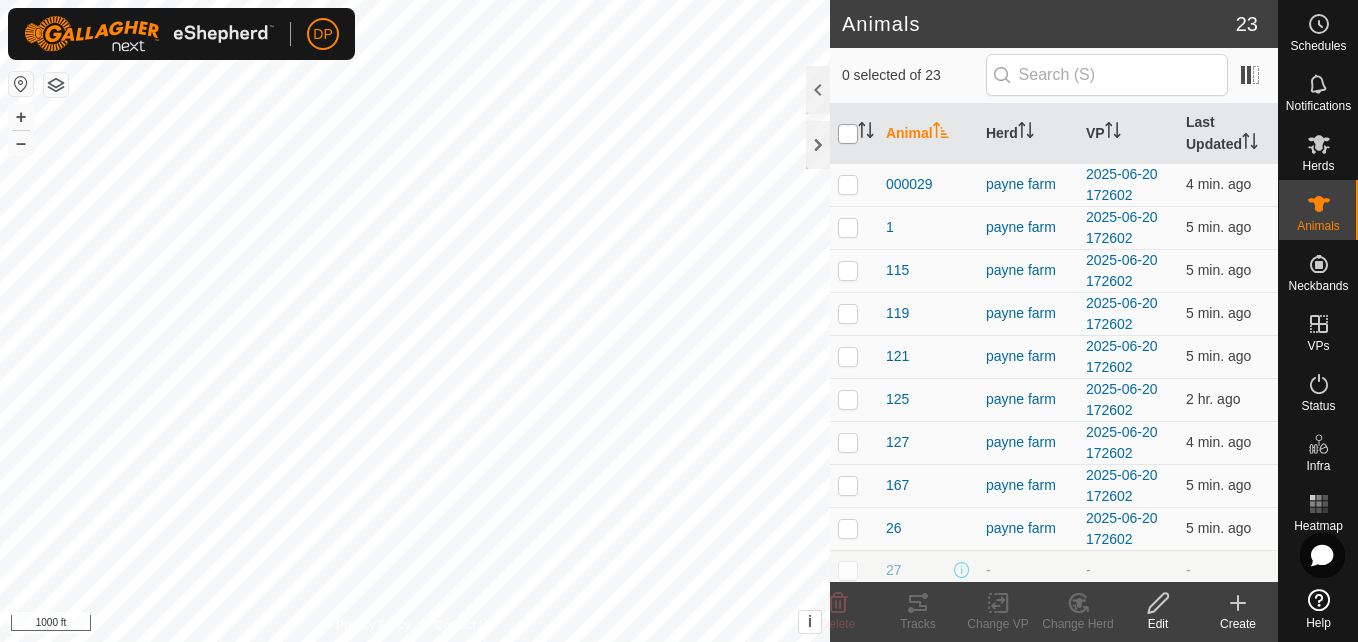 checkbox on "true" 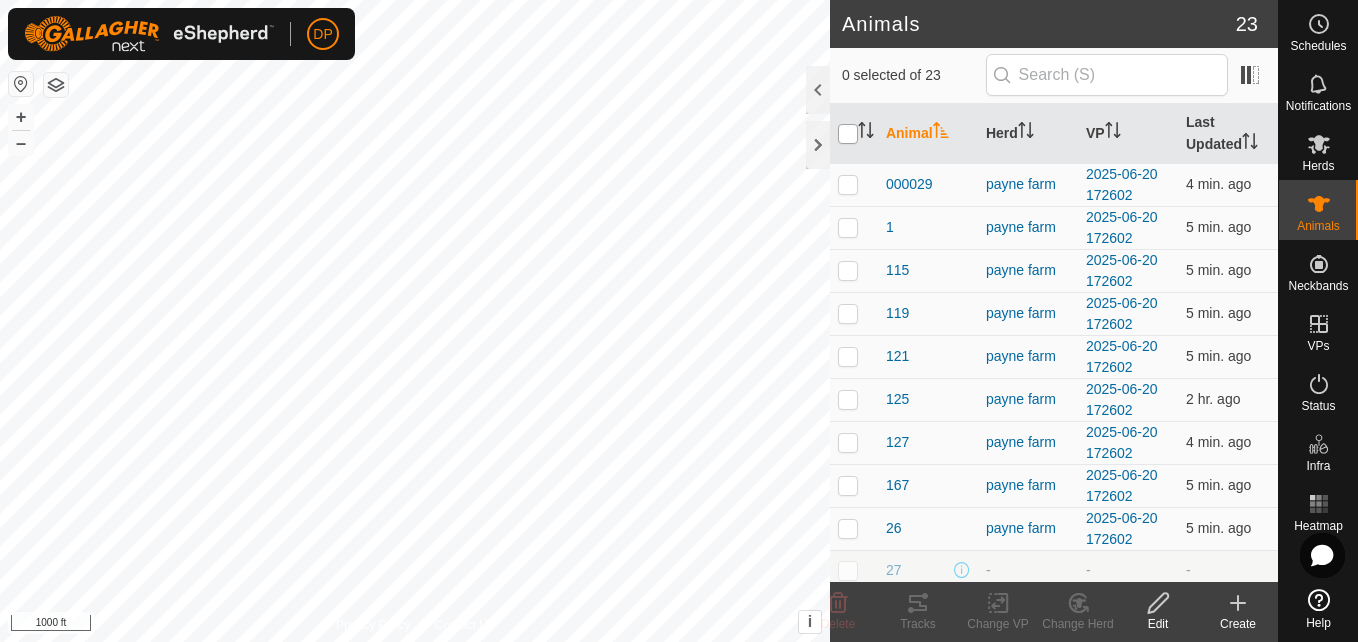 checkbox on "true" 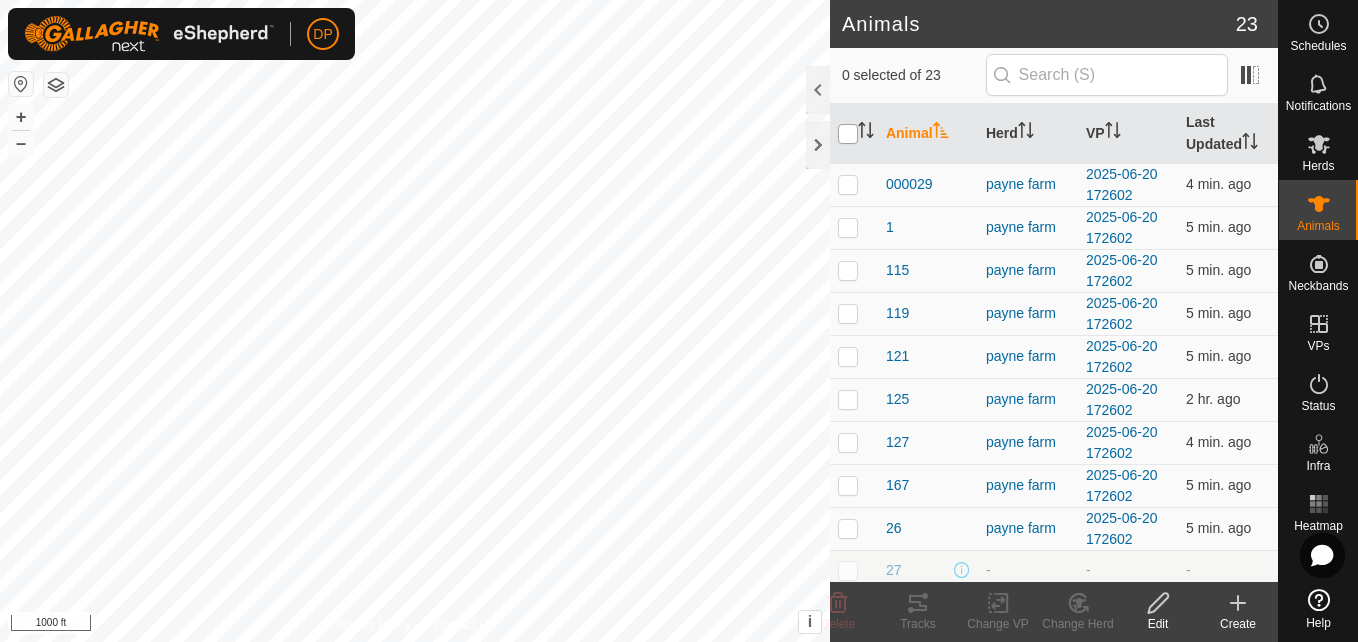 checkbox on "true" 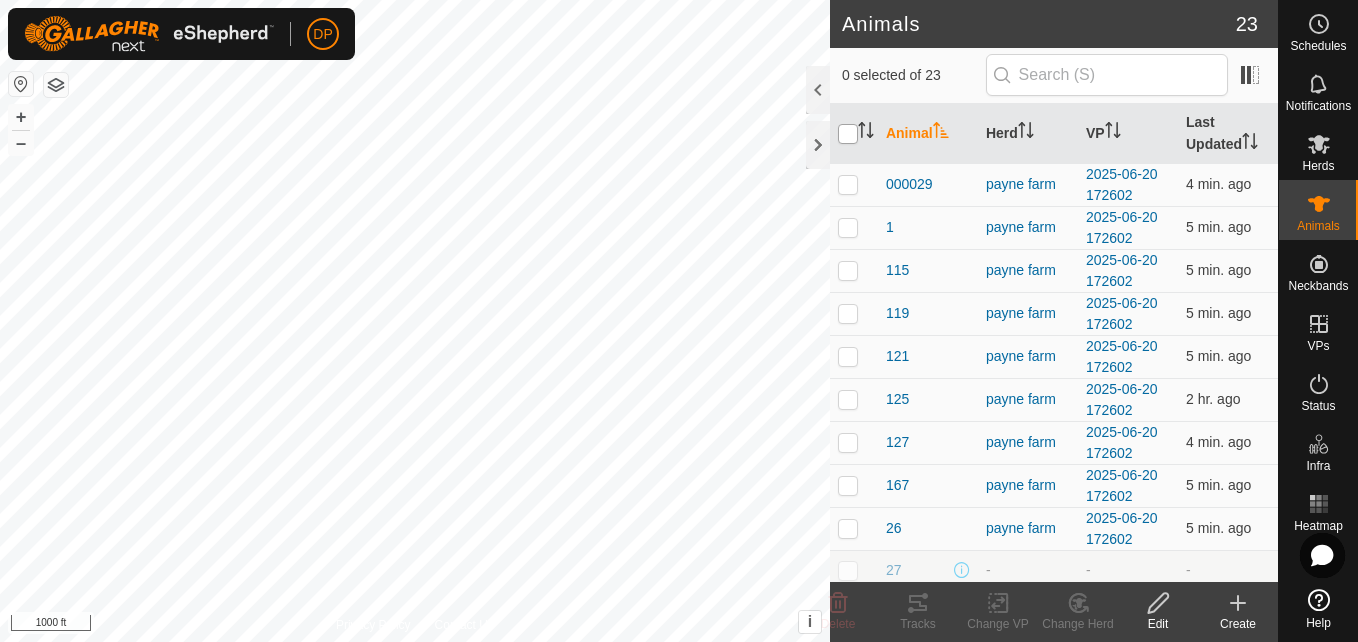 checkbox on "true" 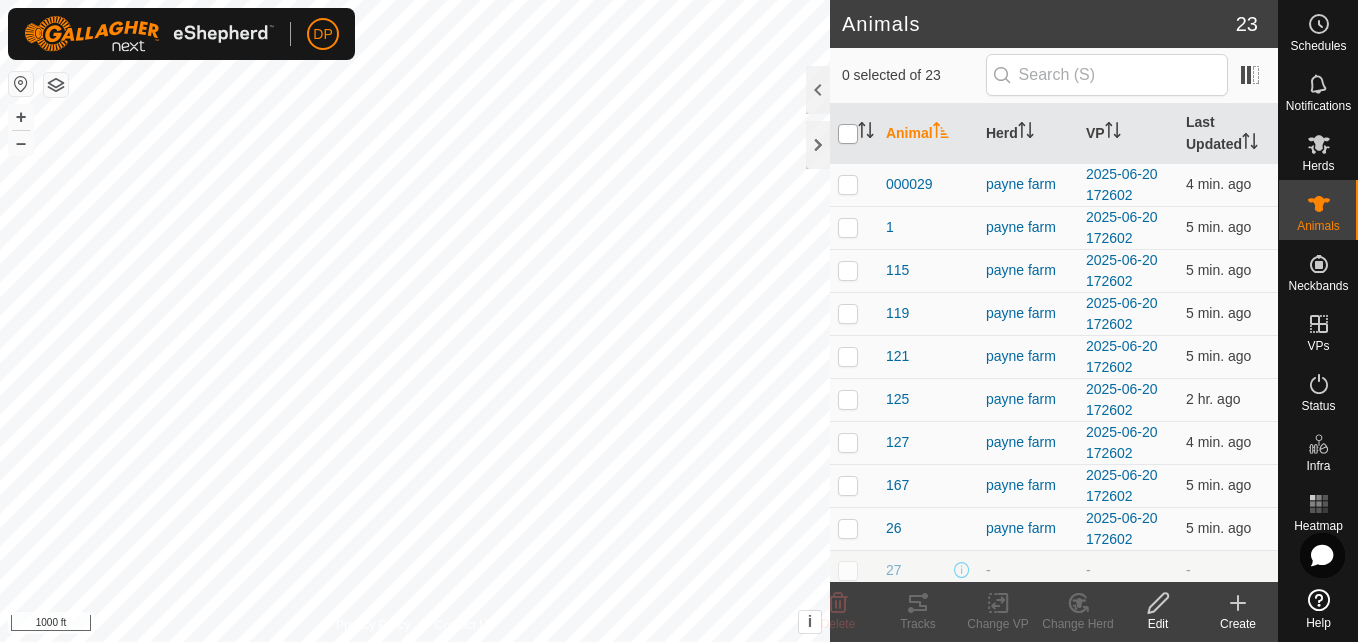 checkbox on "true" 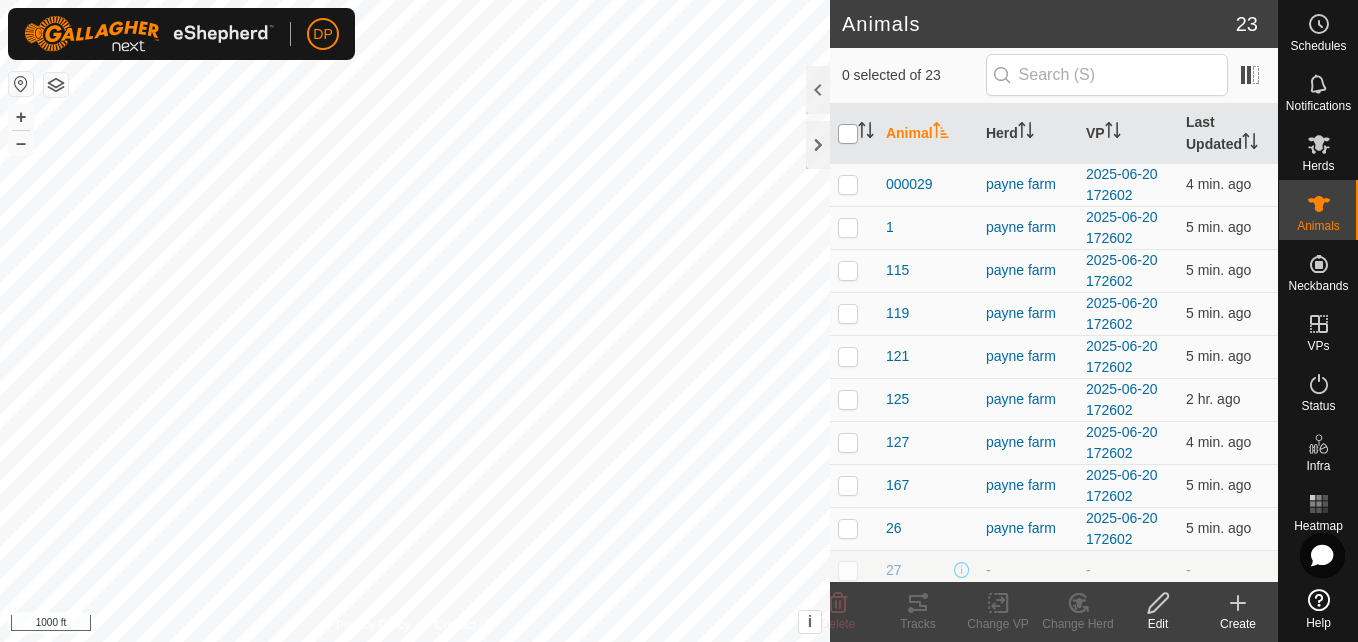 checkbox on "true" 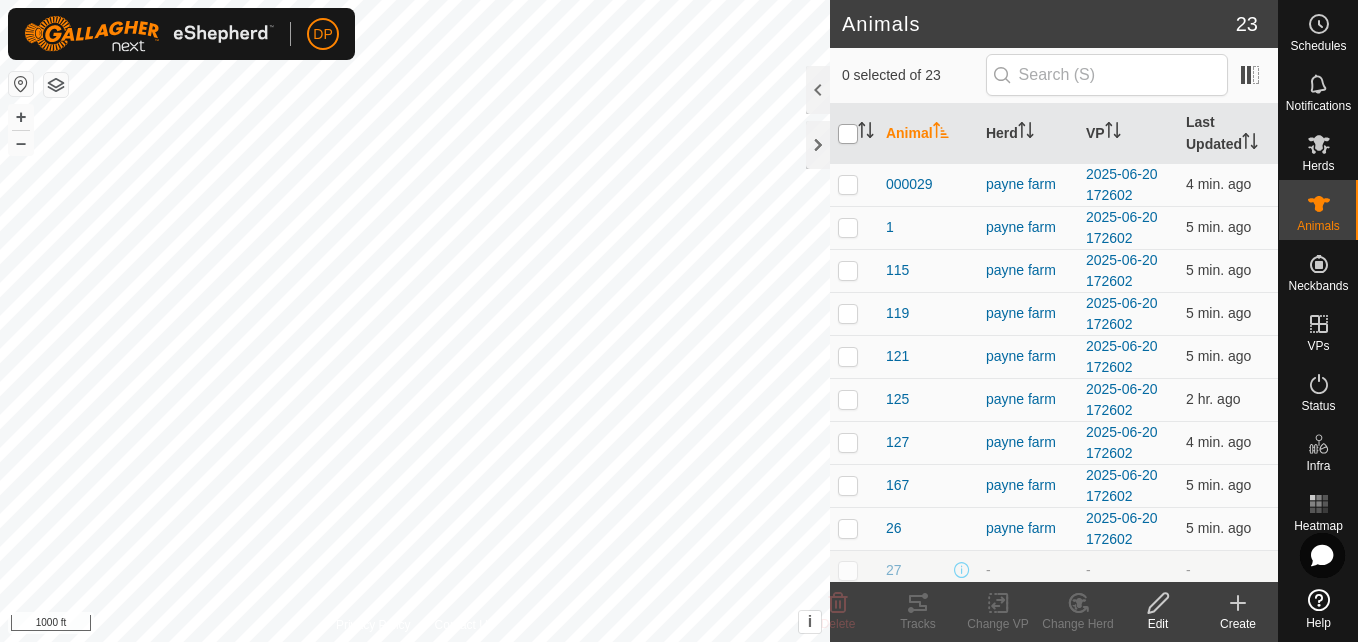 checkbox on "true" 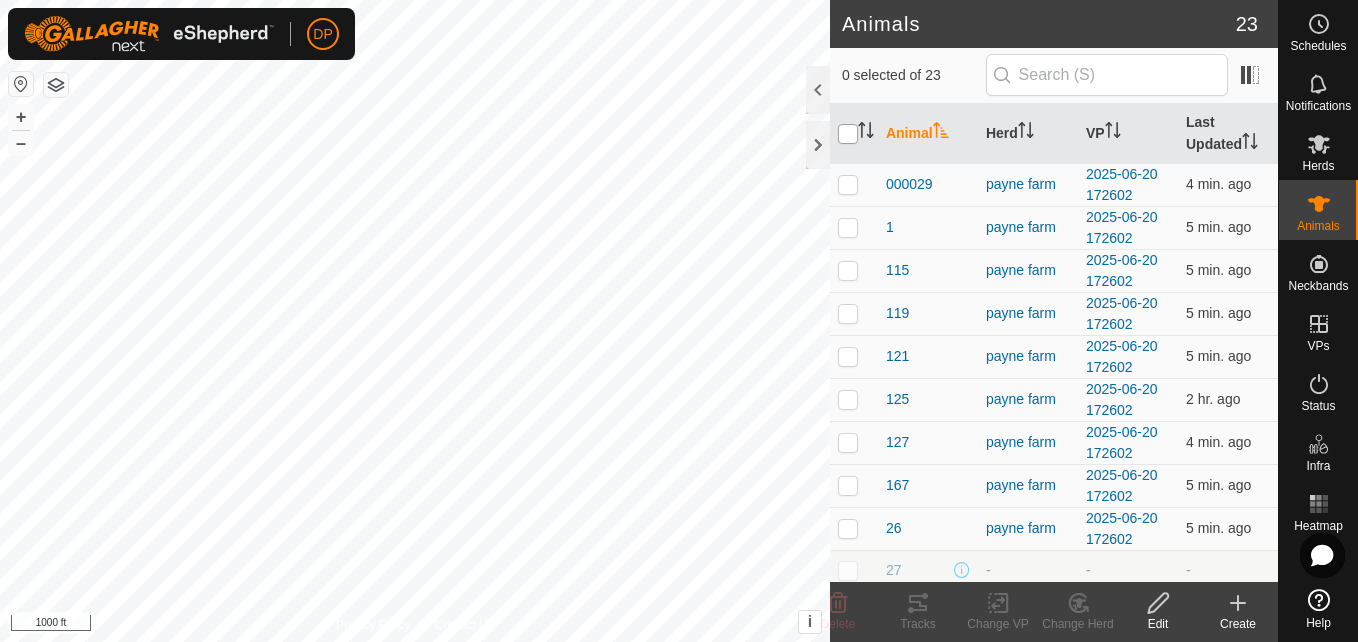 checkbox on "true" 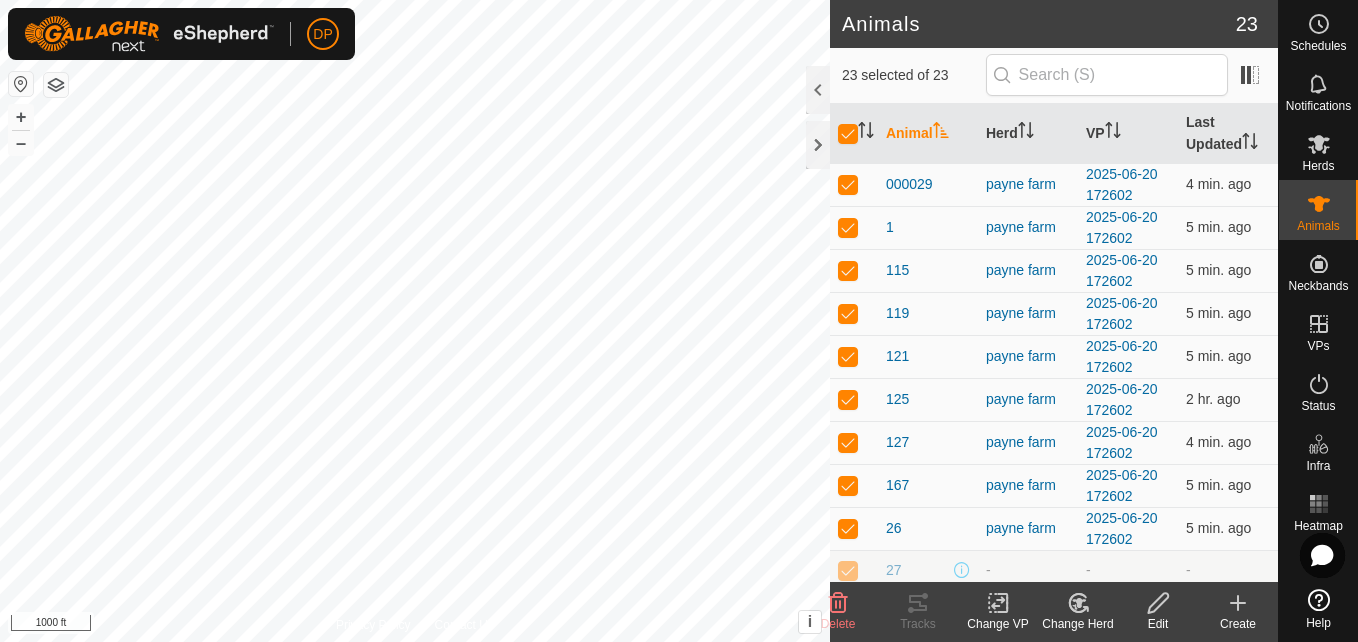 click 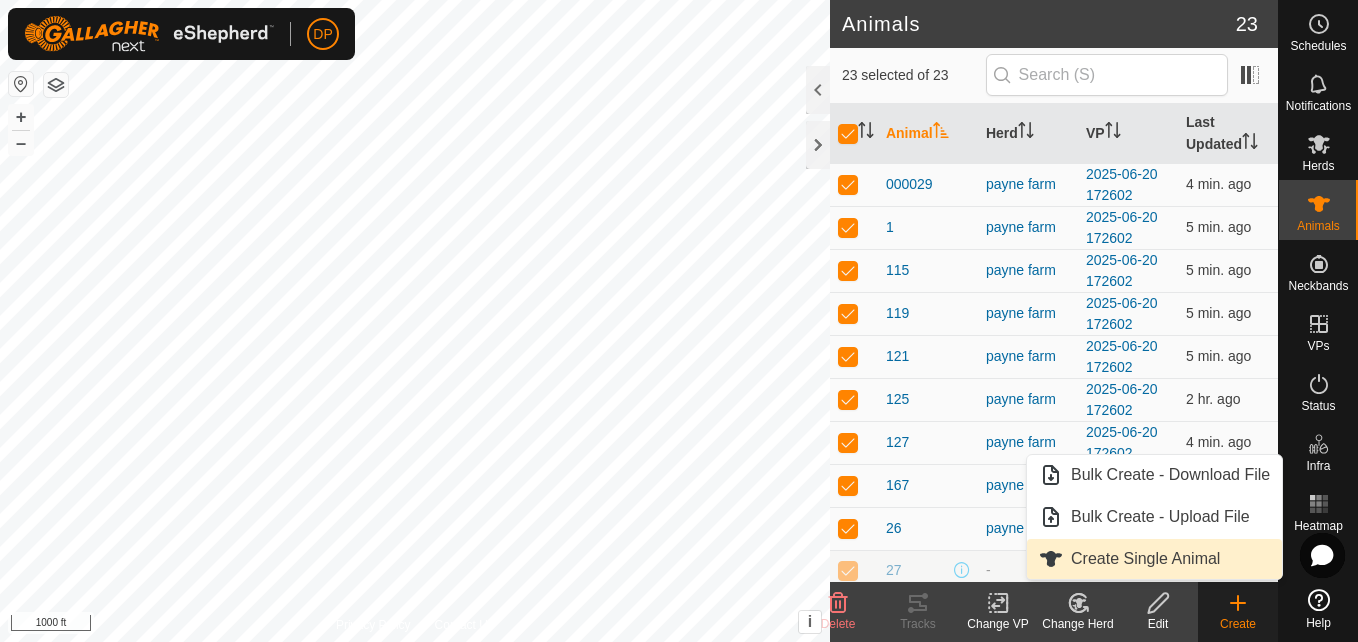 click on "Create Single Animal" at bounding box center (1154, 559) 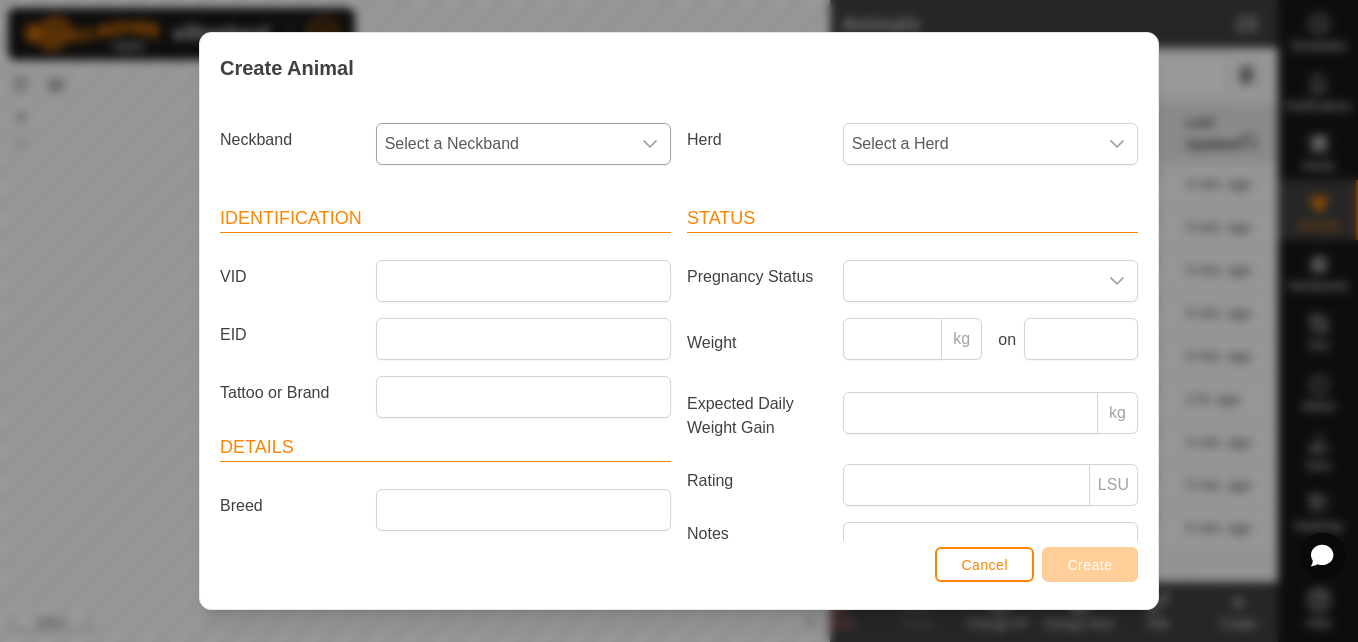 click 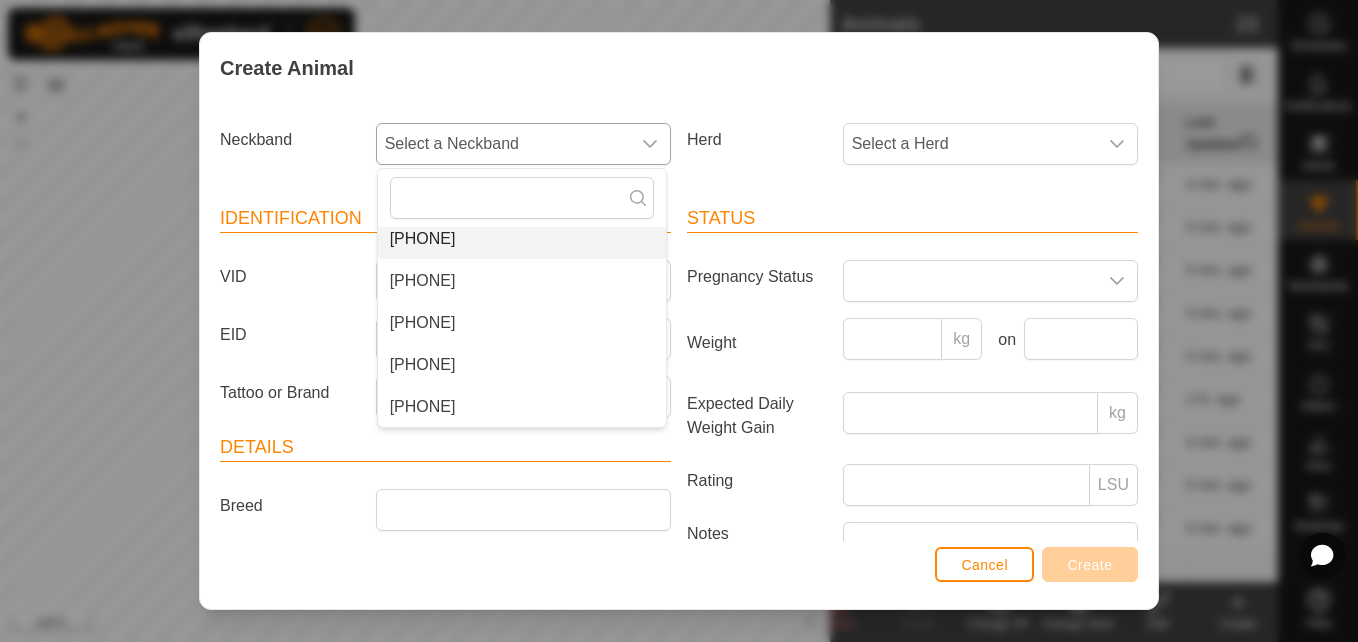 scroll, scrollTop: 1400, scrollLeft: 0, axis: vertical 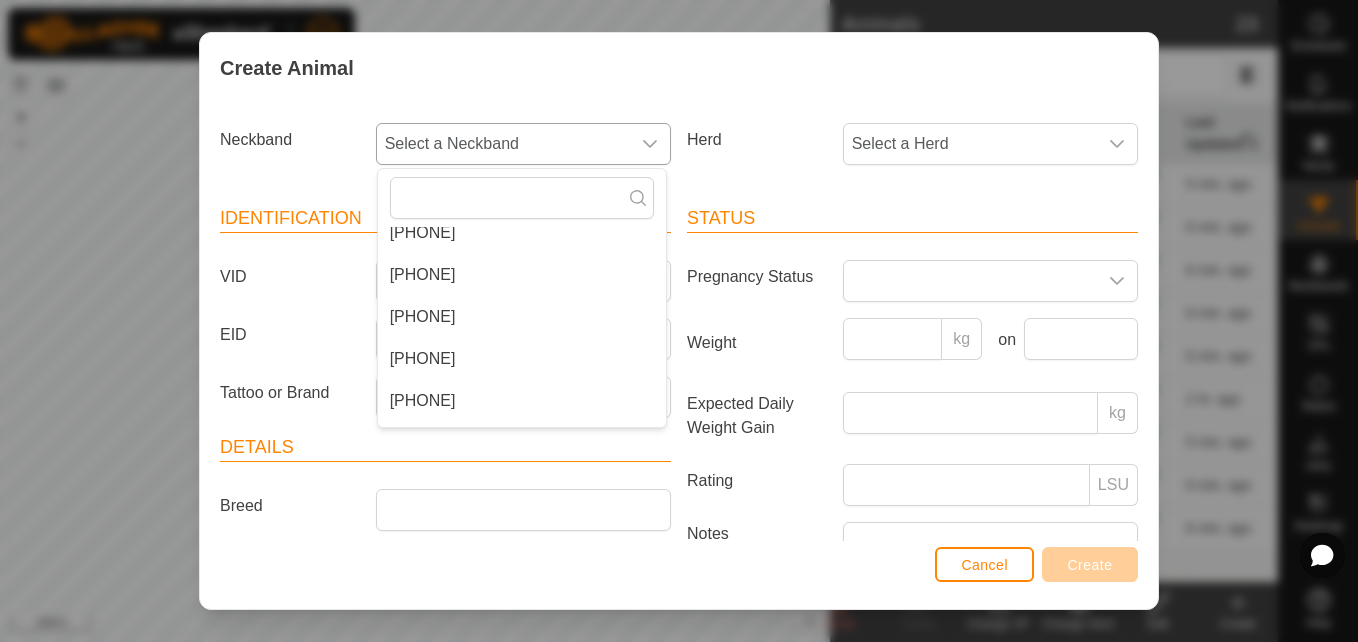 click on "[PHONE]" at bounding box center (522, 359) 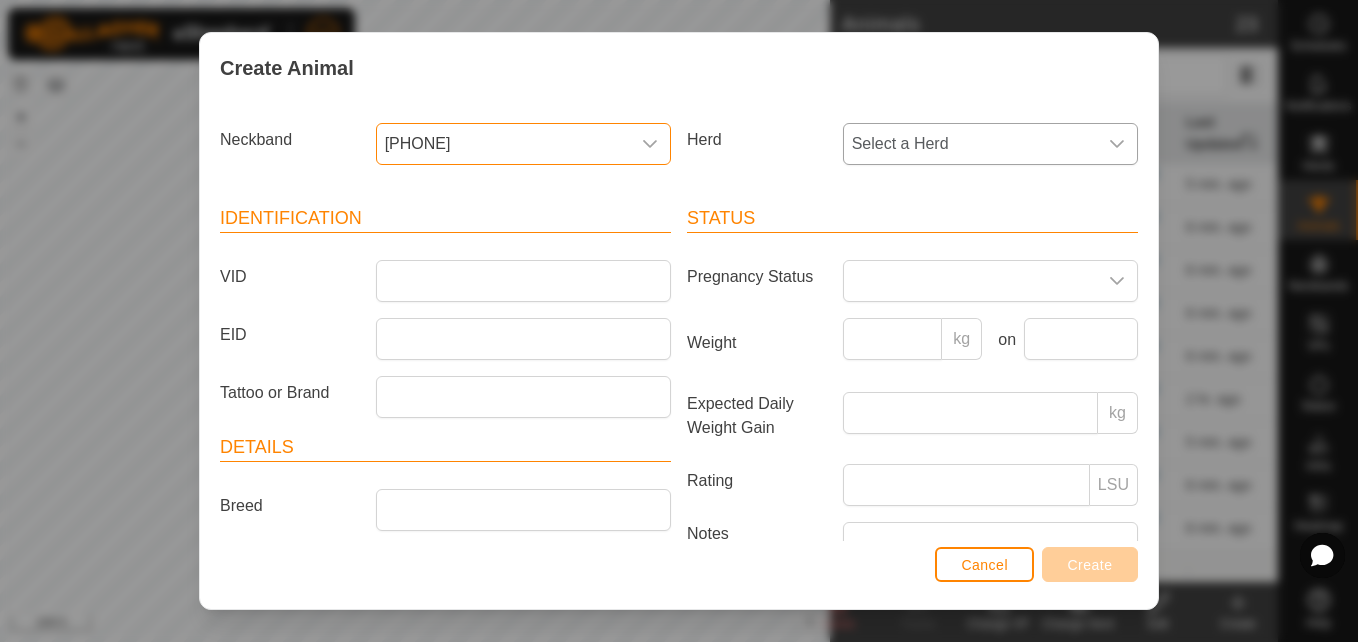 click at bounding box center [1117, 144] 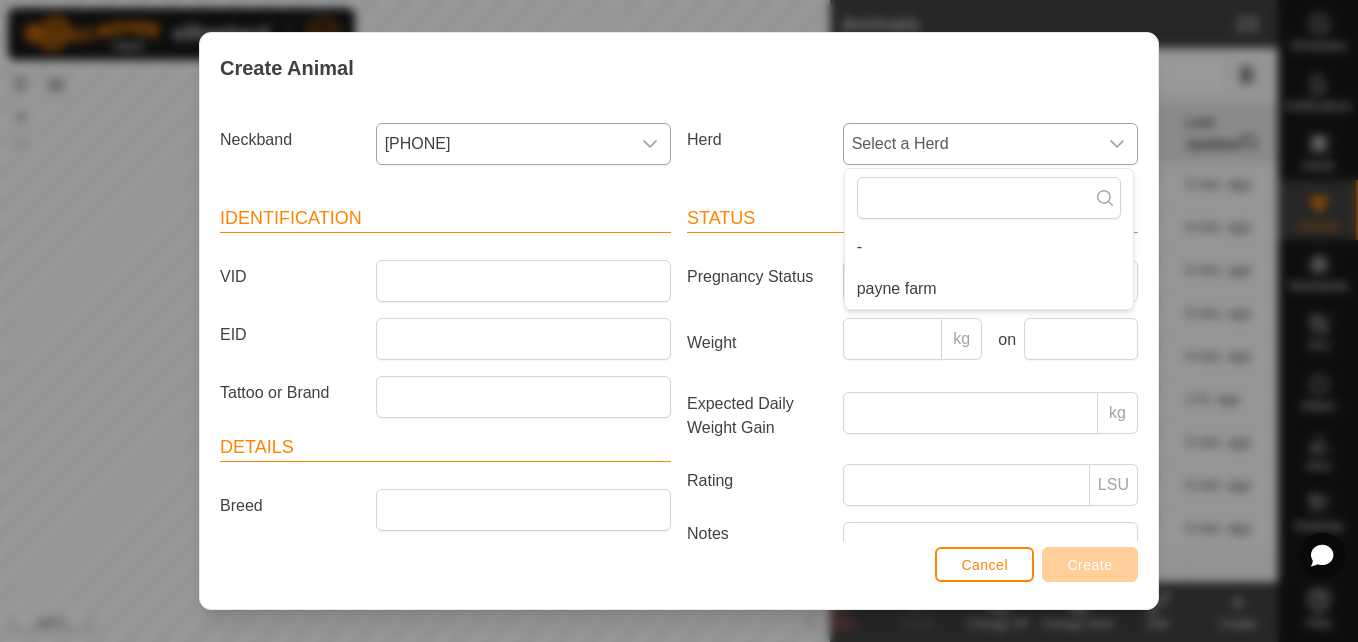 click on "payne farm" at bounding box center [989, 289] 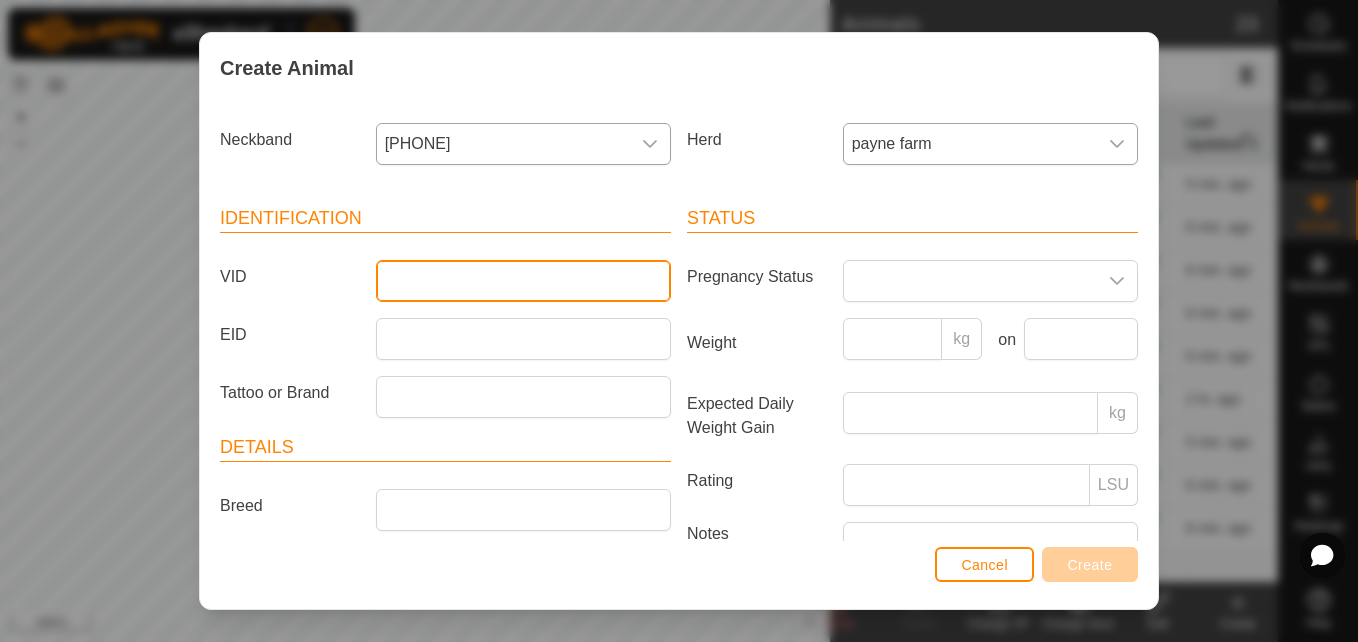 click on "VID" at bounding box center (523, 281) 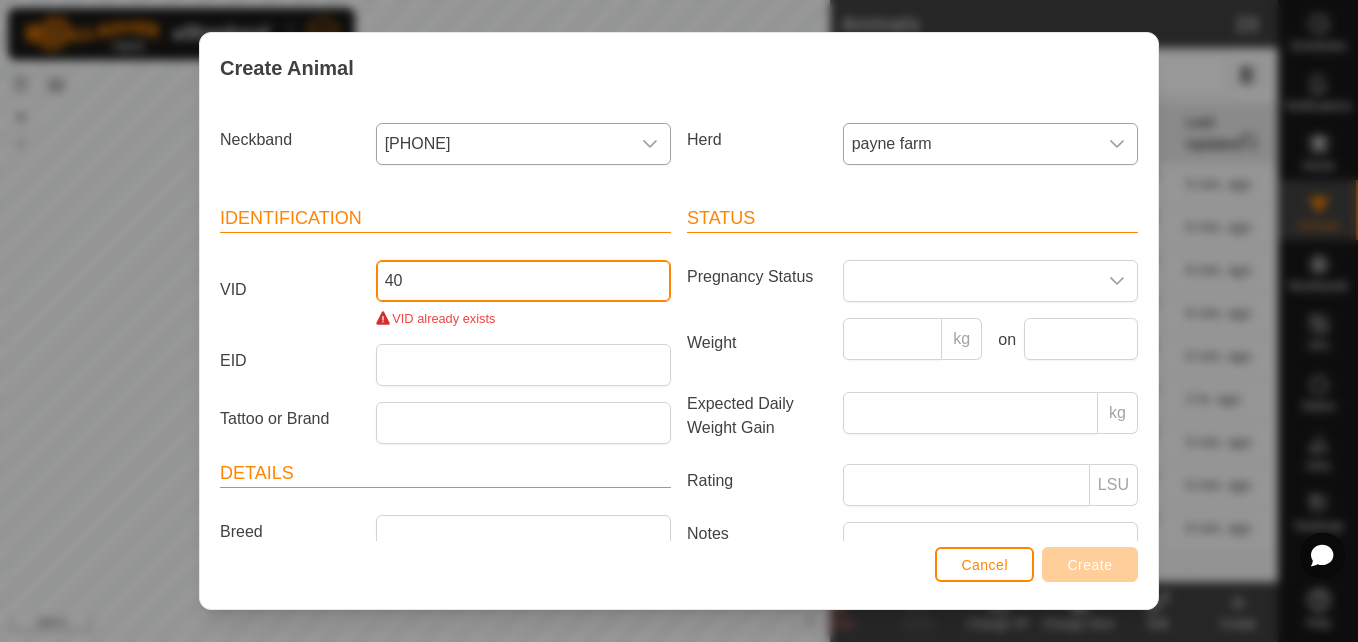 click on "40" at bounding box center [523, 281] 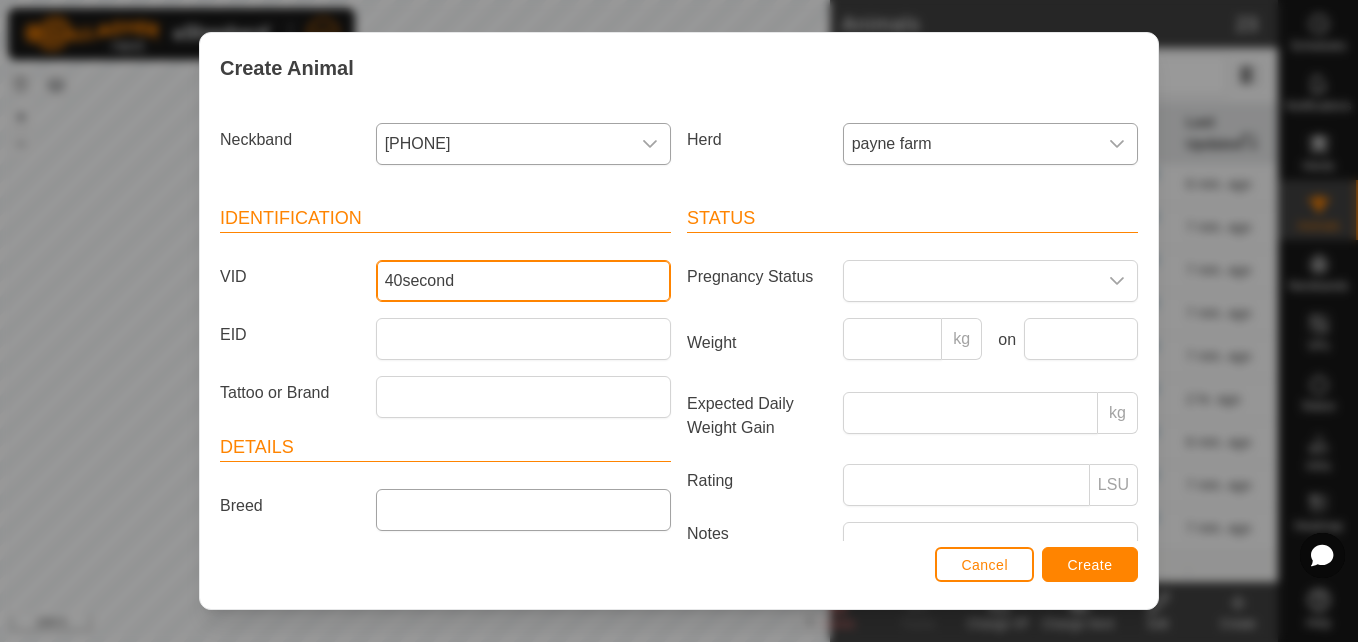 type on "40second" 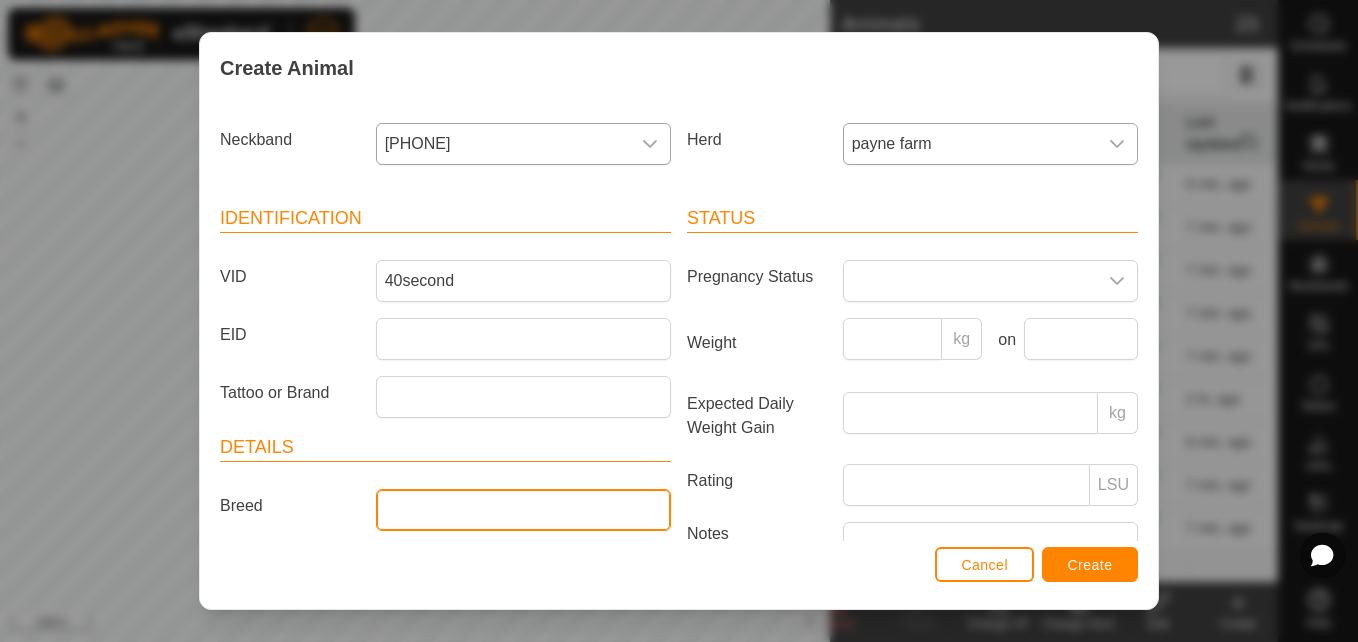 click on "Breed" at bounding box center [523, 510] 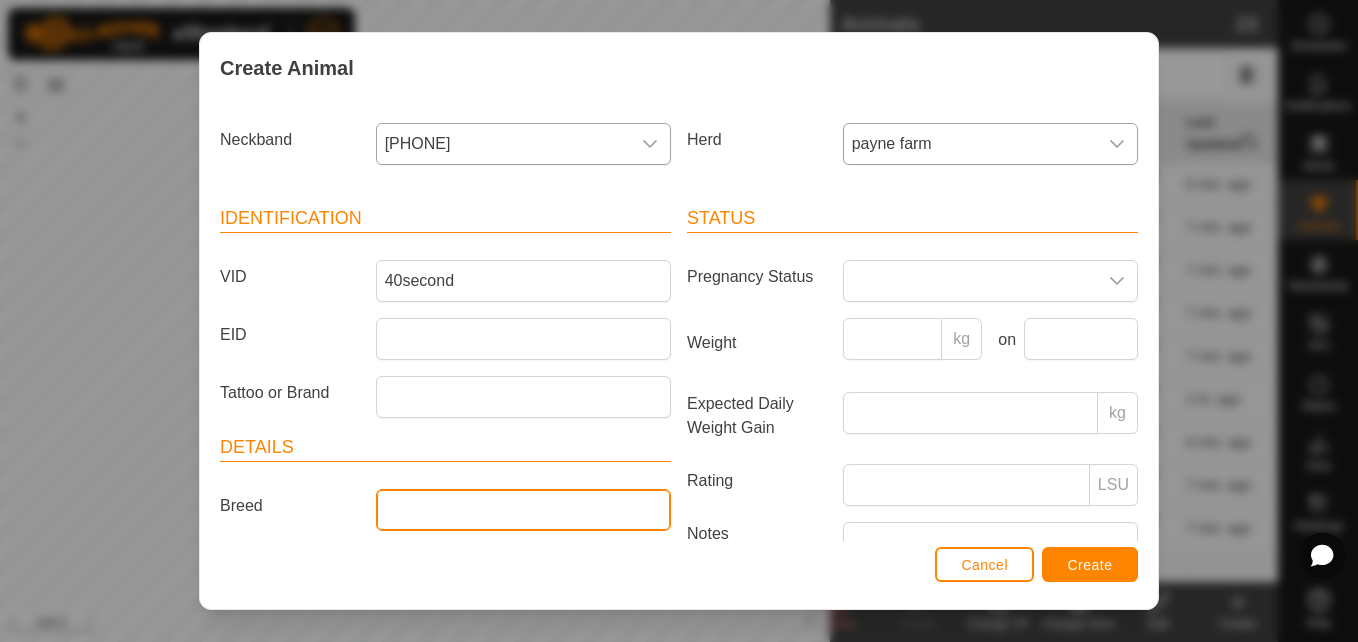type on "angus" 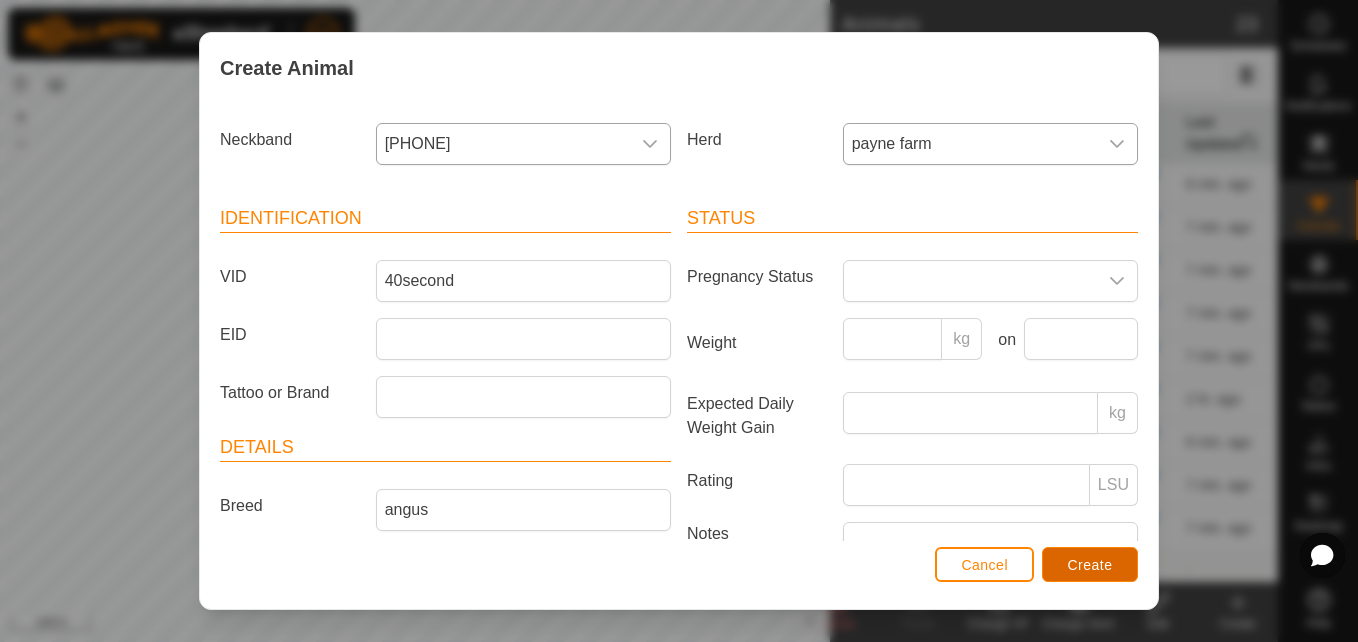click on "Create" at bounding box center [1090, 565] 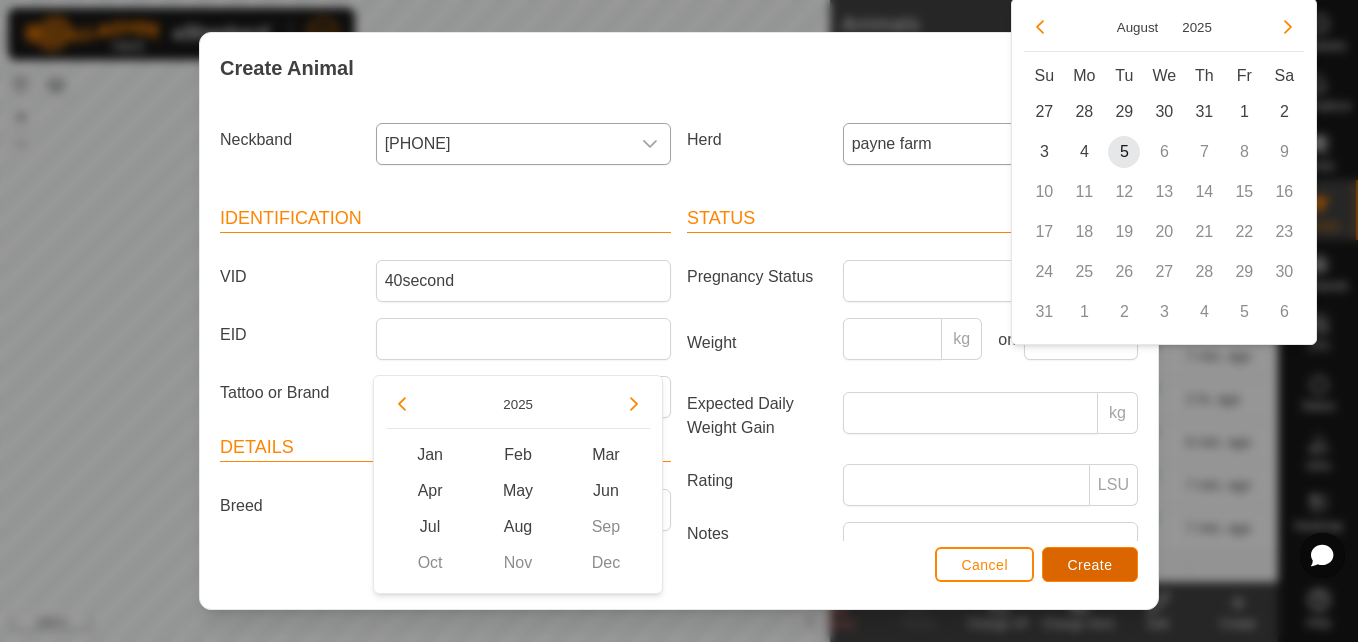 scroll, scrollTop: 169, scrollLeft: 0, axis: vertical 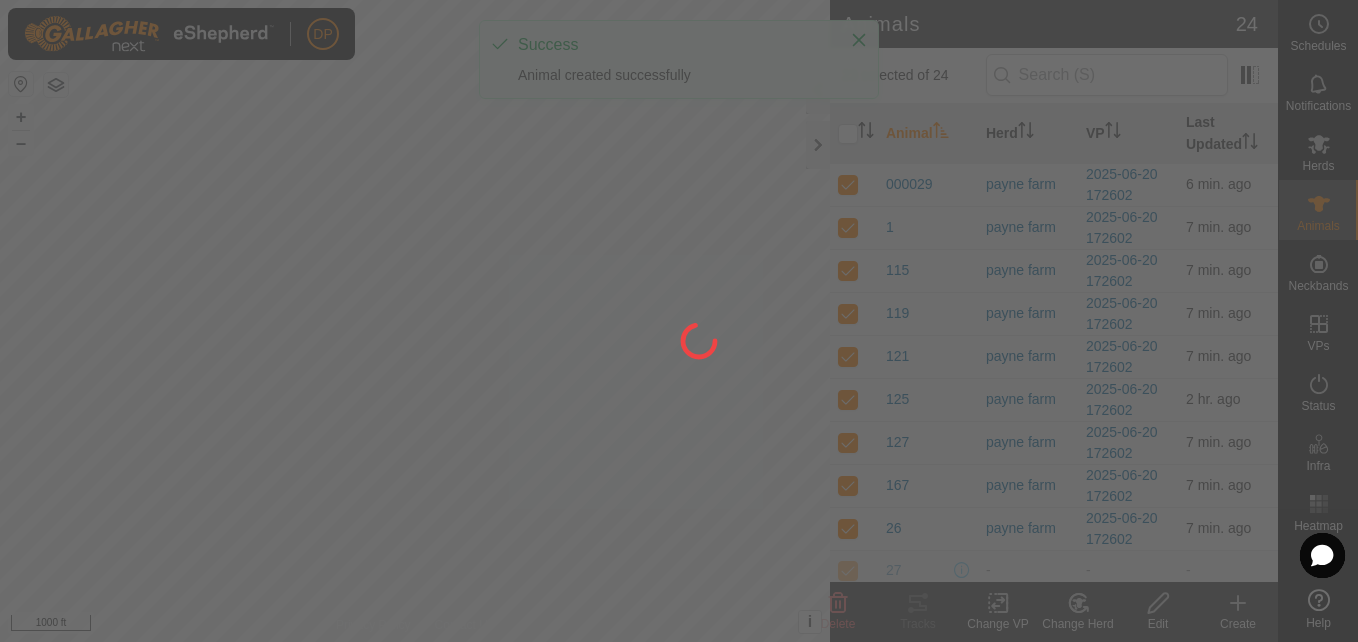 checkbox on "false" 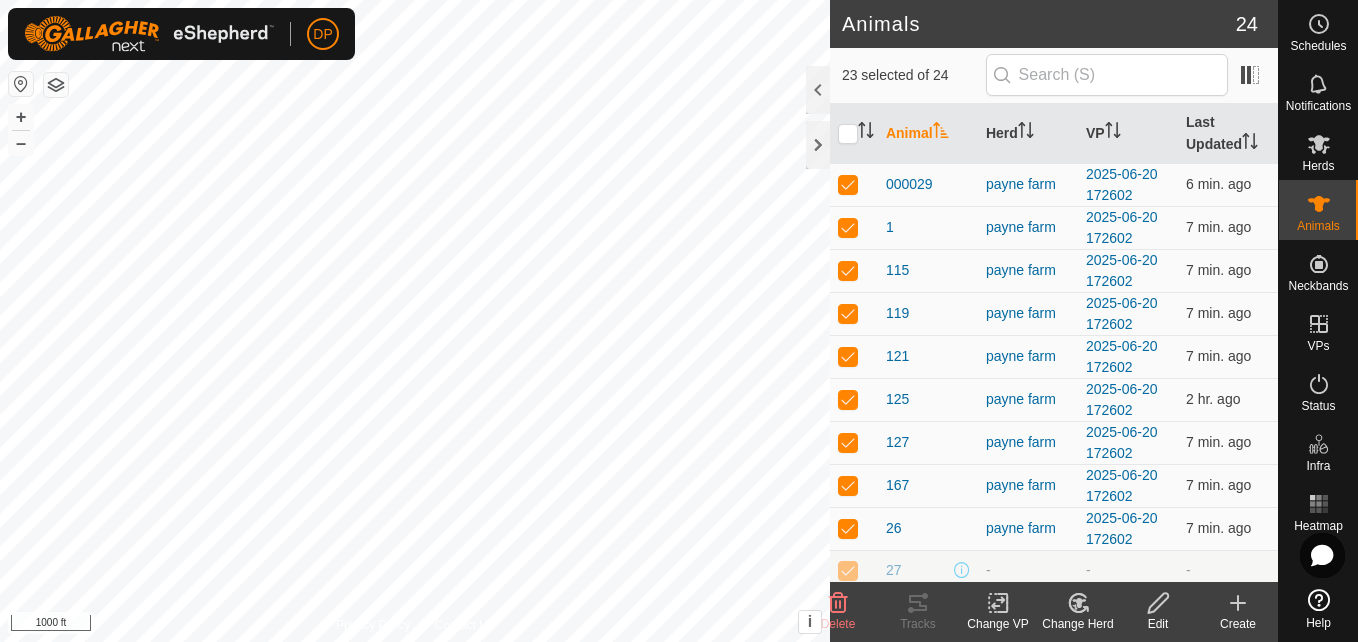 click 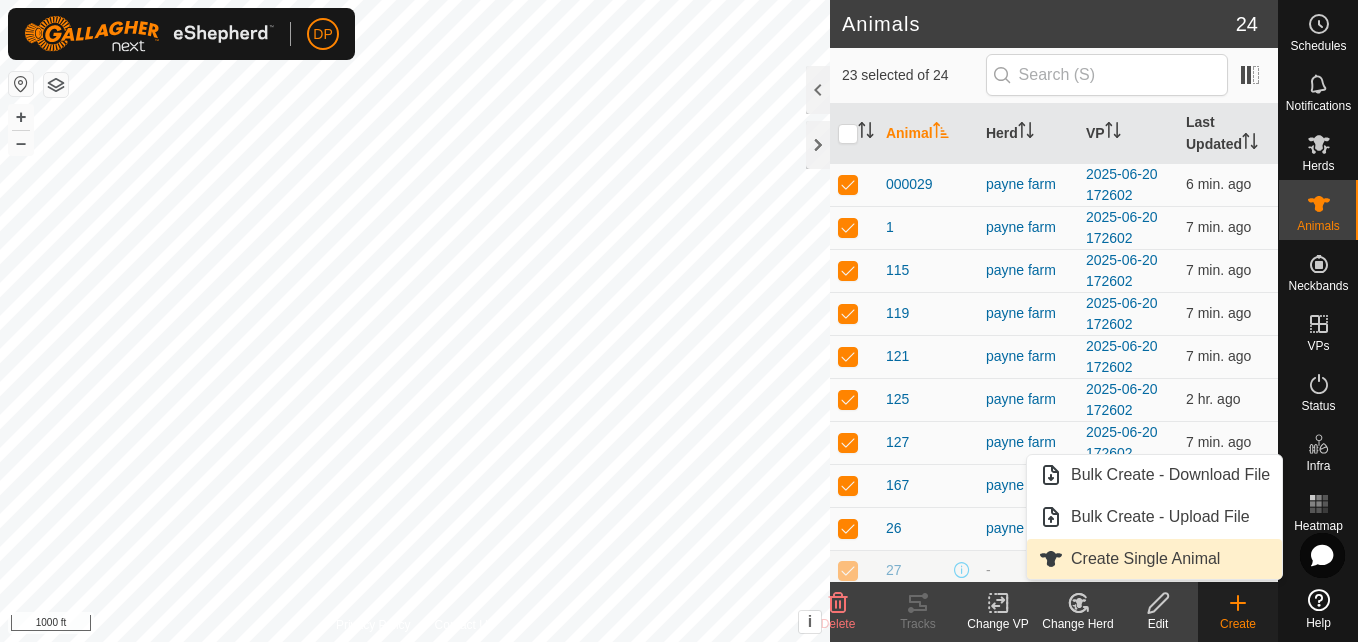 click on "Create Single Animal" at bounding box center (1154, 559) 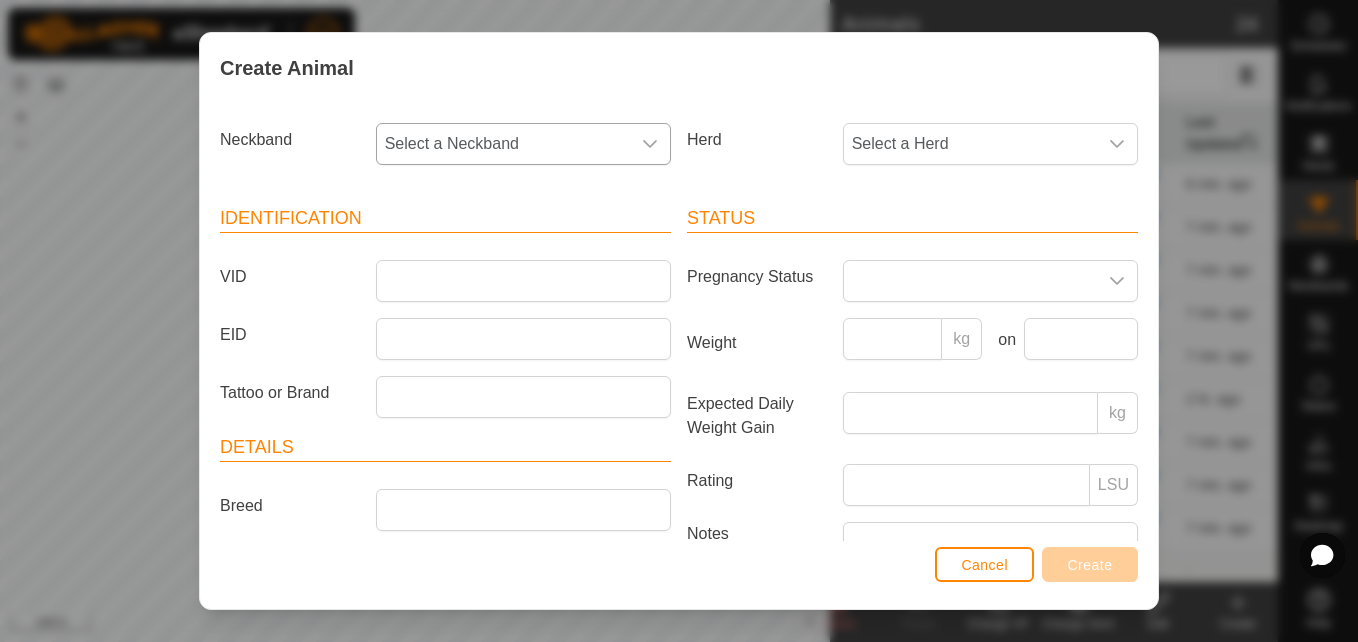 click 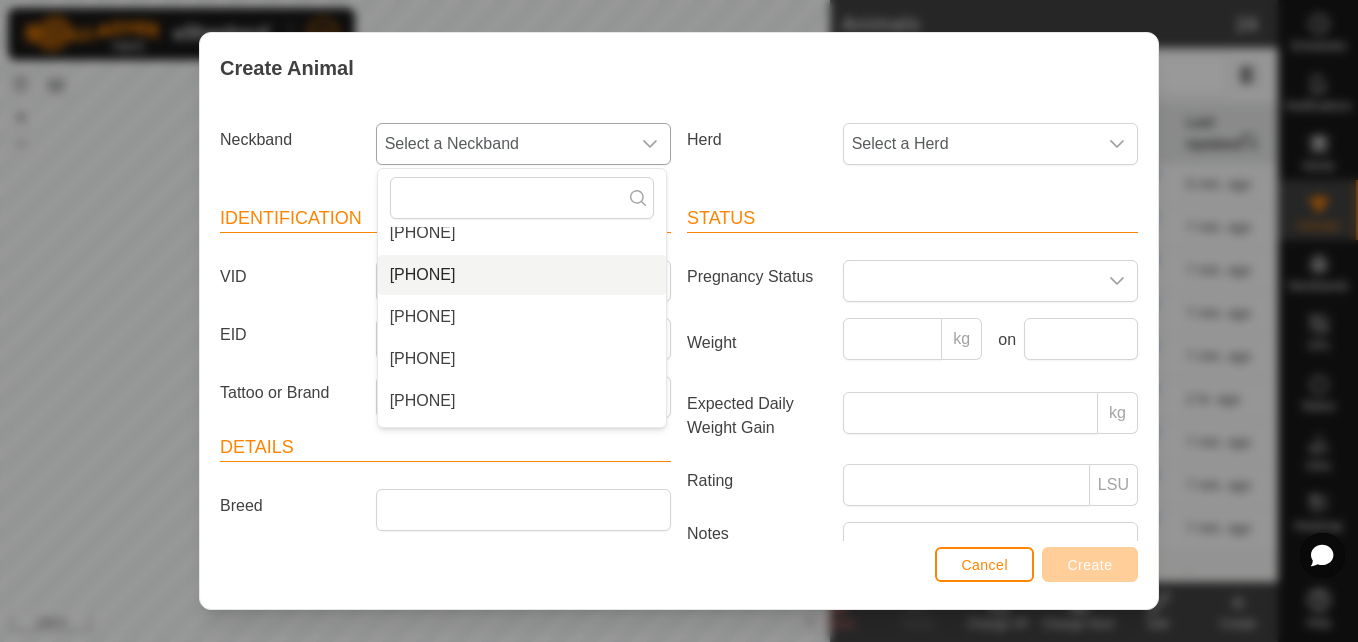 scroll, scrollTop: 1478, scrollLeft: 0, axis: vertical 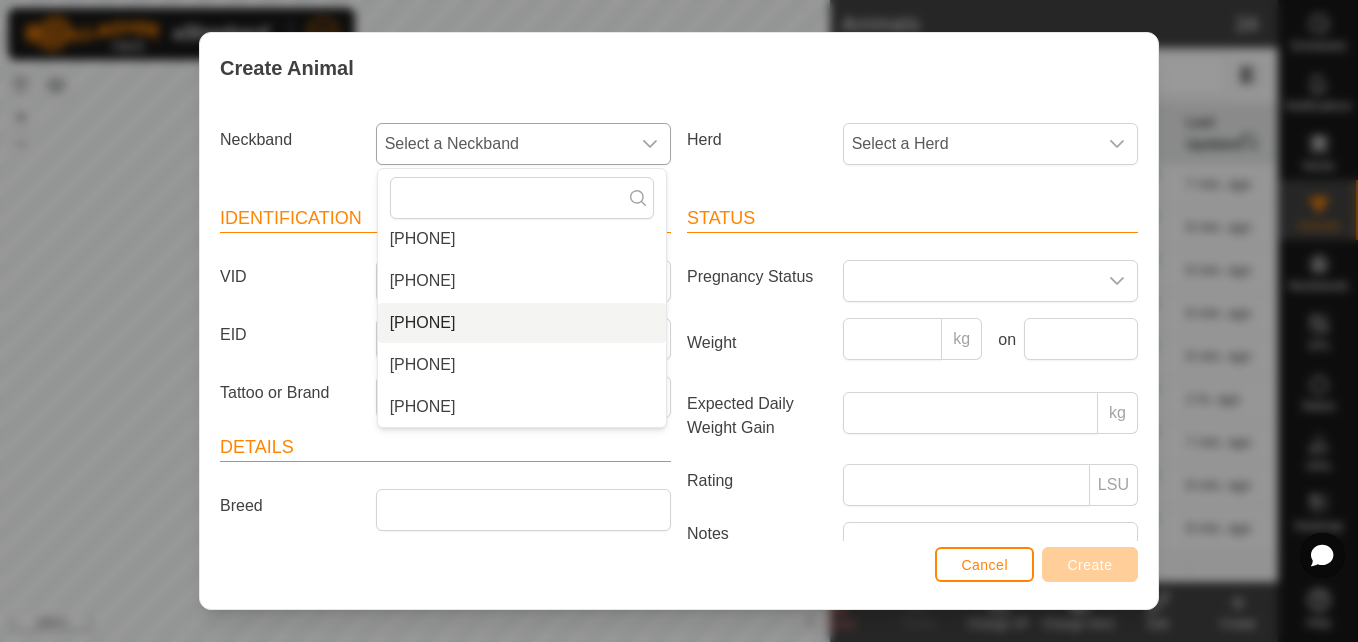 click on "[PHONE]" at bounding box center (522, 323) 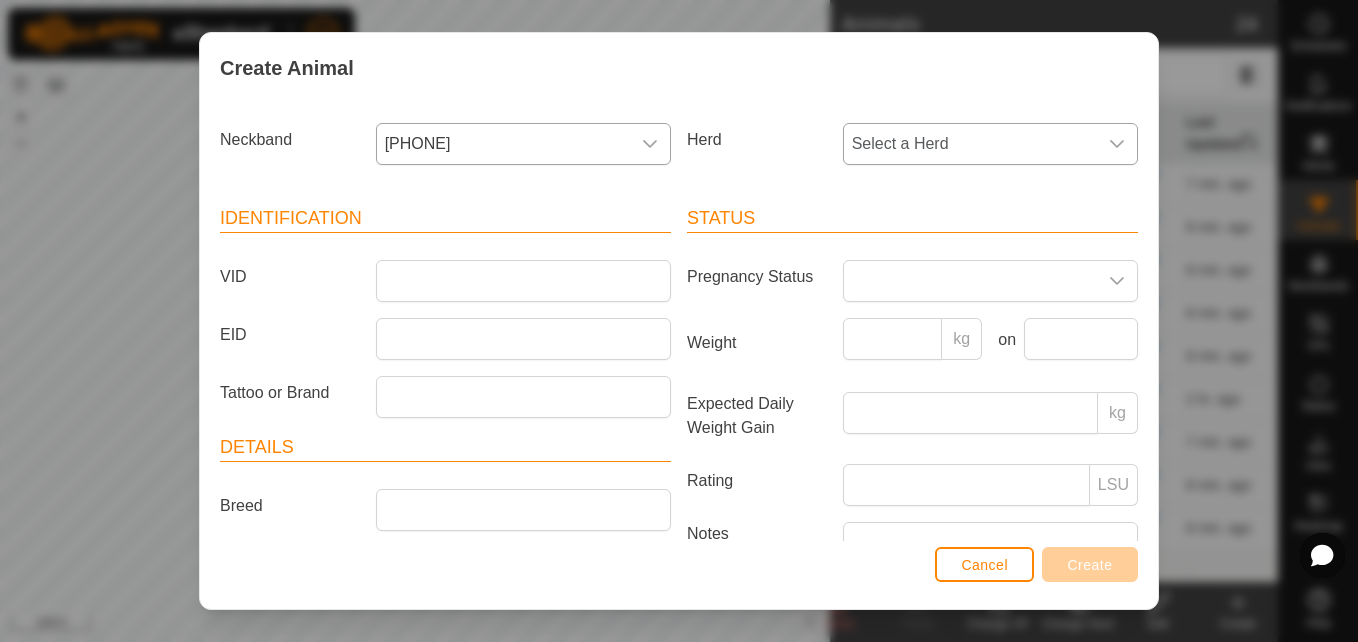 click 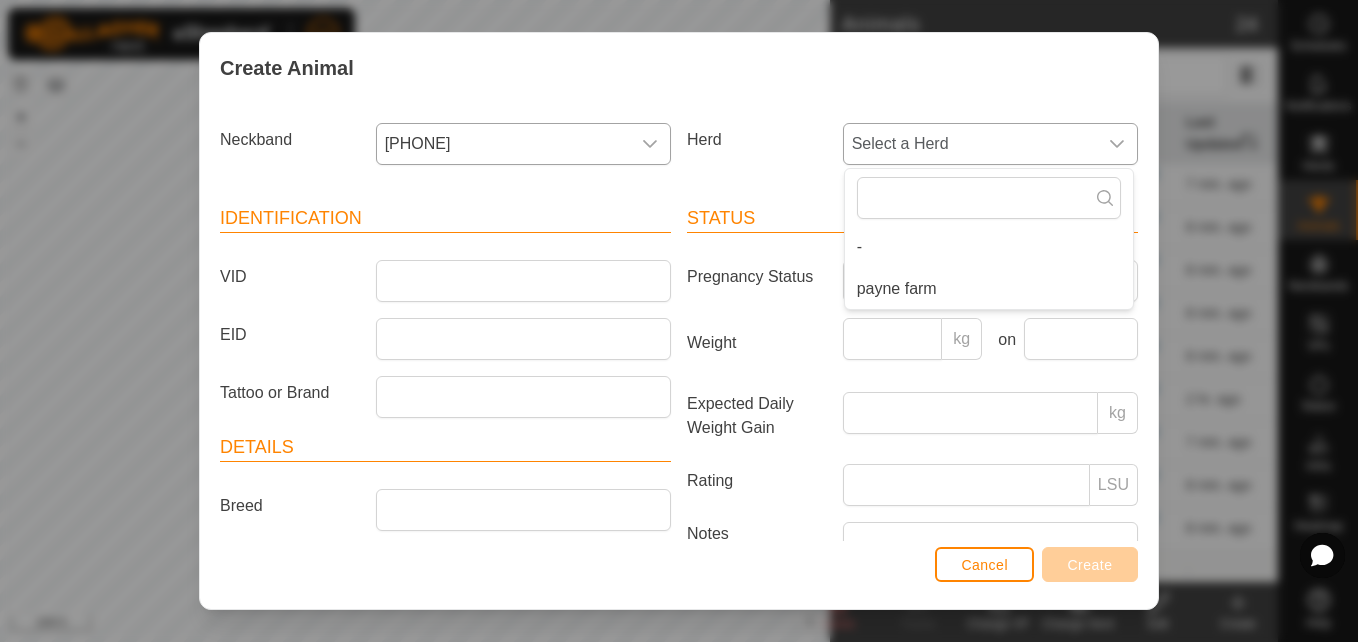 click on "payne farm" at bounding box center (989, 289) 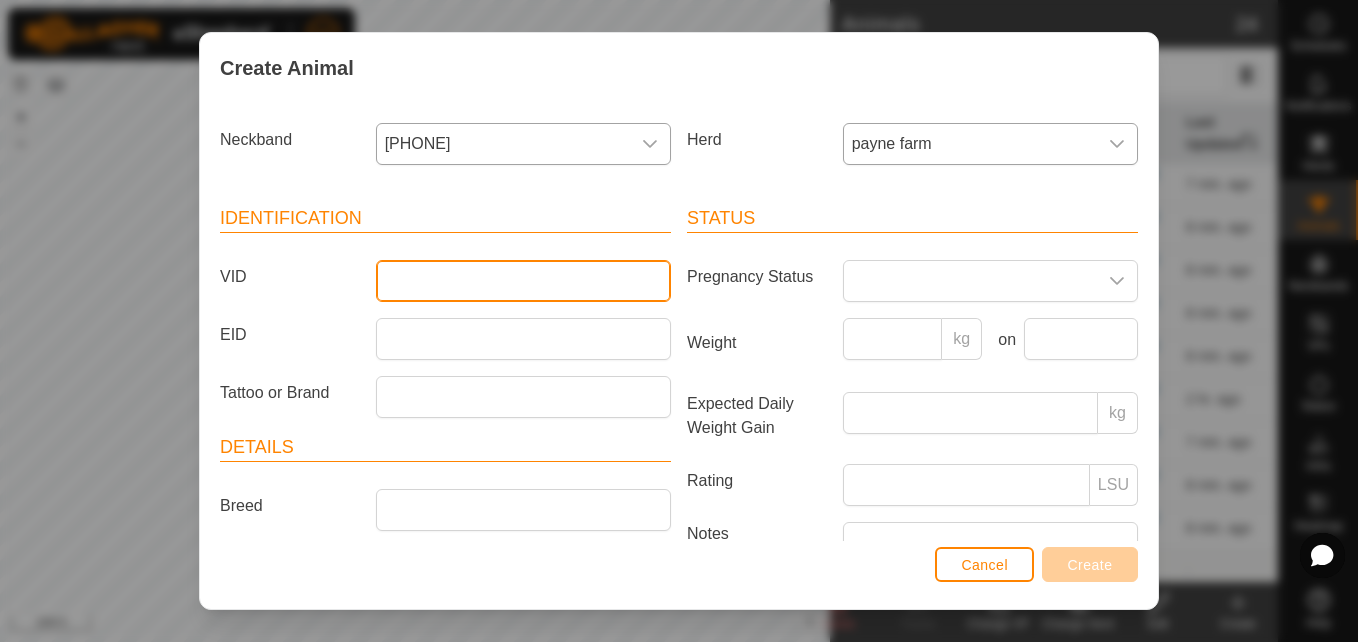 click on "VID" at bounding box center [523, 281] 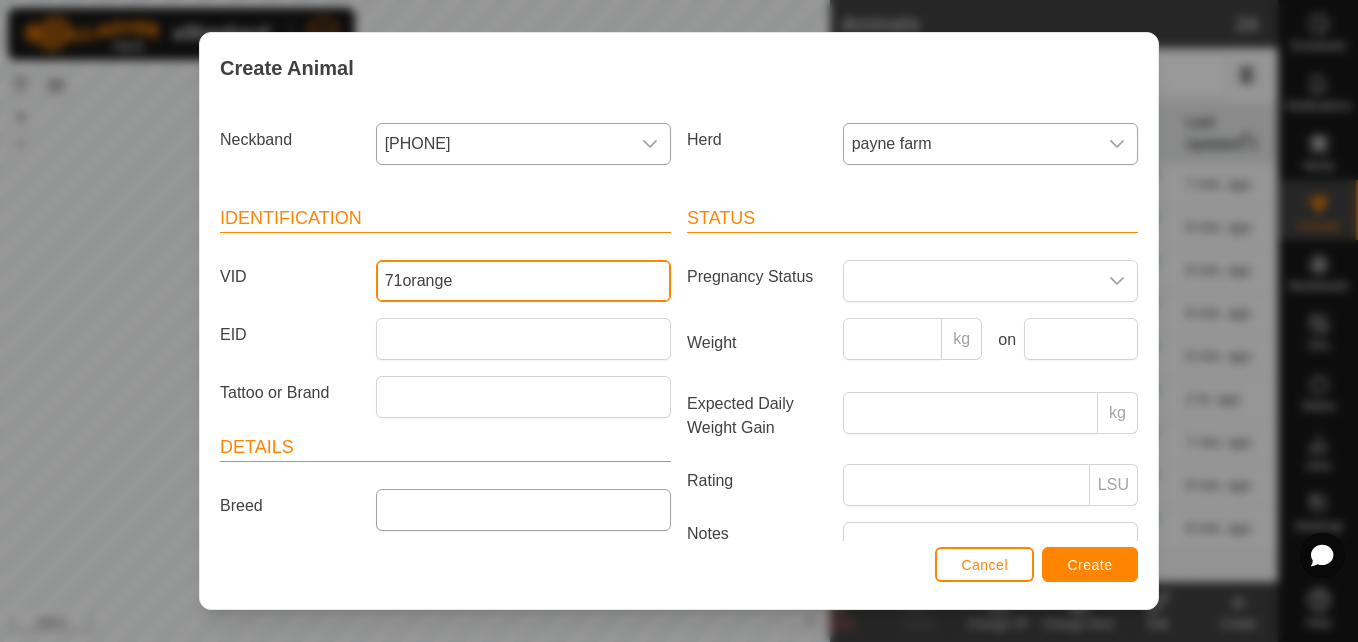 type on "71orange" 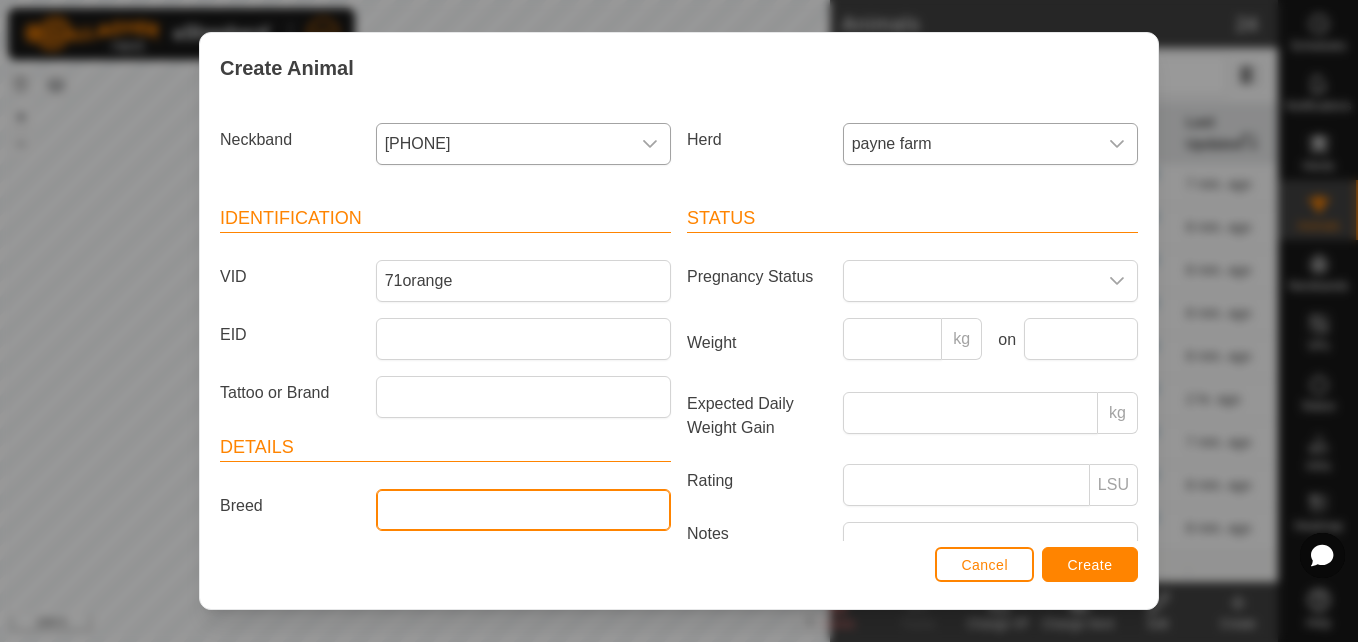 click on "Breed" at bounding box center (523, 510) 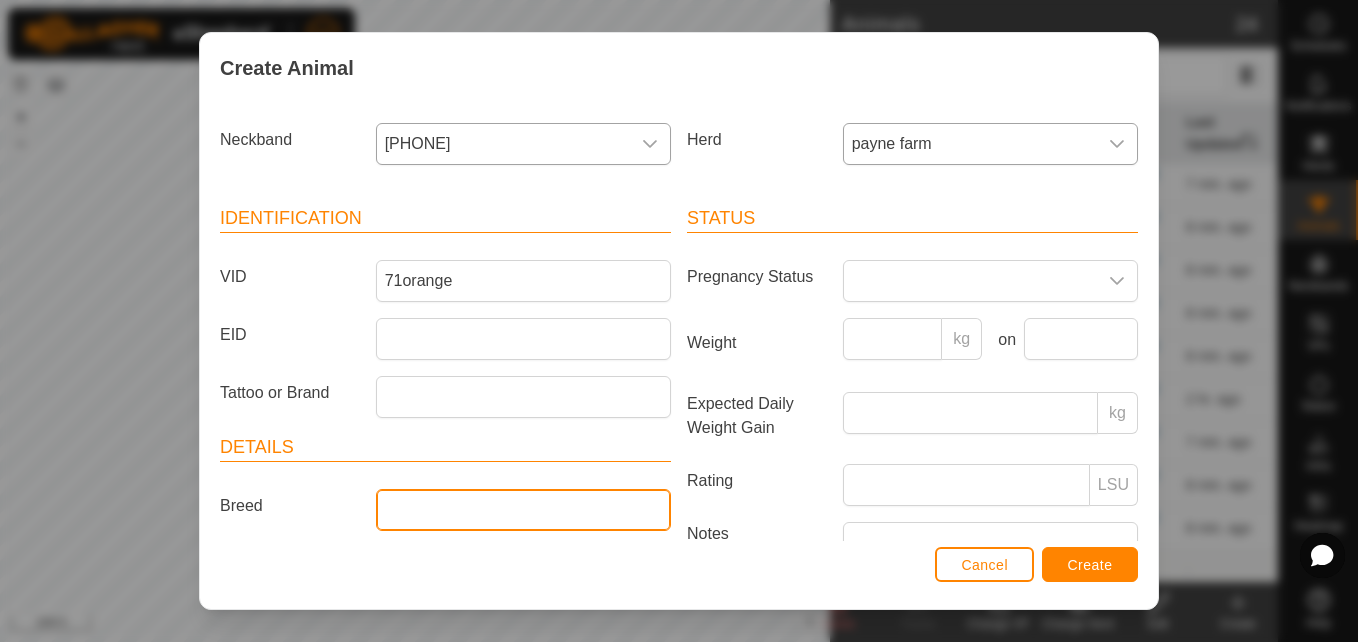 type on "angus" 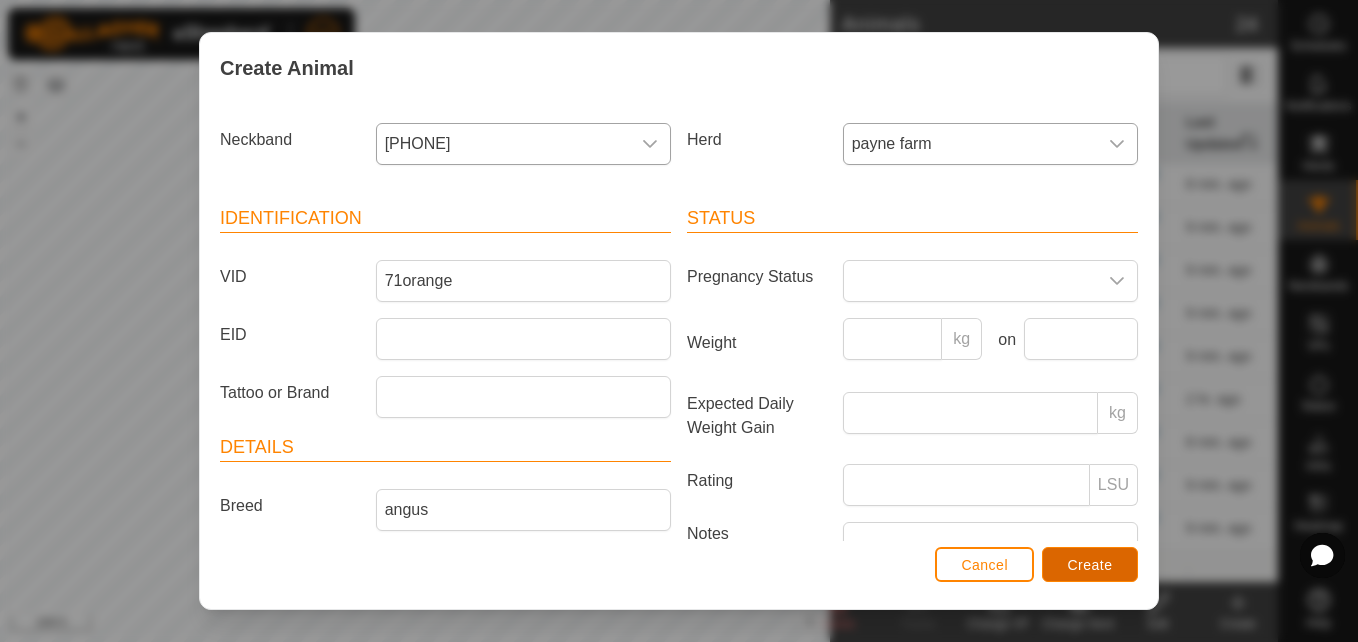 scroll, scrollTop: 169, scrollLeft: 0, axis: vertical 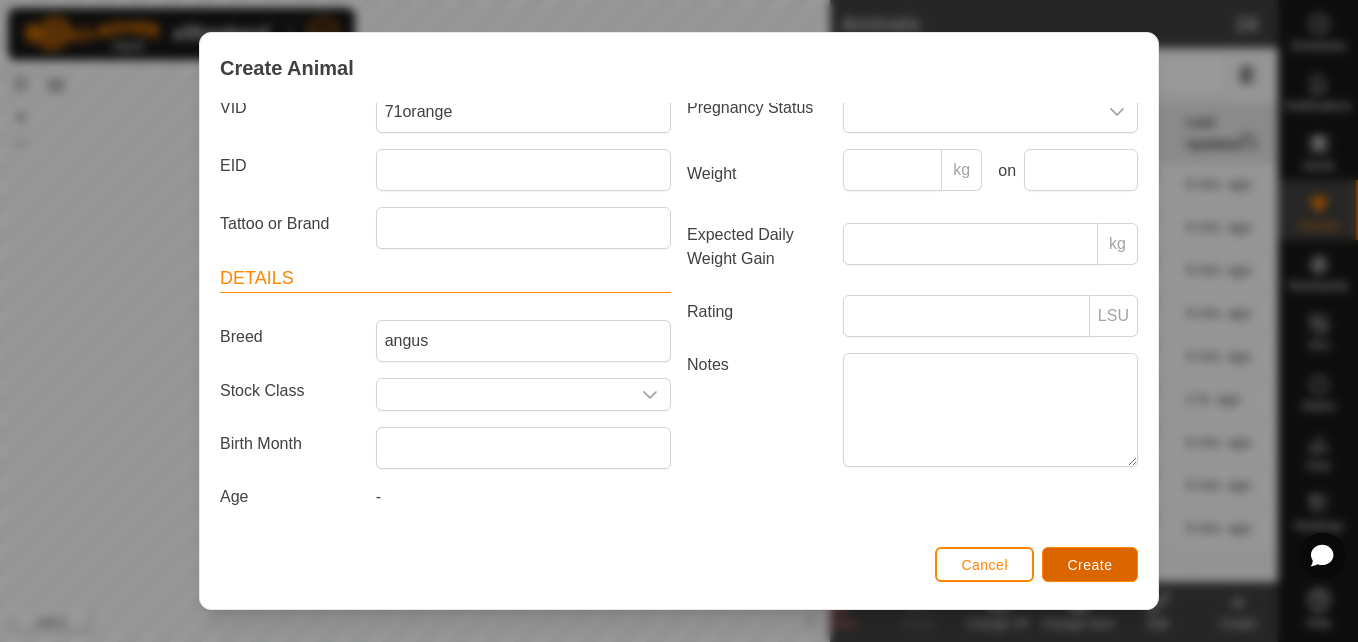 click on "Create" at bounding box center (1090, 564) 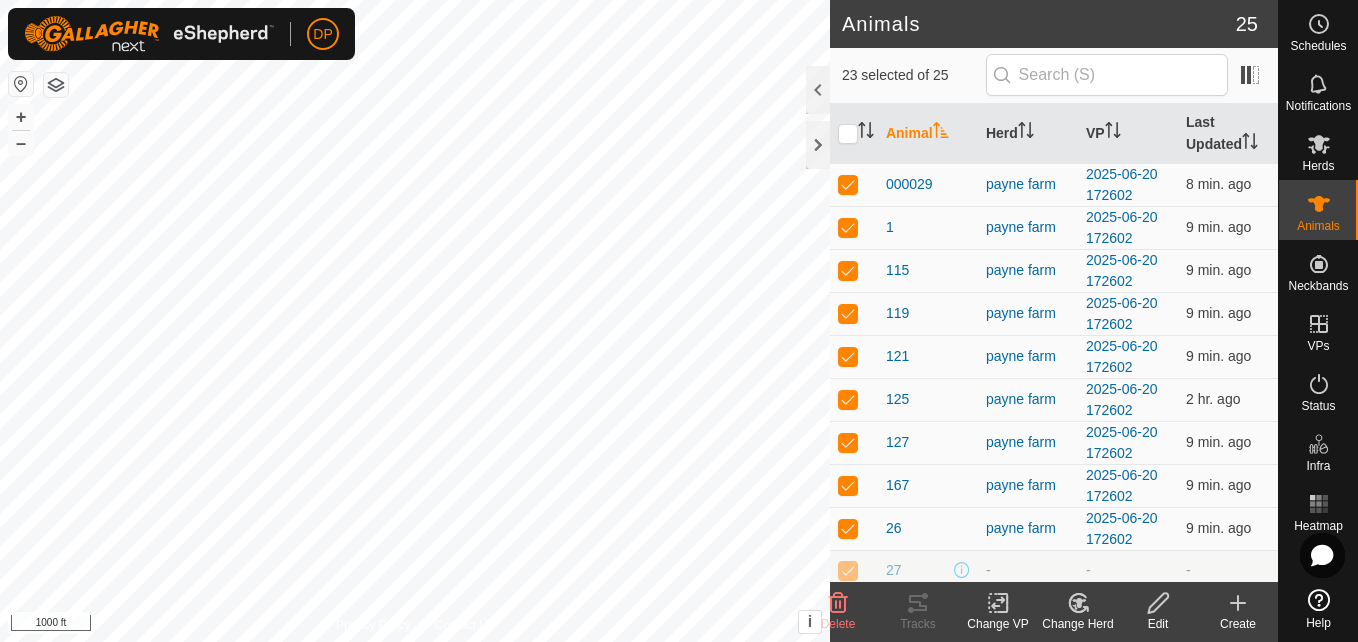 click 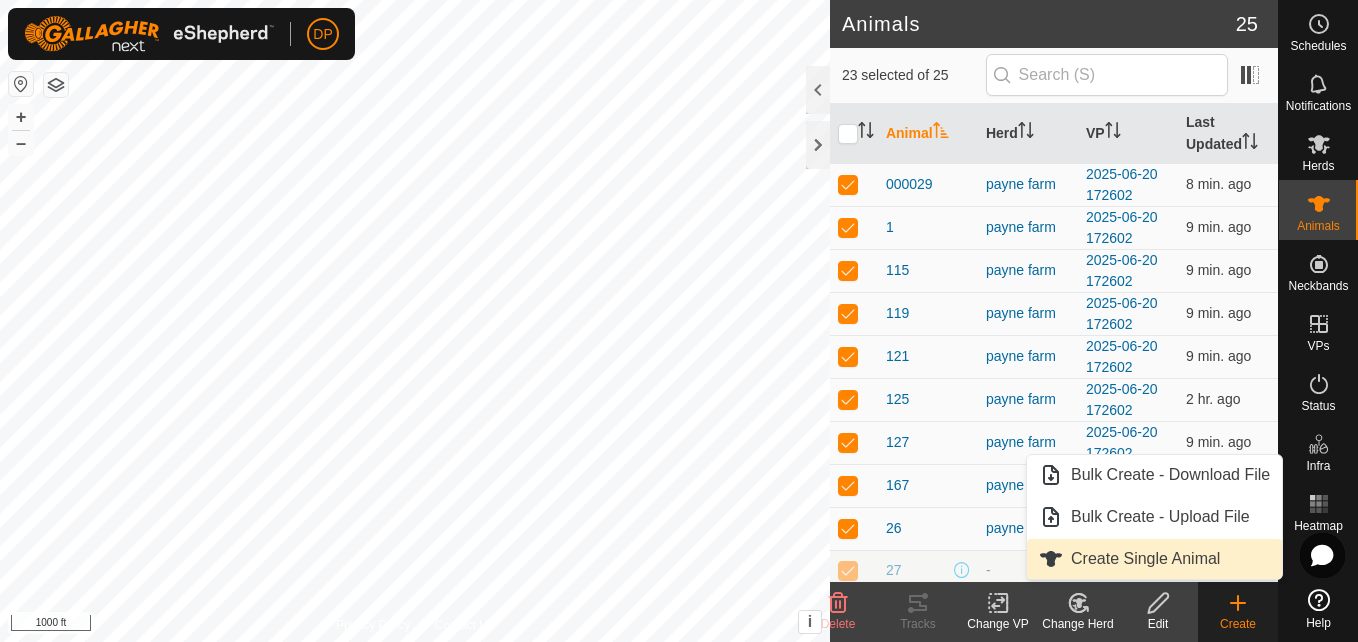 click on "Create Single Animal" at bounding box center [1154, 559] 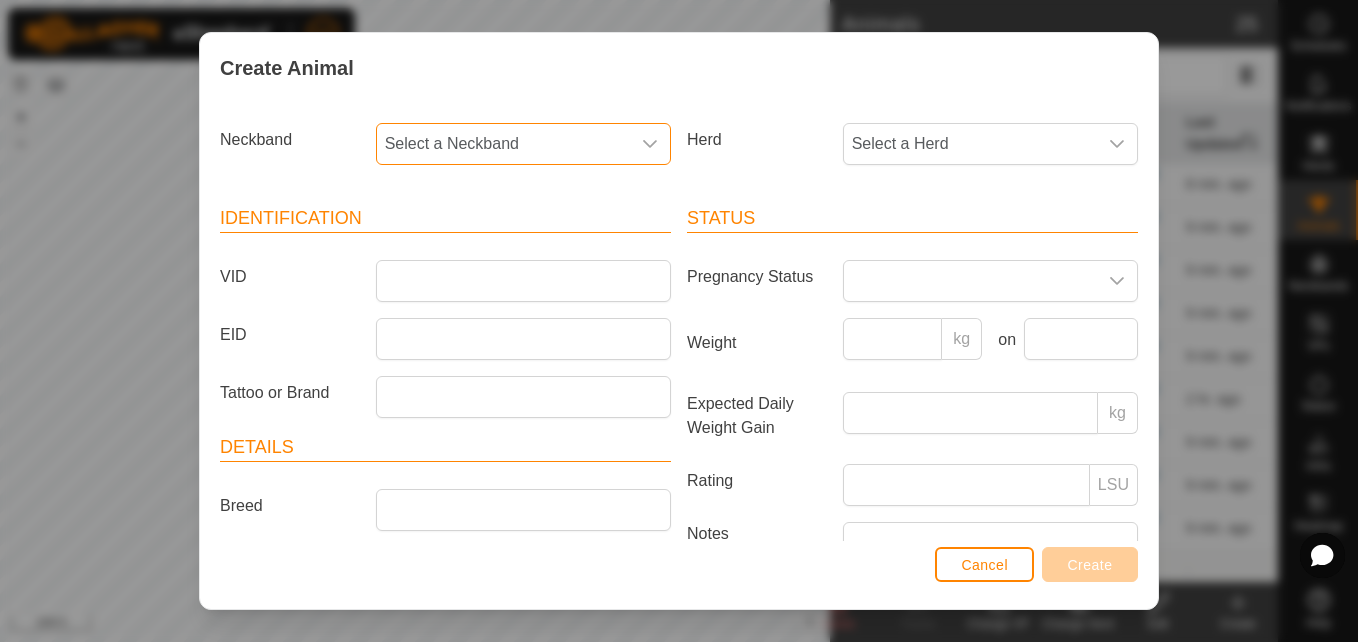 click on "Select a Neckband" at bounding box center (503, 144) 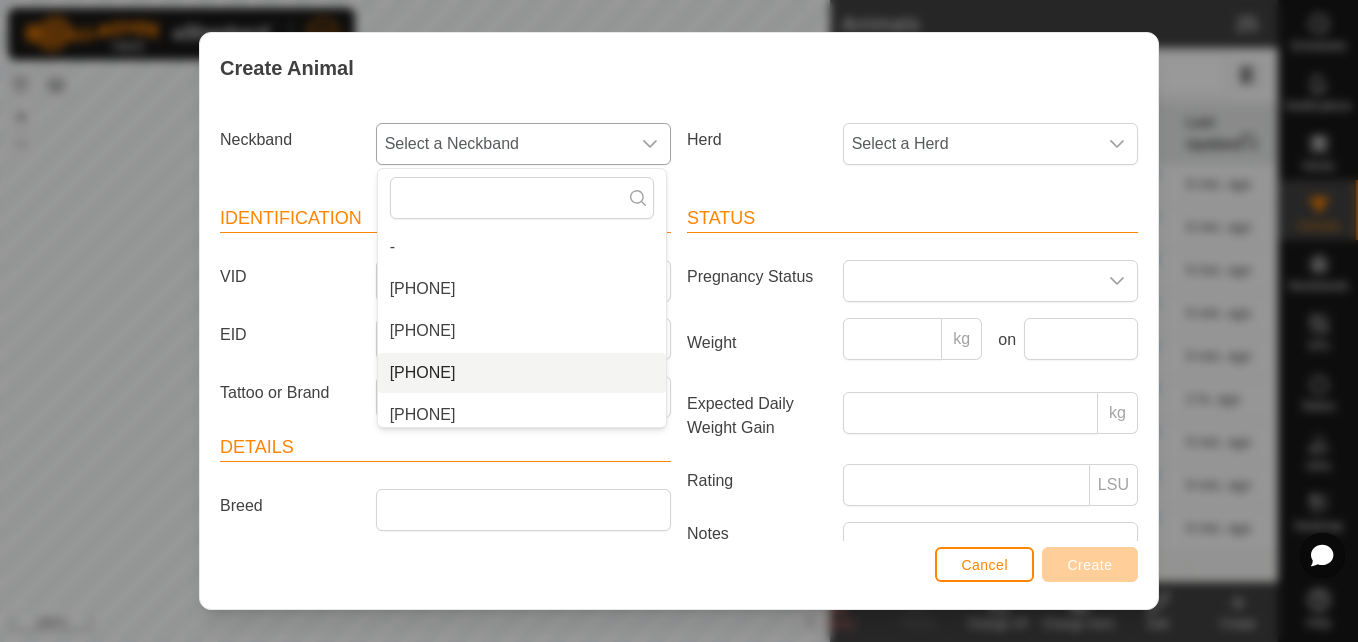 click on "[PHONE]" at bounding box center (522, 373) 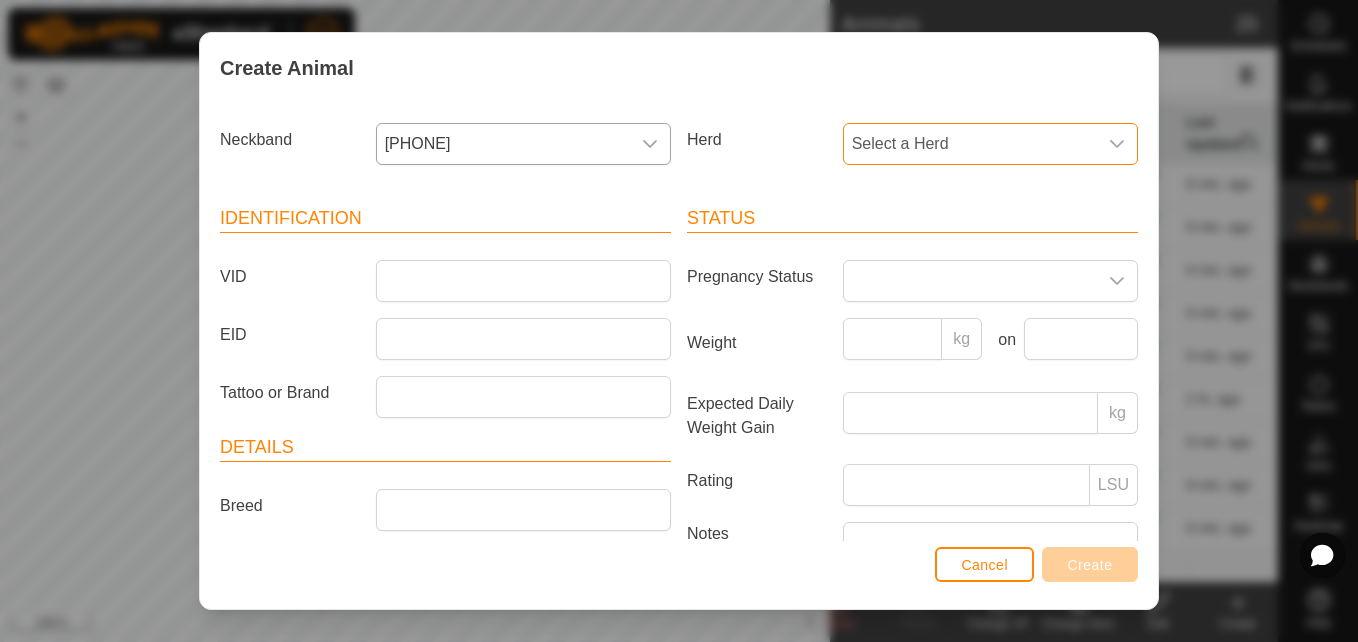 click on "Select a Herd" at bounding box center (970, 144) 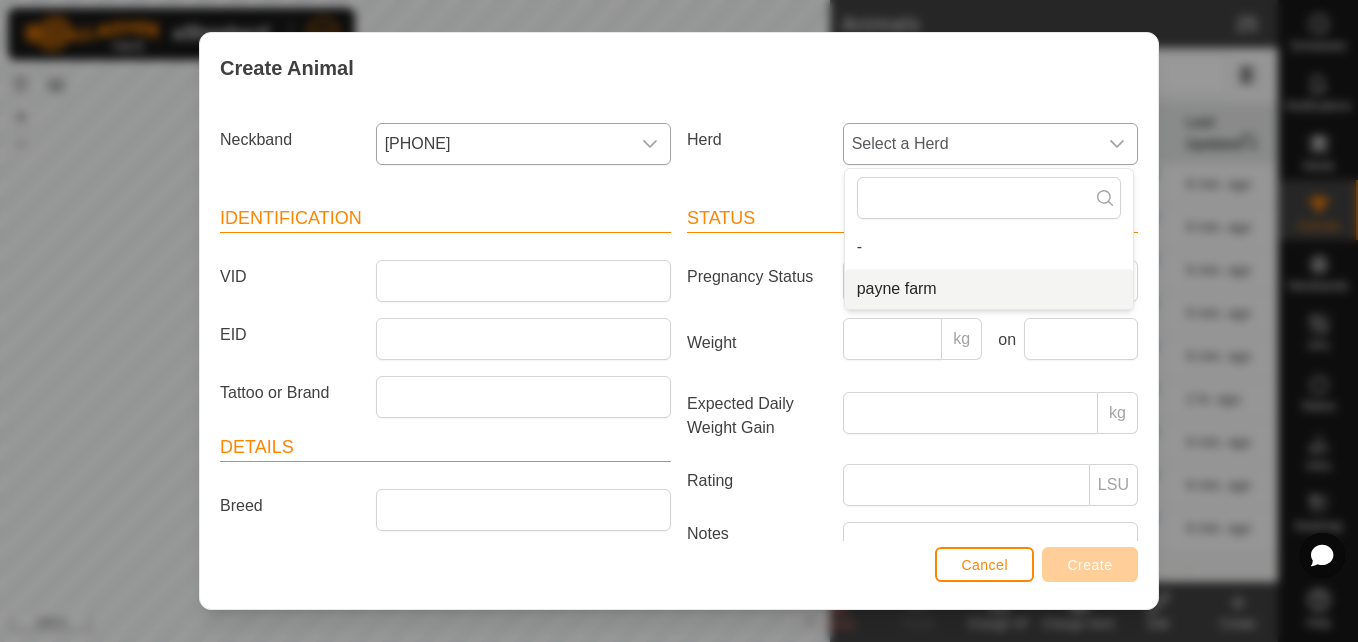 click on "payne farm" at bounding box center [989, 289] 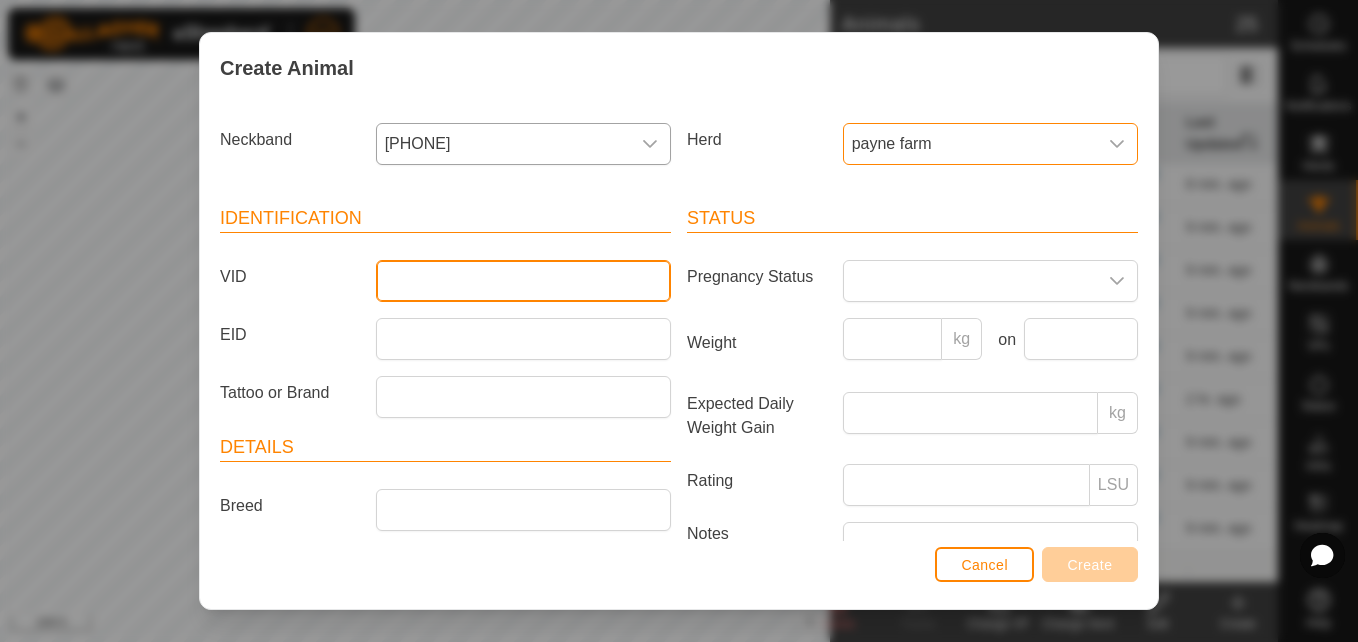 click on "VID" at bounding box center [523, 281] 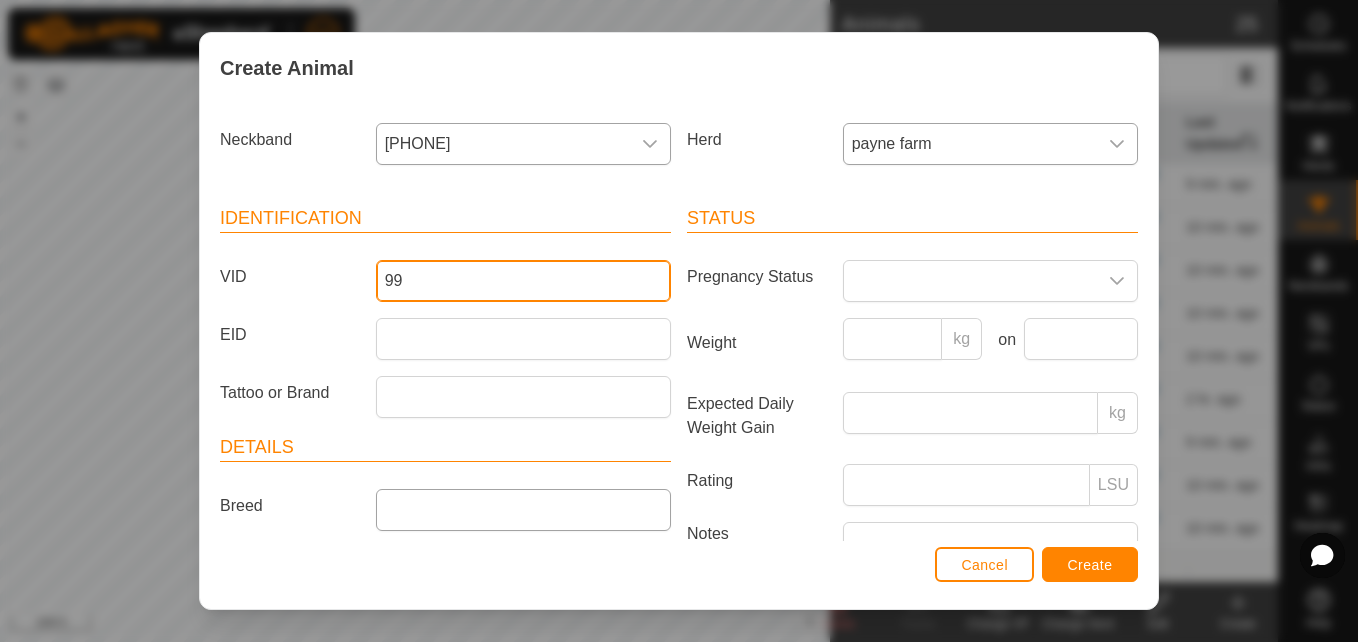 type on "99" 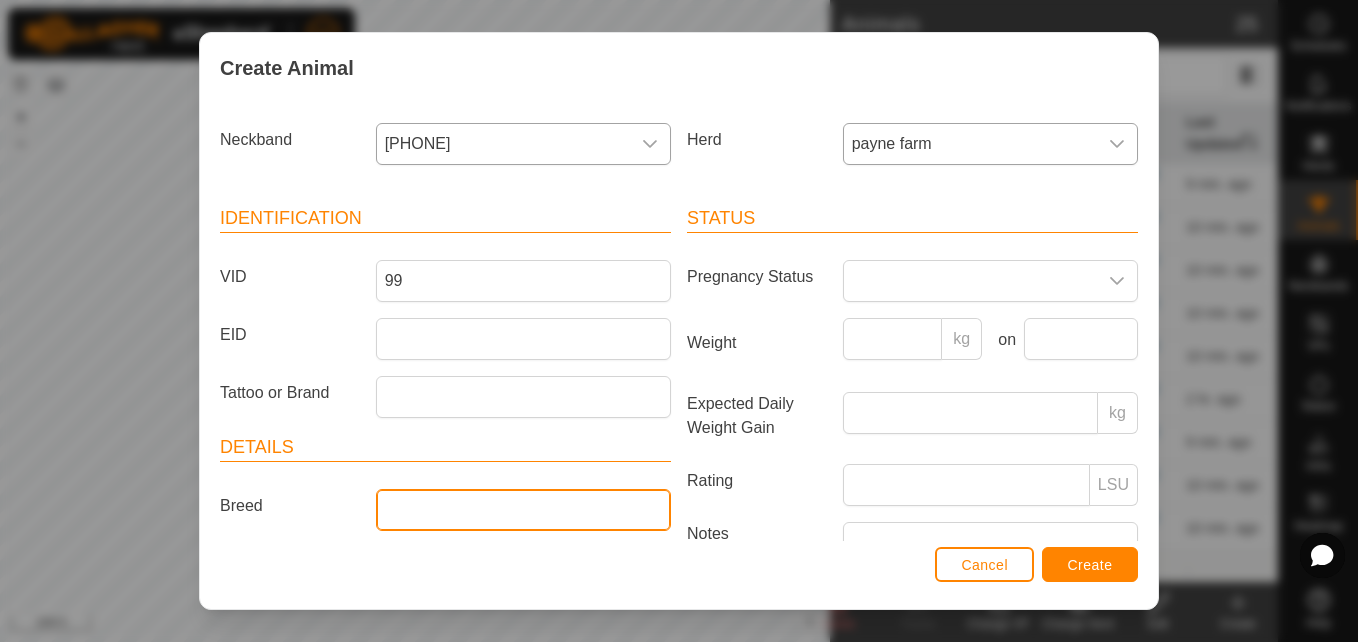 click on "Breed" at bounding box center (523, 510) 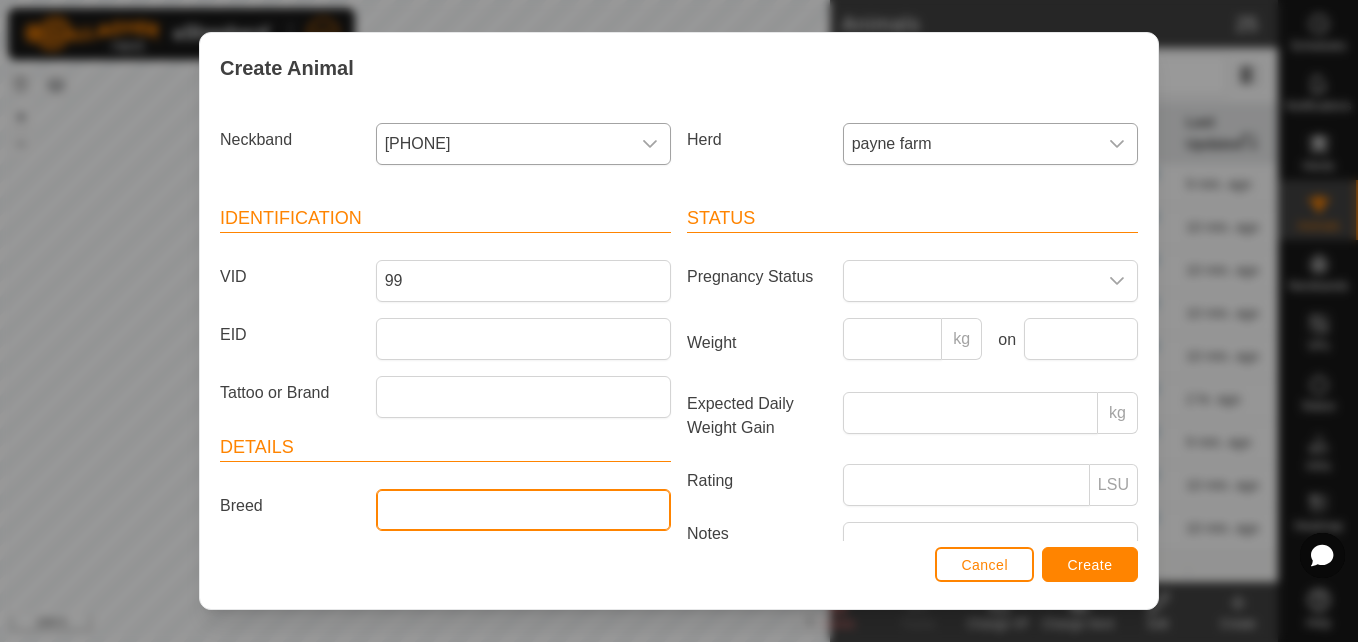 type on "angus" 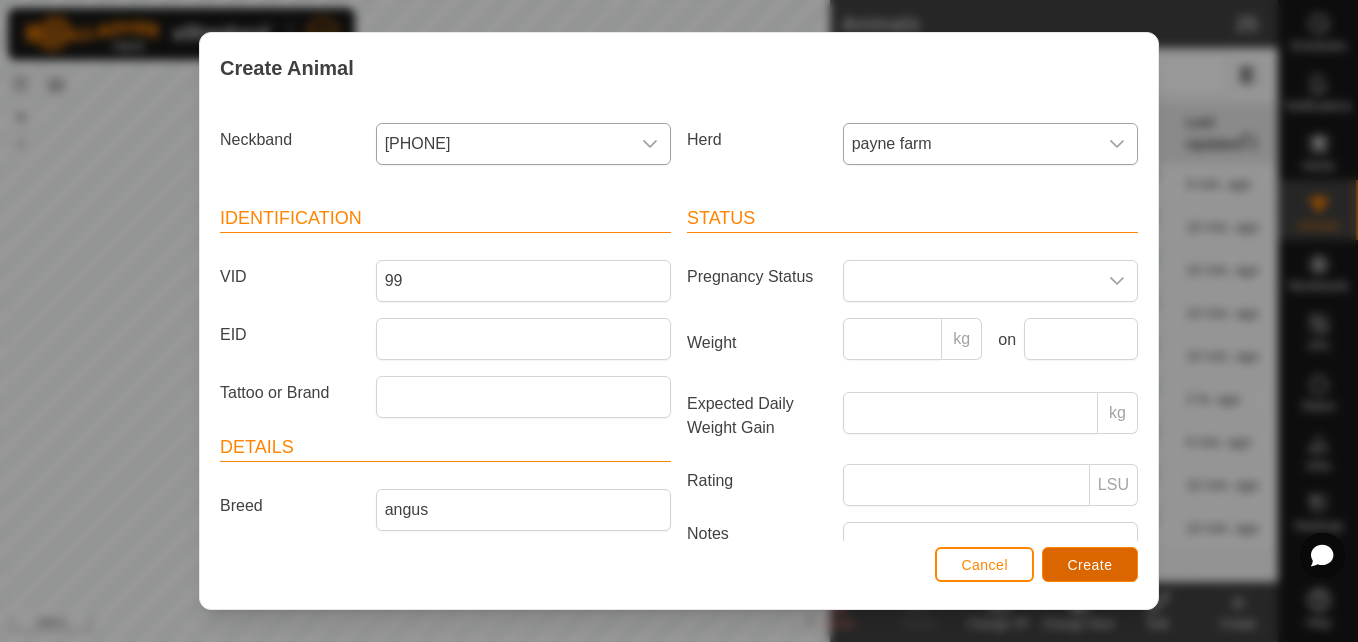 scroll, scrollTop: 169, scrollLeft: 0, axis: vertical 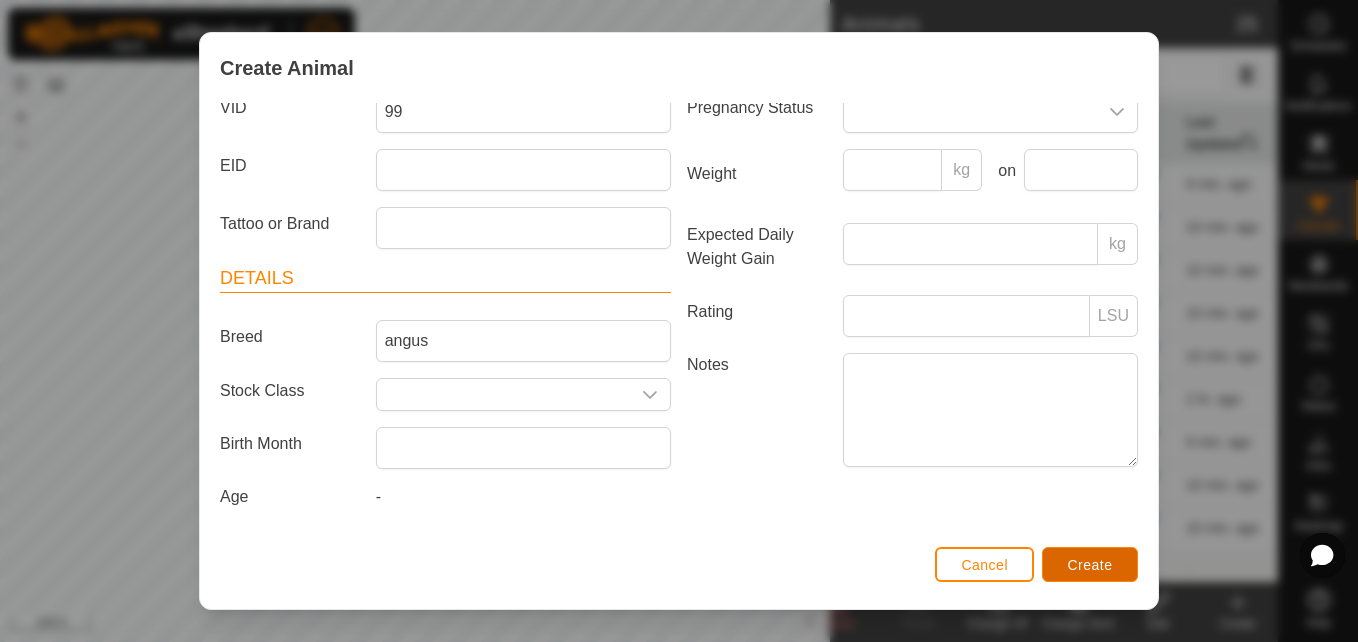 click on "Create" at bounding box center (1090, 565) 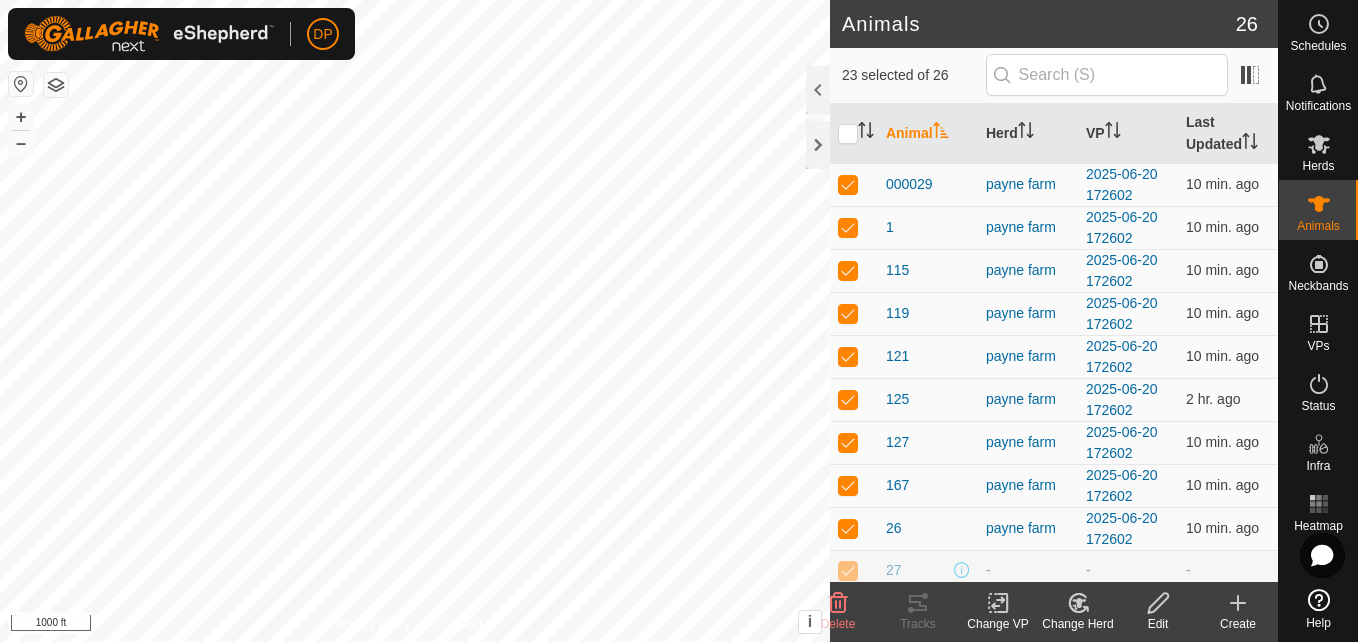click 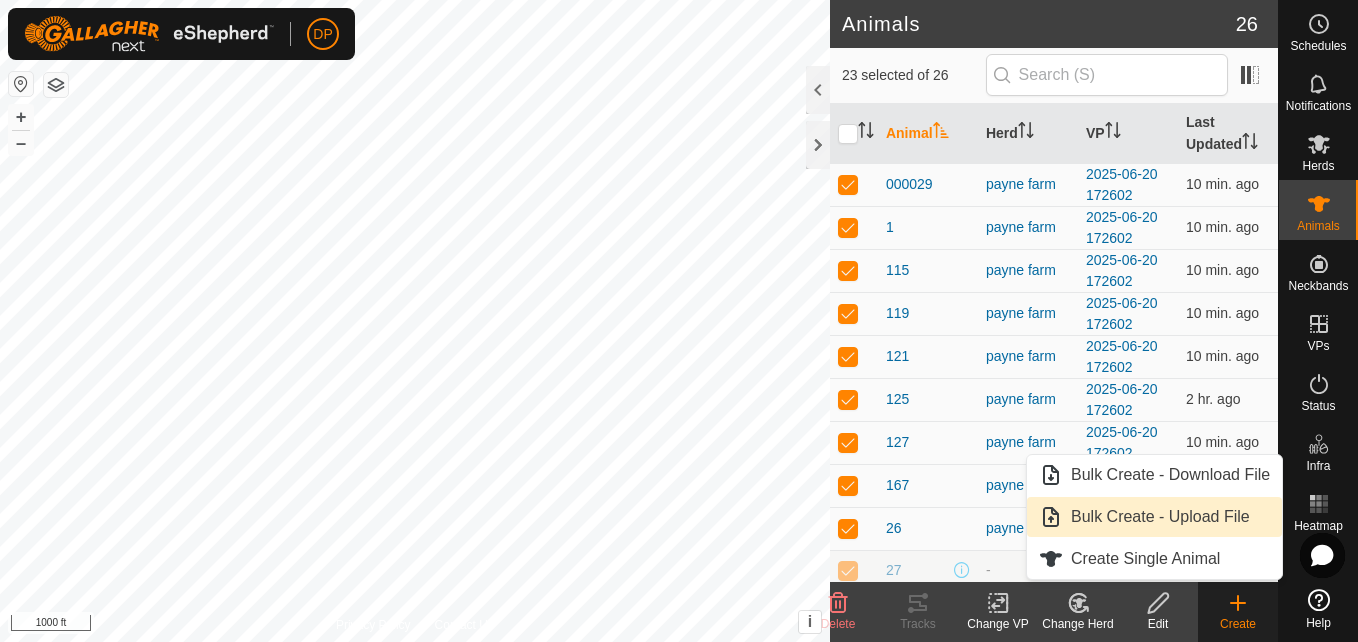 click on "Bulk Create - Upload File" at bounding box center [1154, 517] 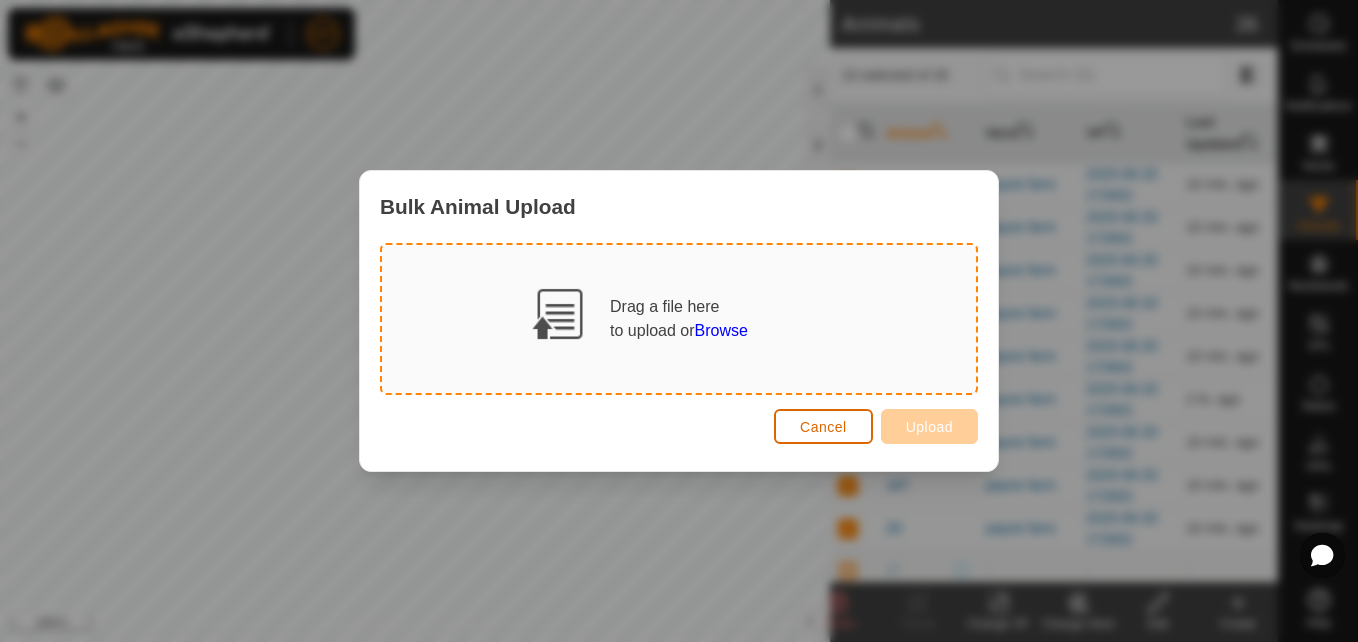 click on "Cancel" at bounding box center [823, 427] 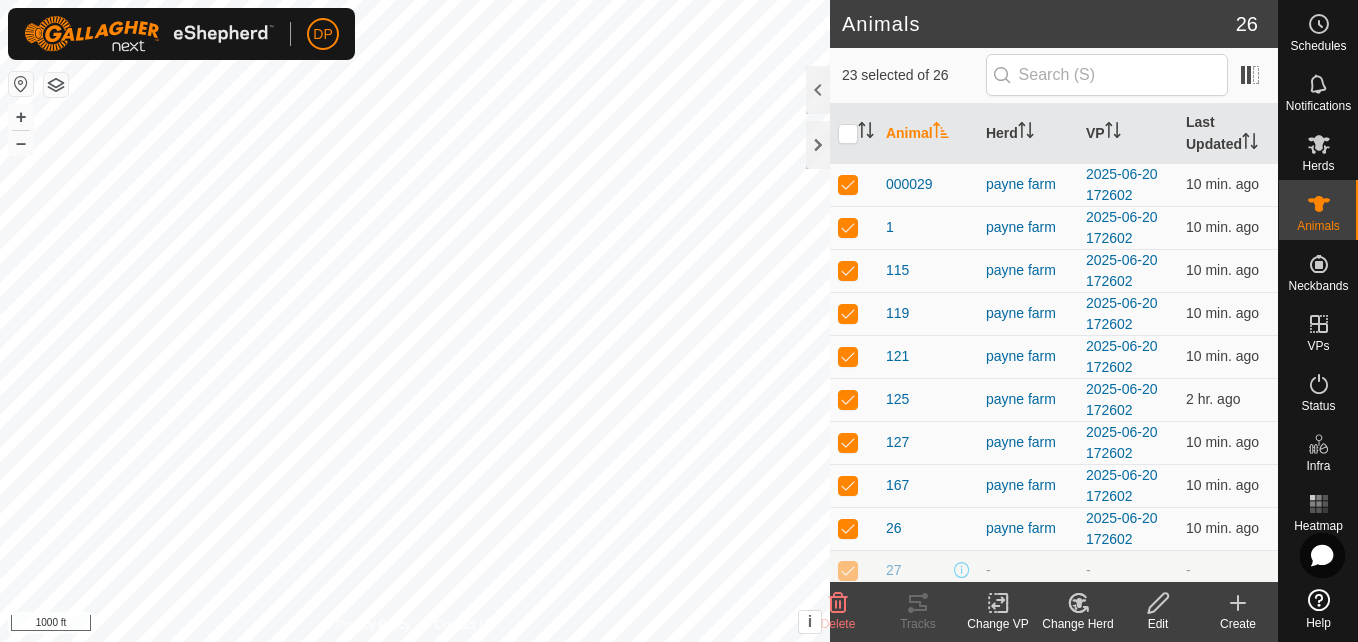 click 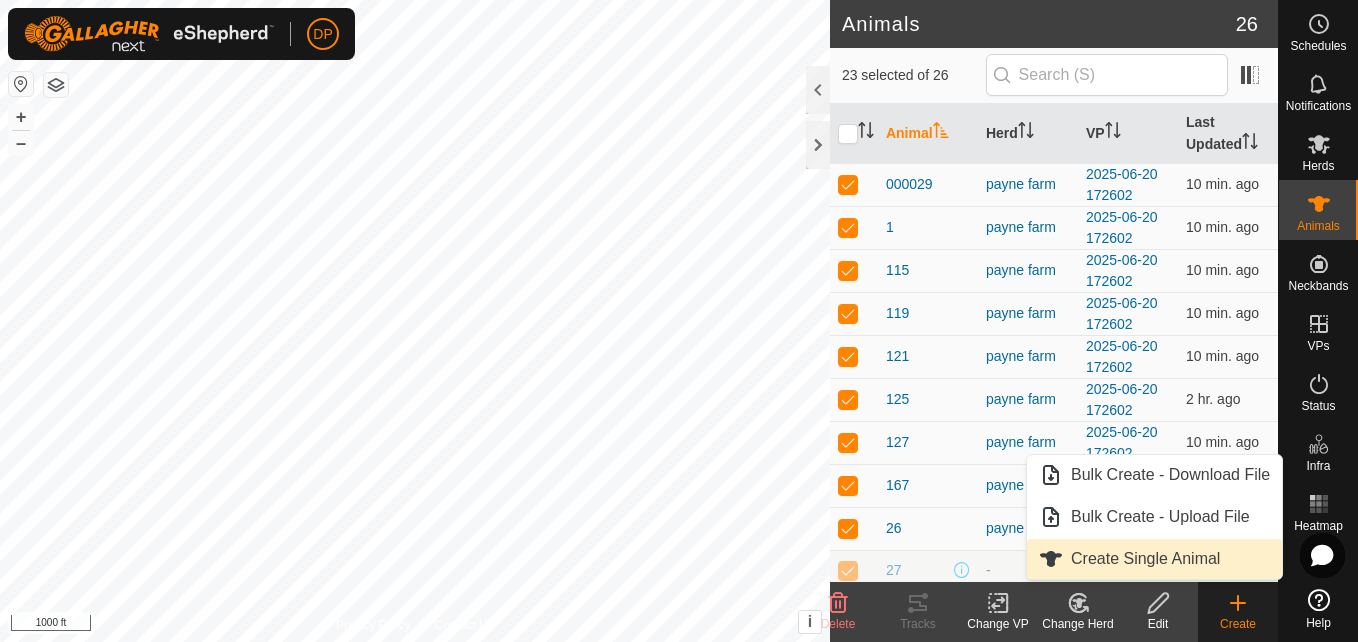 click on "Create Single Animal" at bounding box center [1154, 559] 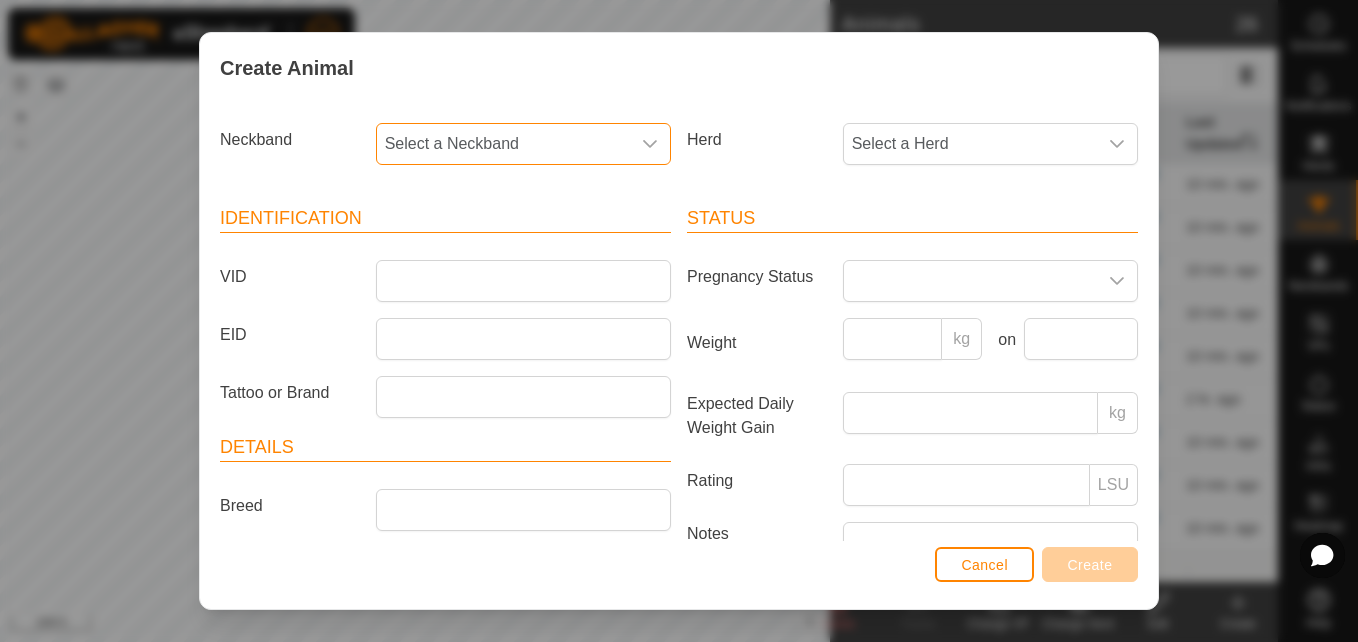 click on "Select a Neckband" at bounding box center (503, 144) 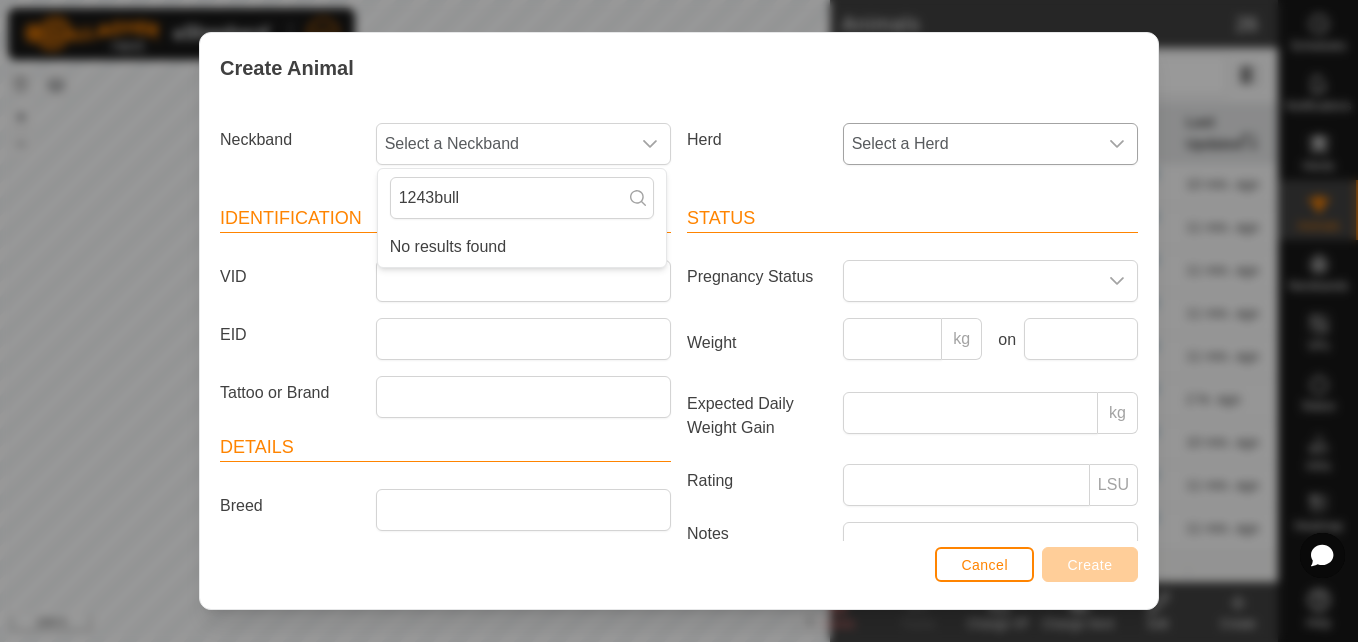 type on "1243bull" 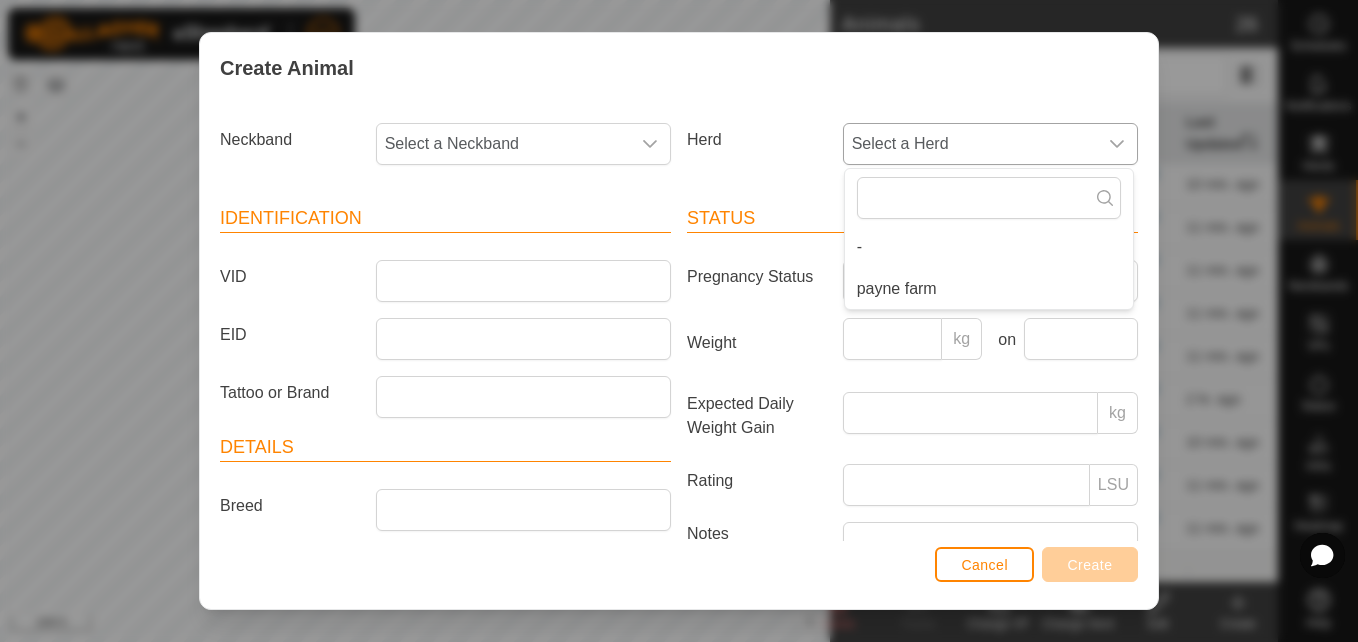 click on "payne farm" at bounding box center (989, 289) 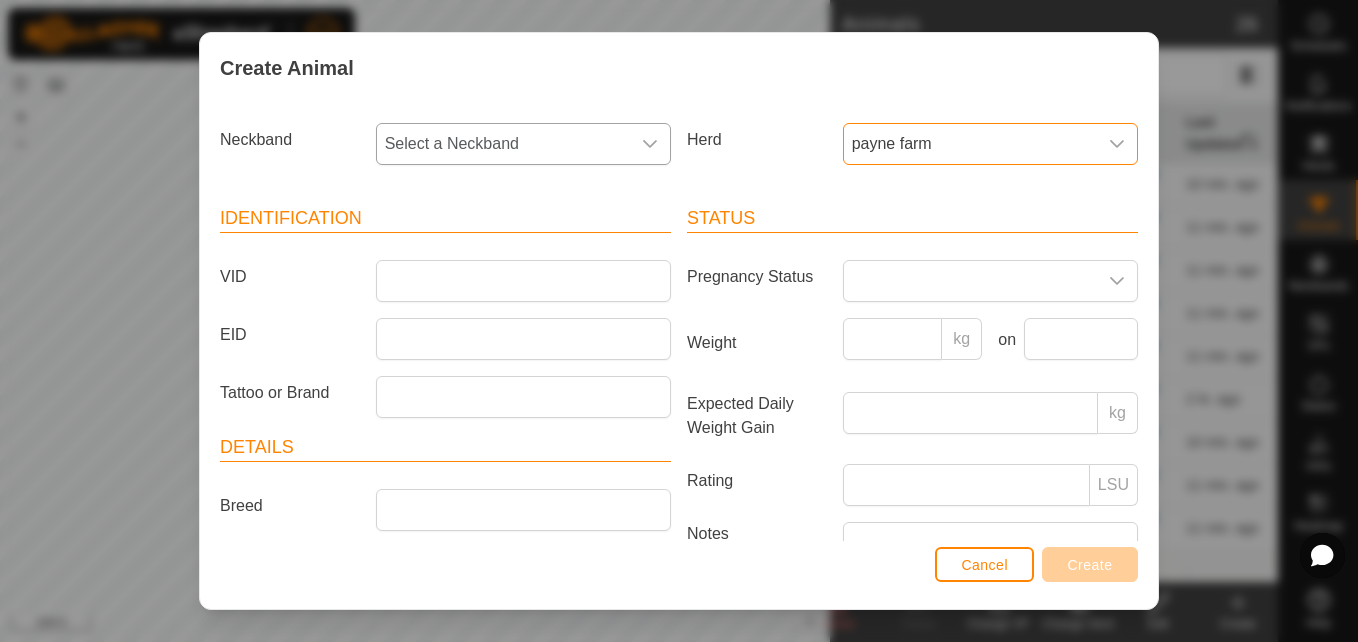 click on "Select a Neckband" at bounding box center [503, 144] 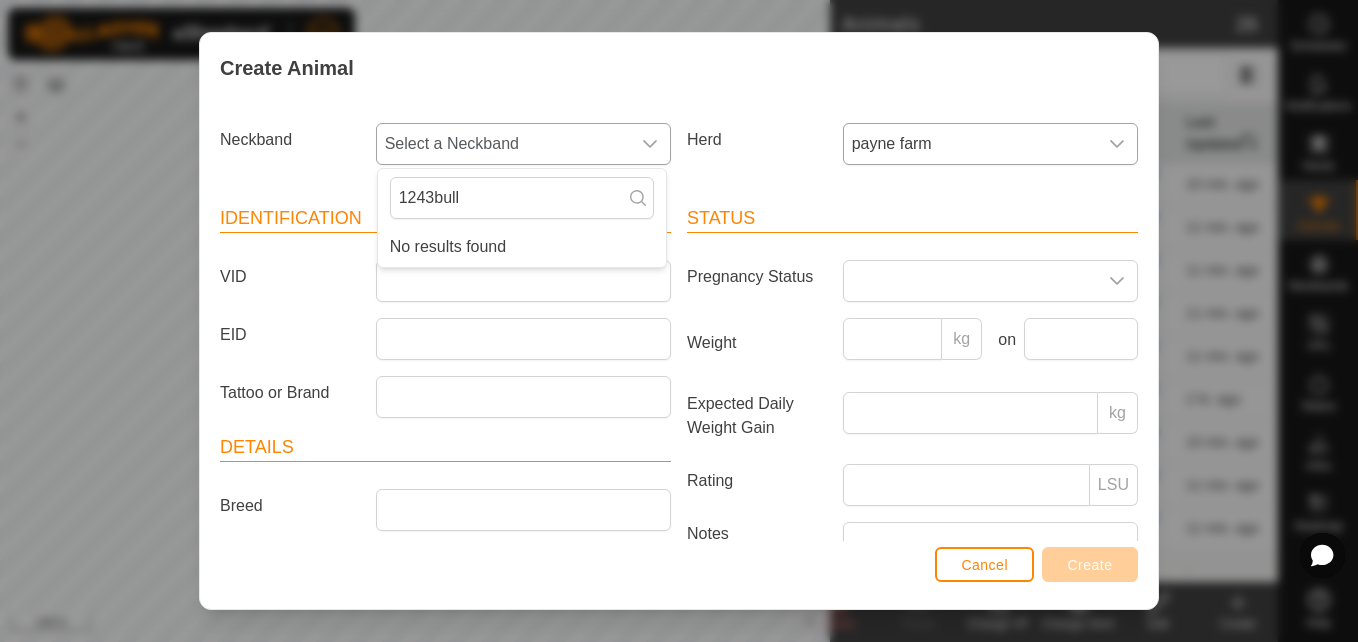 click 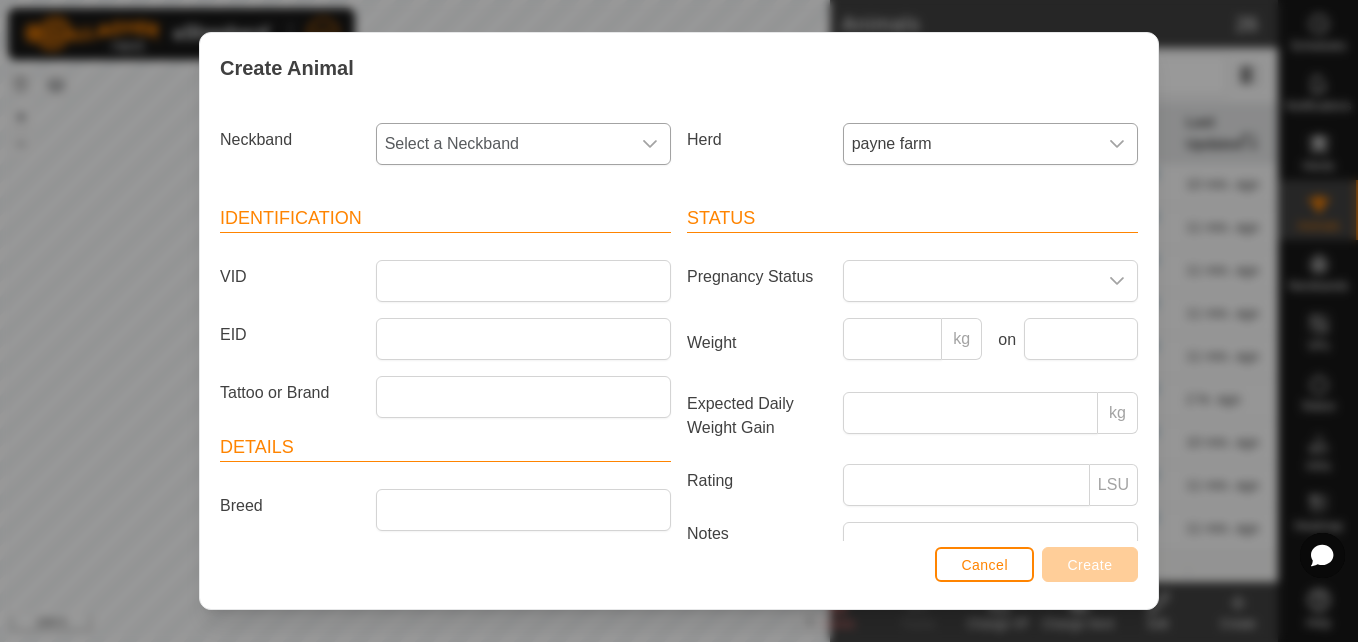 click 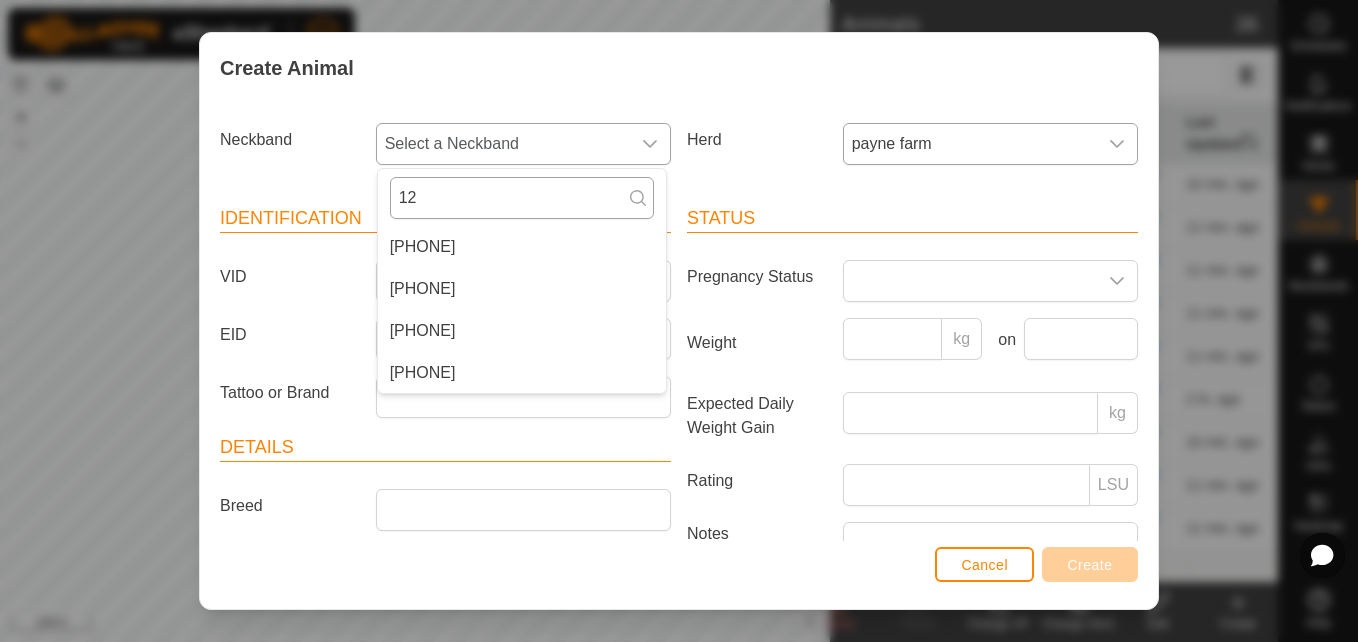 type on "1" 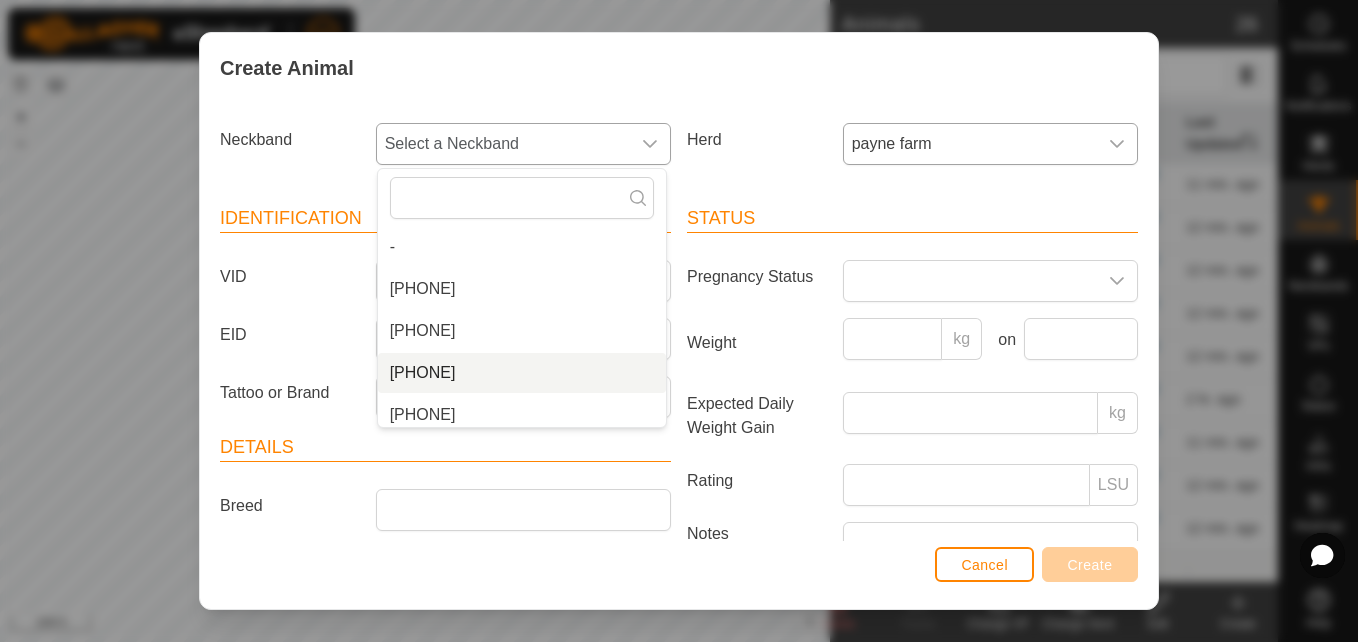 type 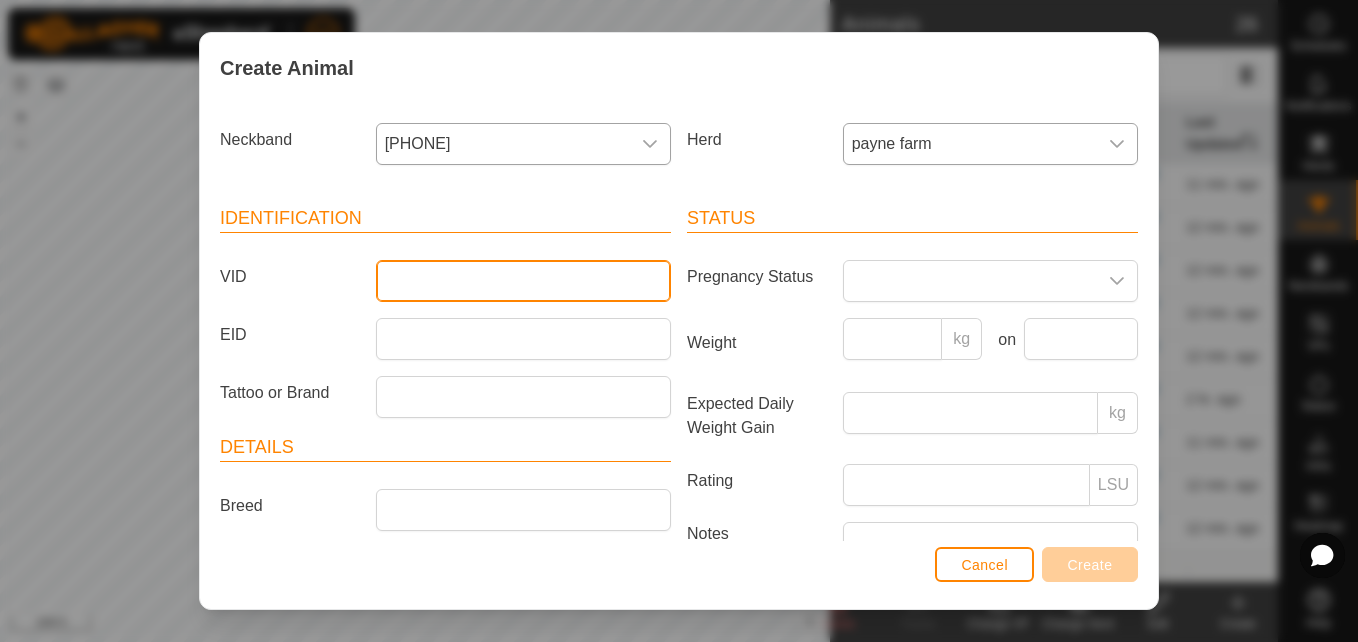 click on "VID" at bounding box center (523, 281) 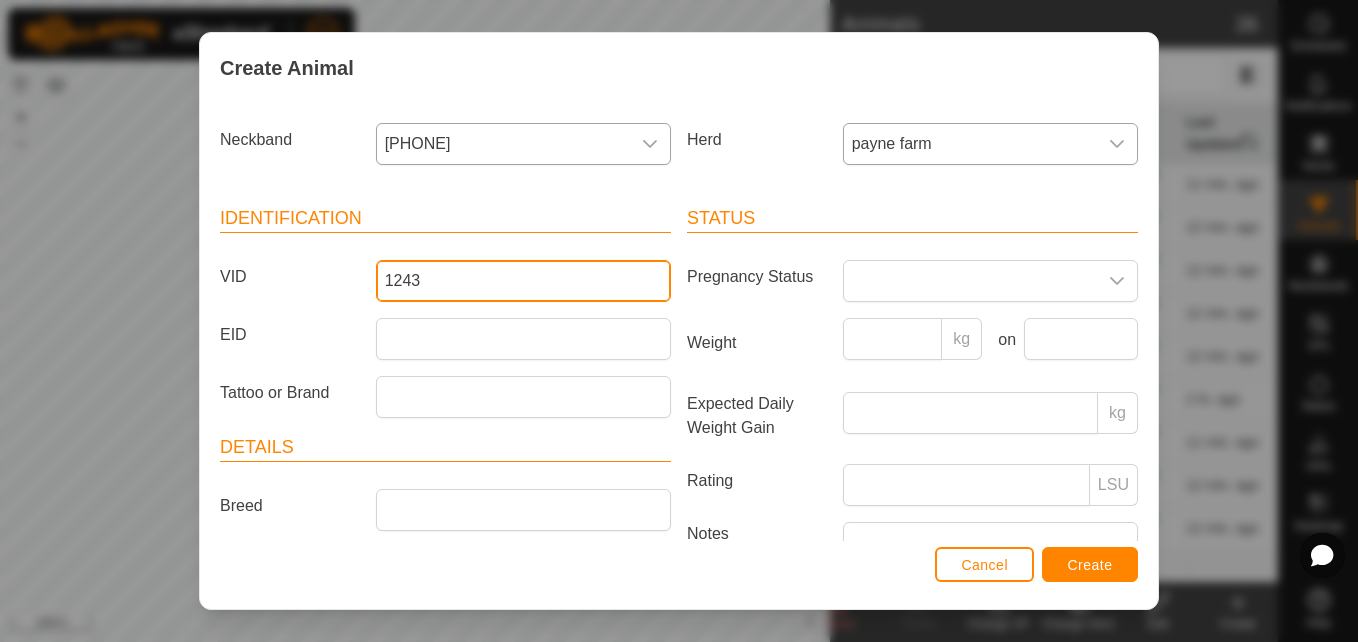 type on "1243" 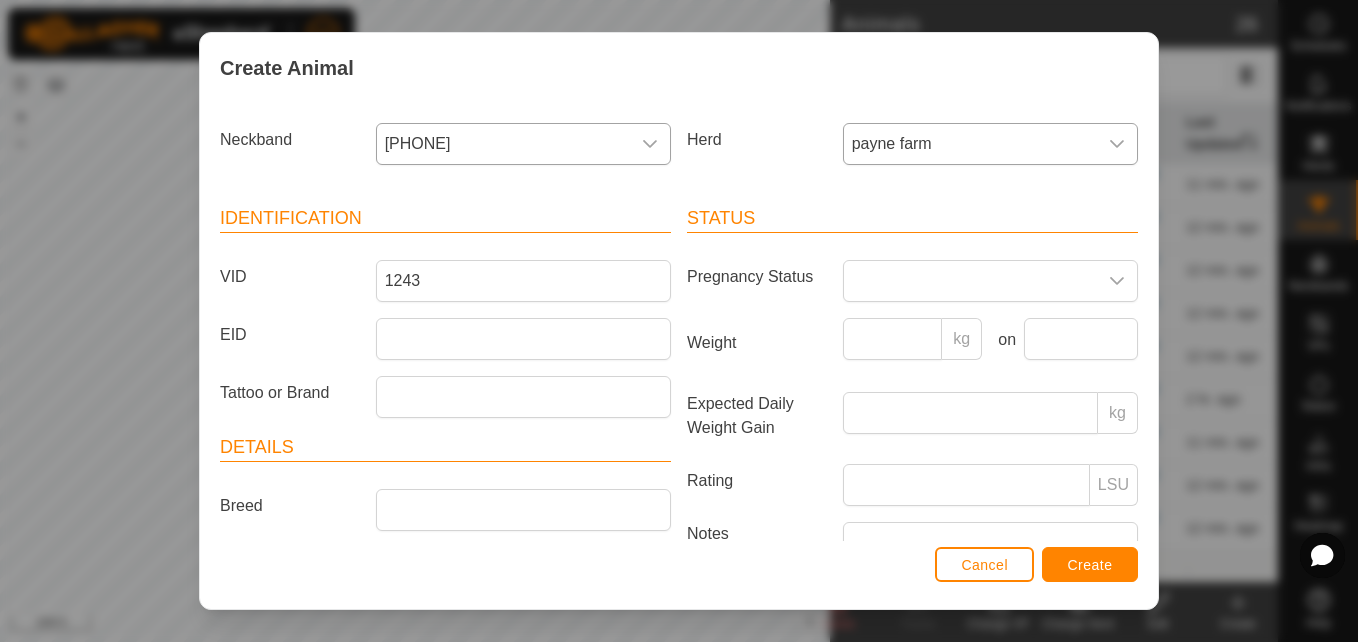 click on "Breed" at bounding box center [290, 506] 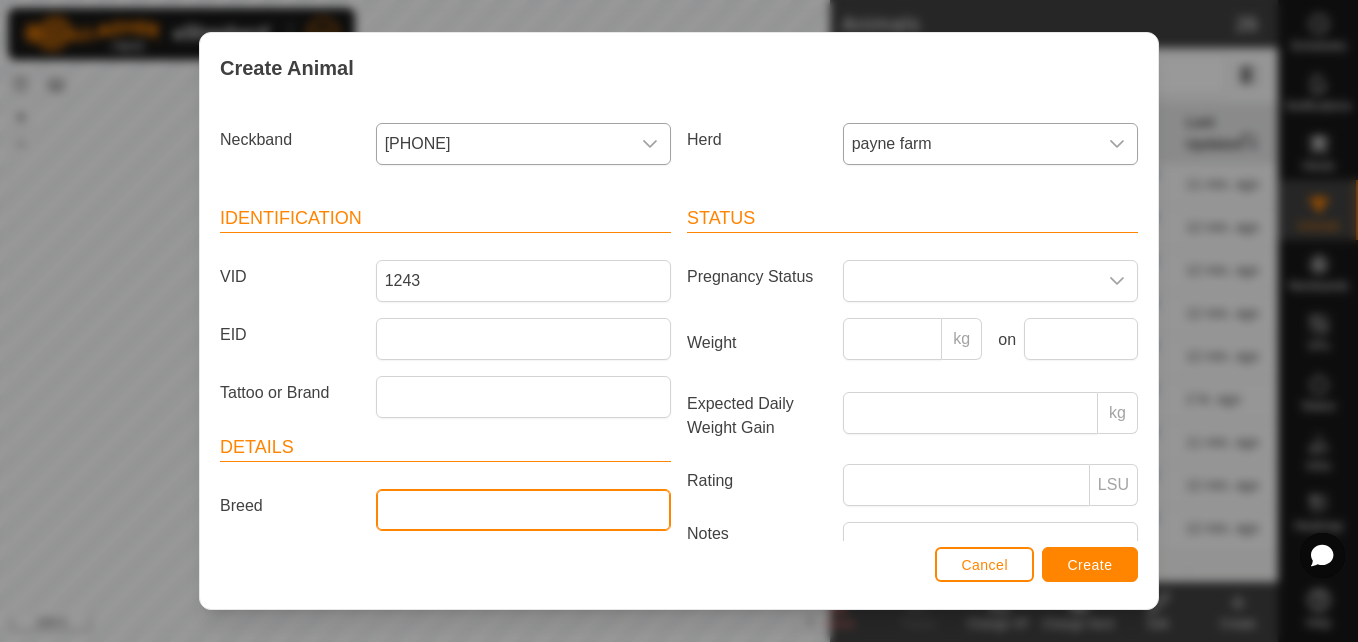 click on "Breed" at bounding box center (523, 510) 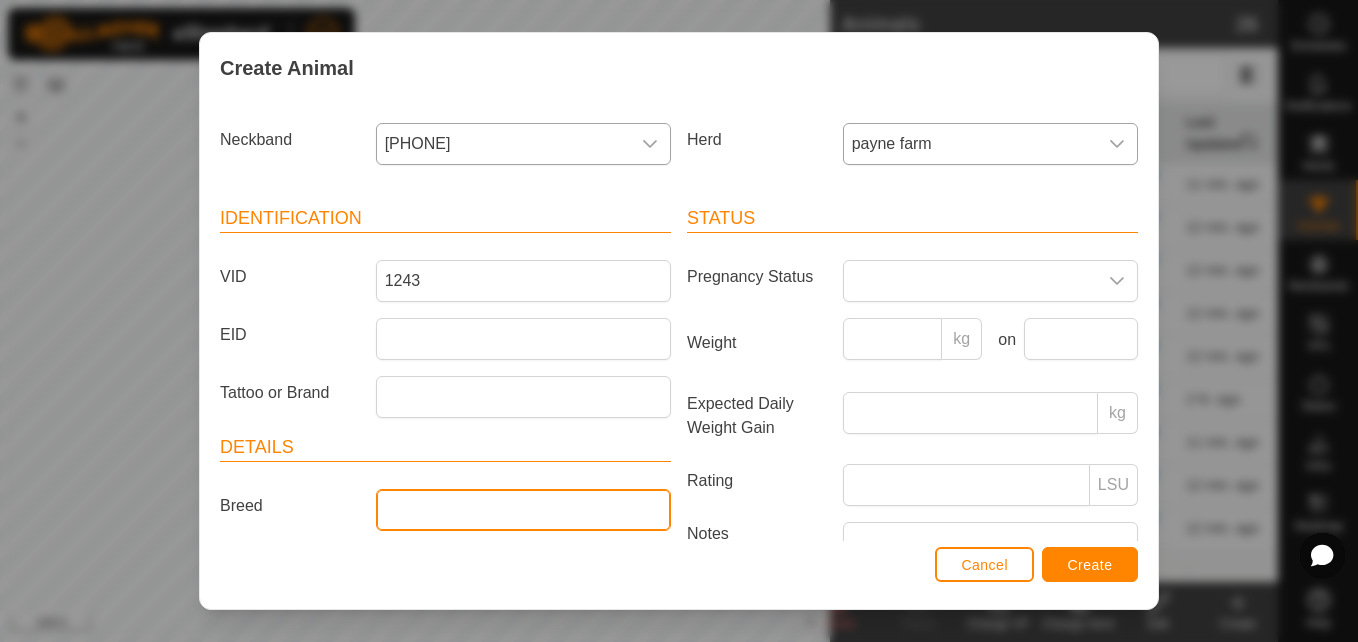 click on "Breed" at bounding box center (523, 510) 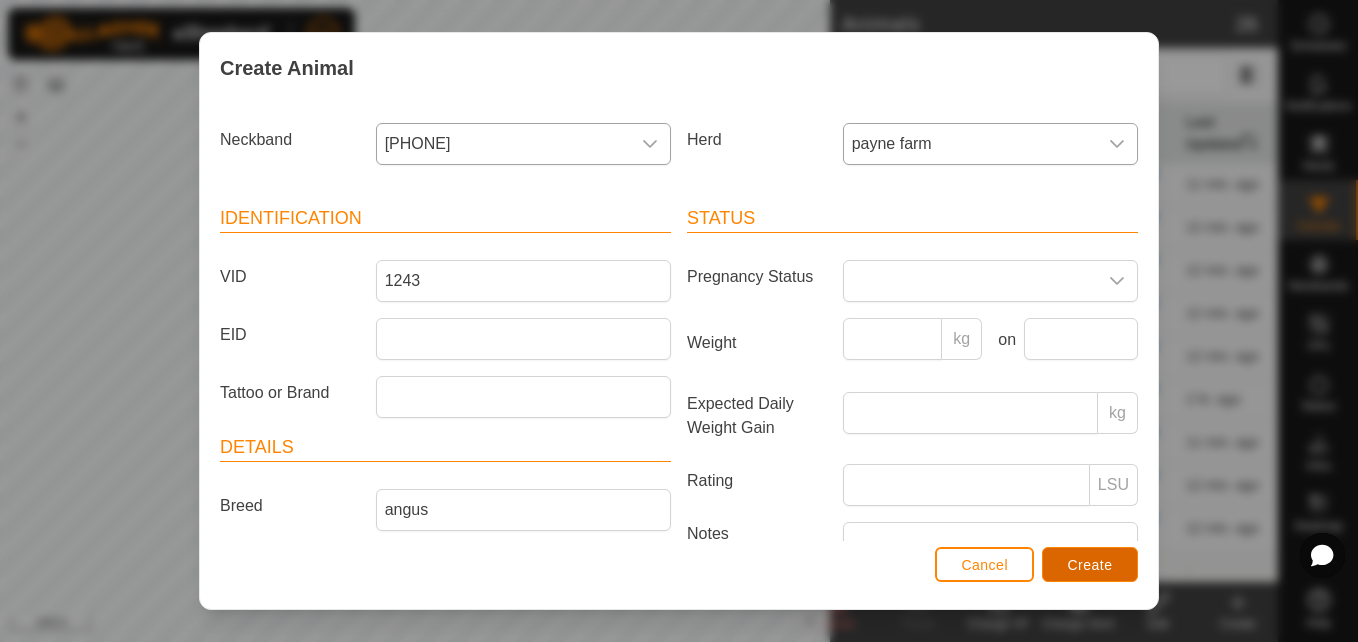 click on "Create" at bounding box center (1090, 565) 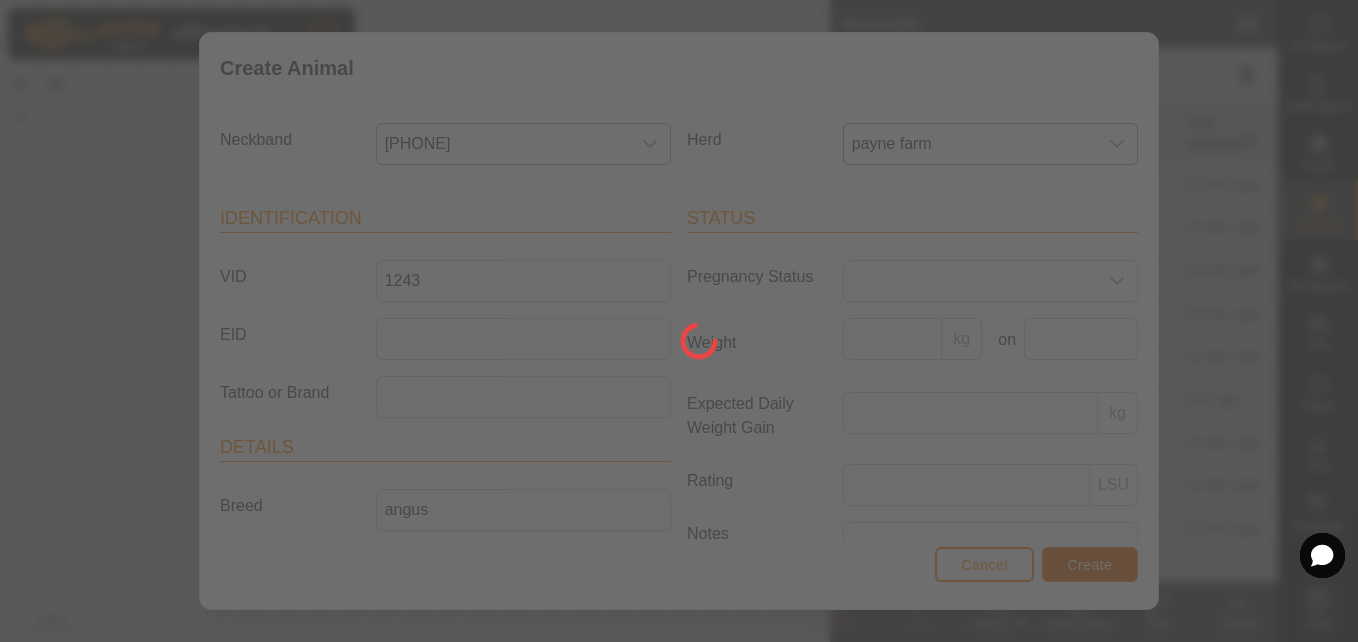 scroll, scrollTop: 169, scrollLeft: 0, axis: vertical 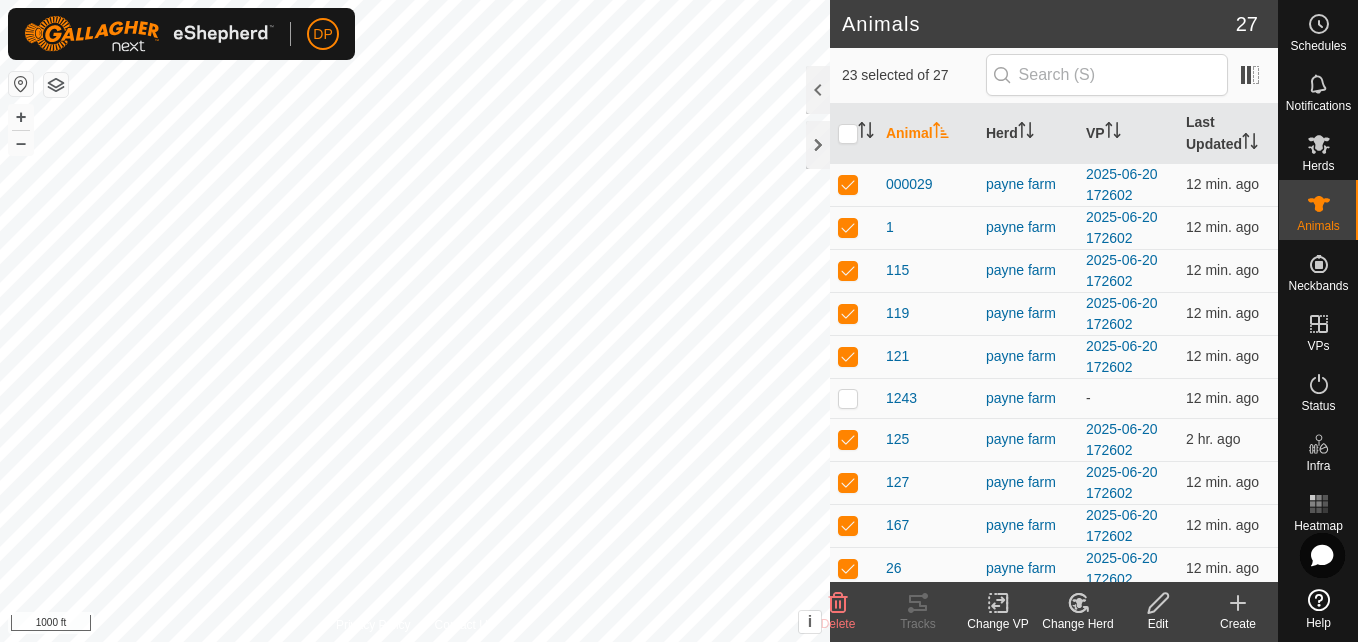 click 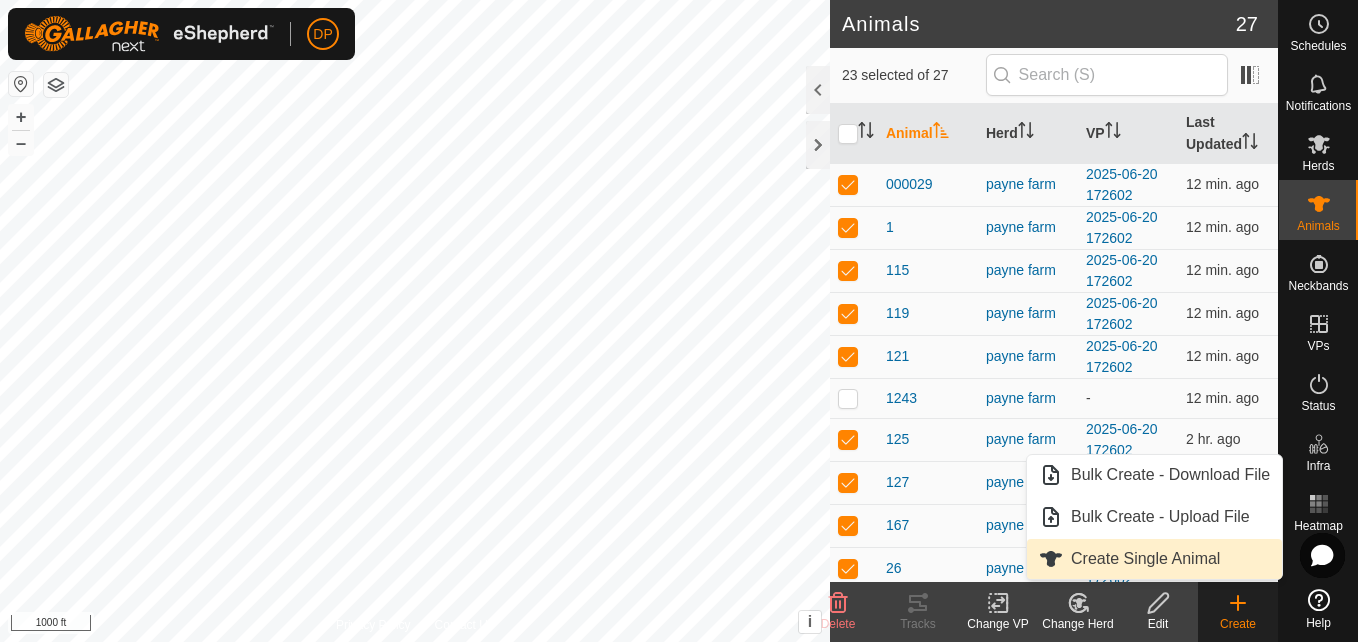 click on "Create Single Animal" at bounding box center [1154, 559] 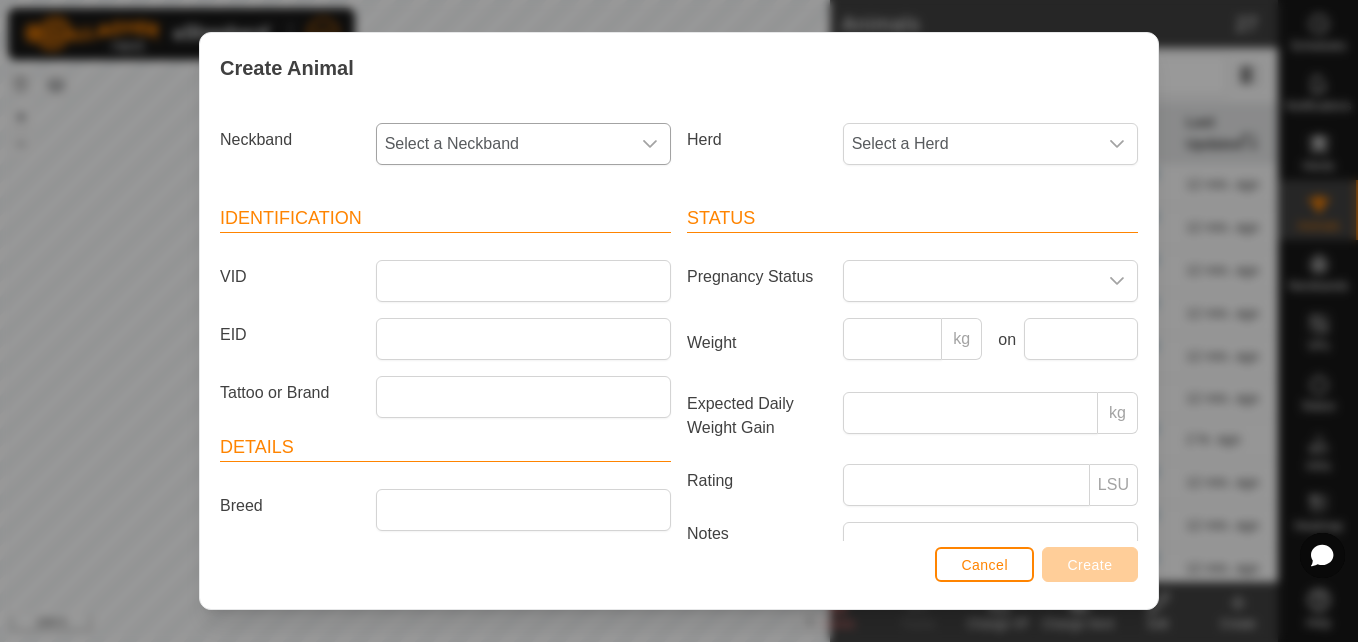 click at bounding box center [650, 144] 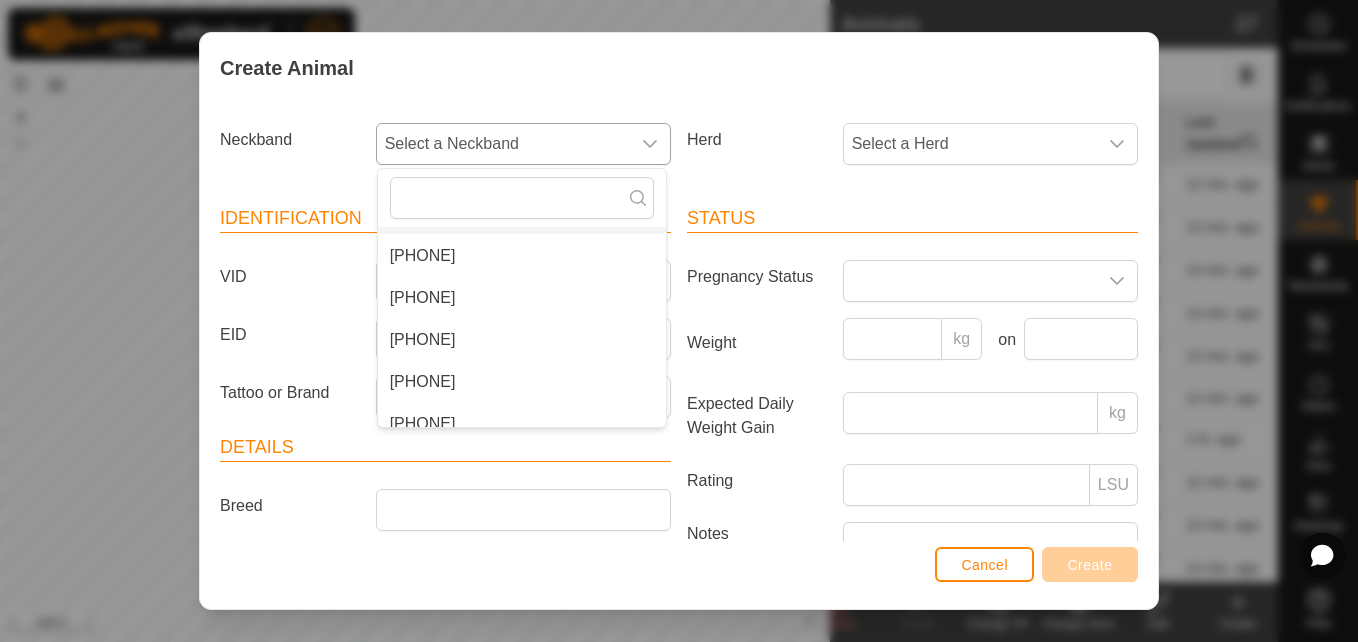 scroll, scrollTop: 1200, scrollLeft: 0, axis: vertical 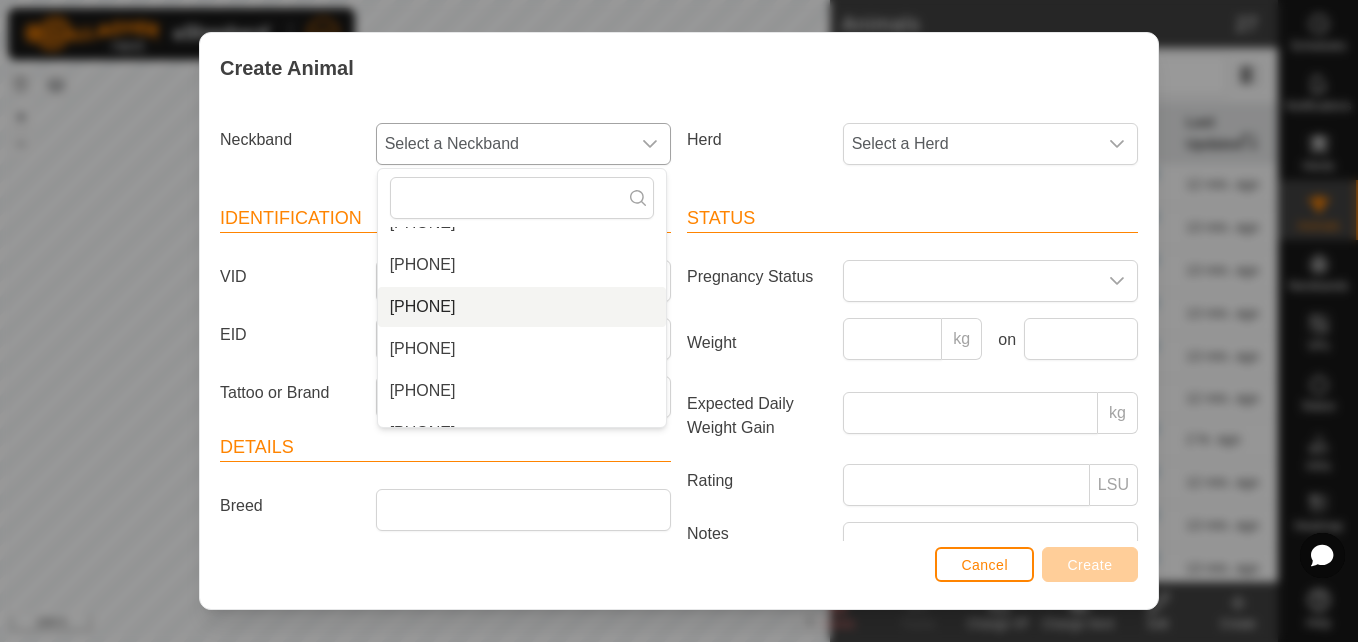 click on "[PHONE]" at bounding box center [522, 307] 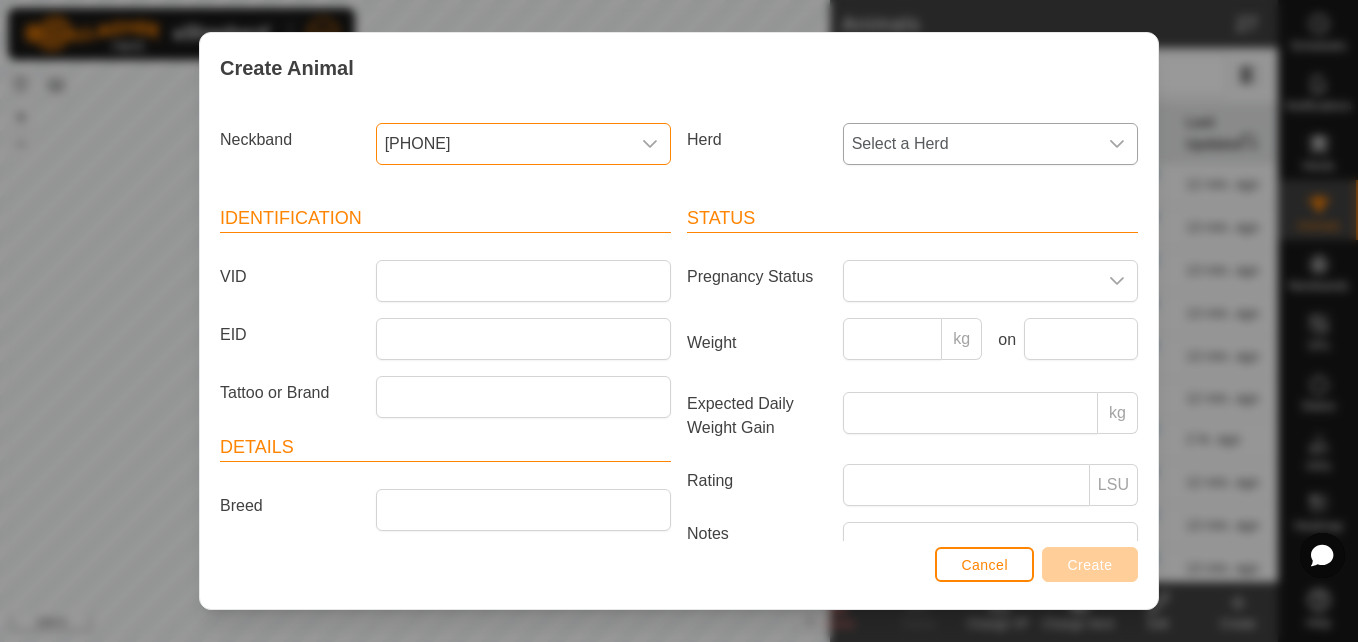 click 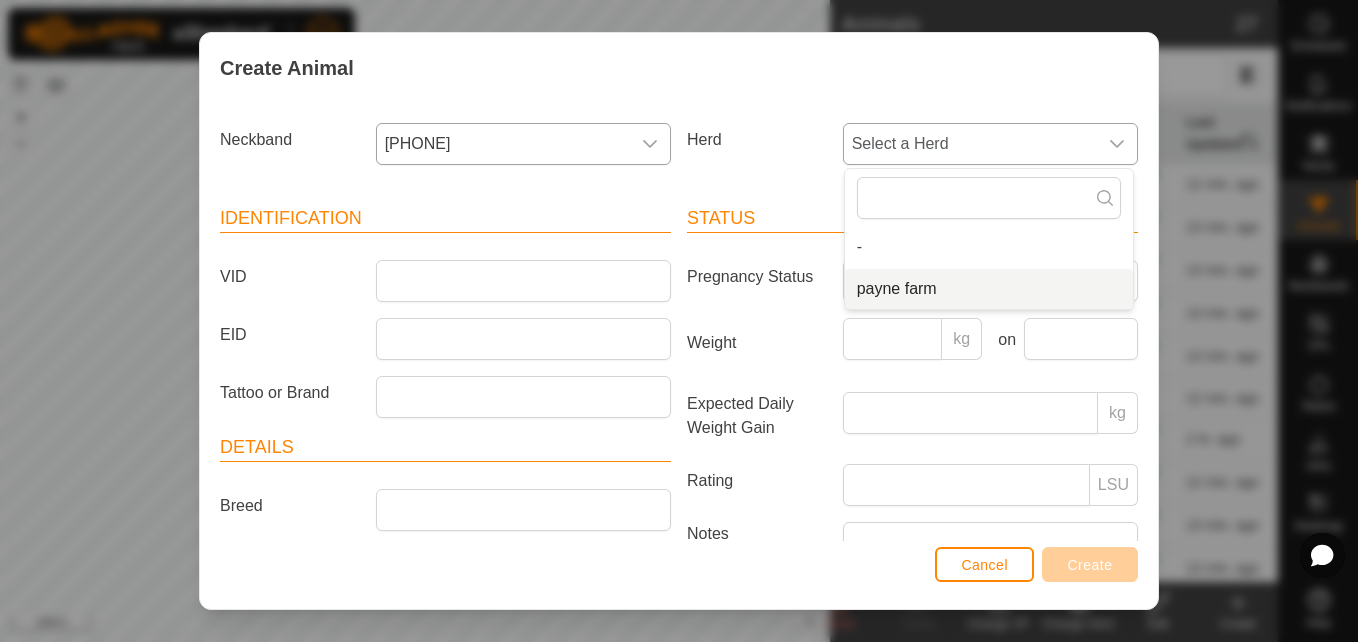 click on "payne farm" at bounding box center (989, 289) 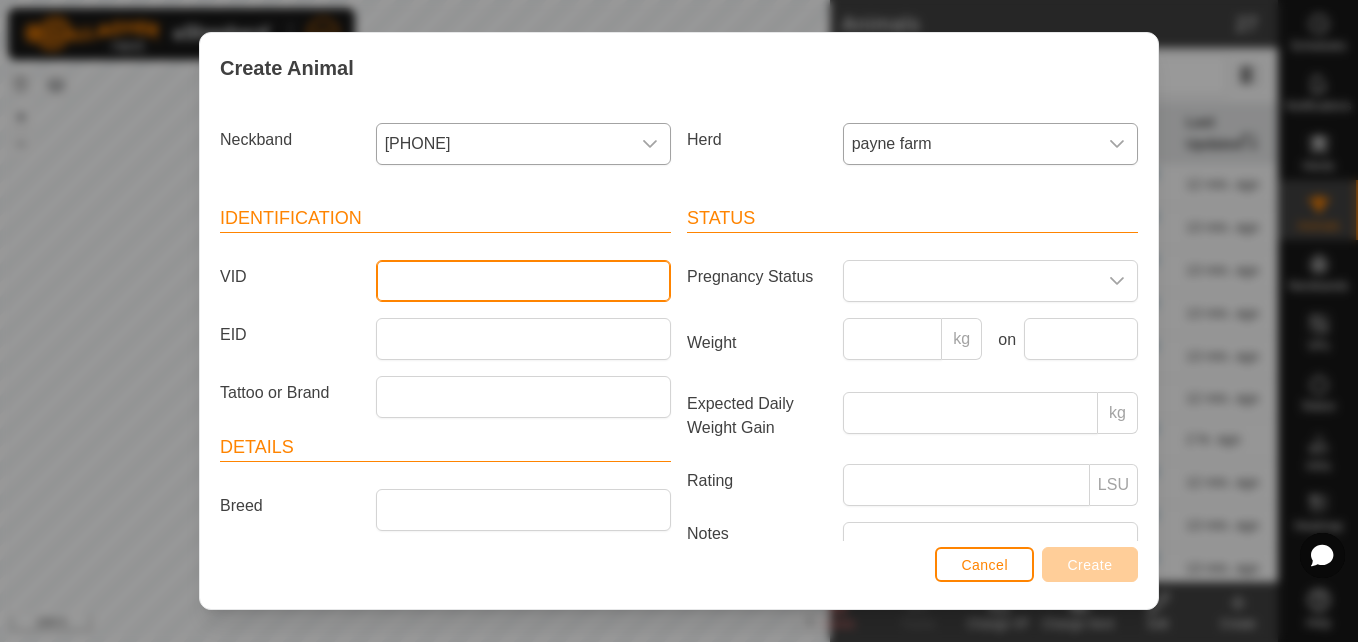click on "VID" at bounding box center [523, 281] 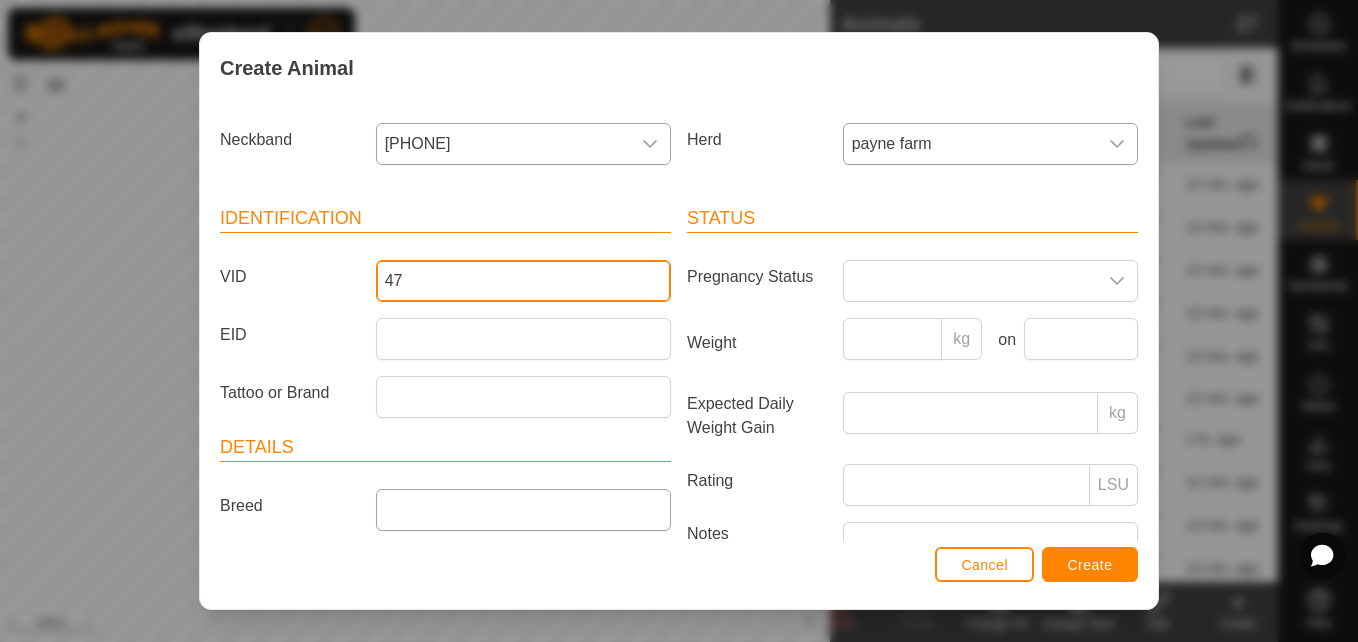 type on "47" 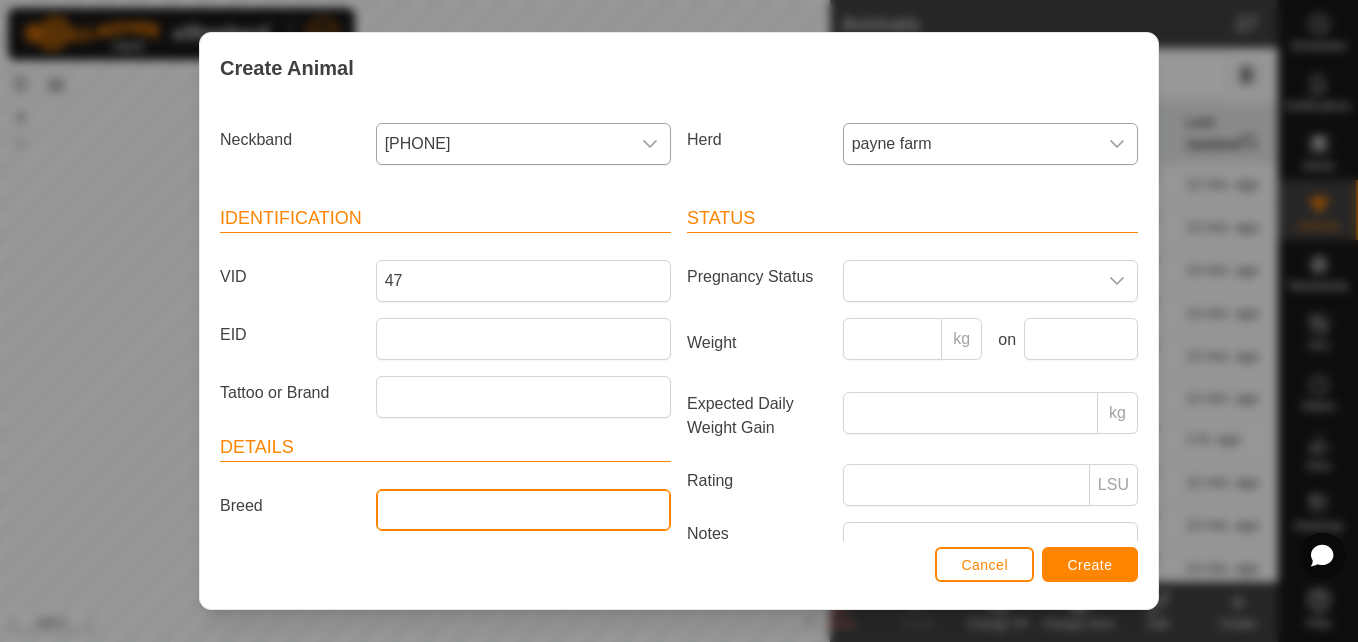 click on "Breed" at bounding box center (523, 510) 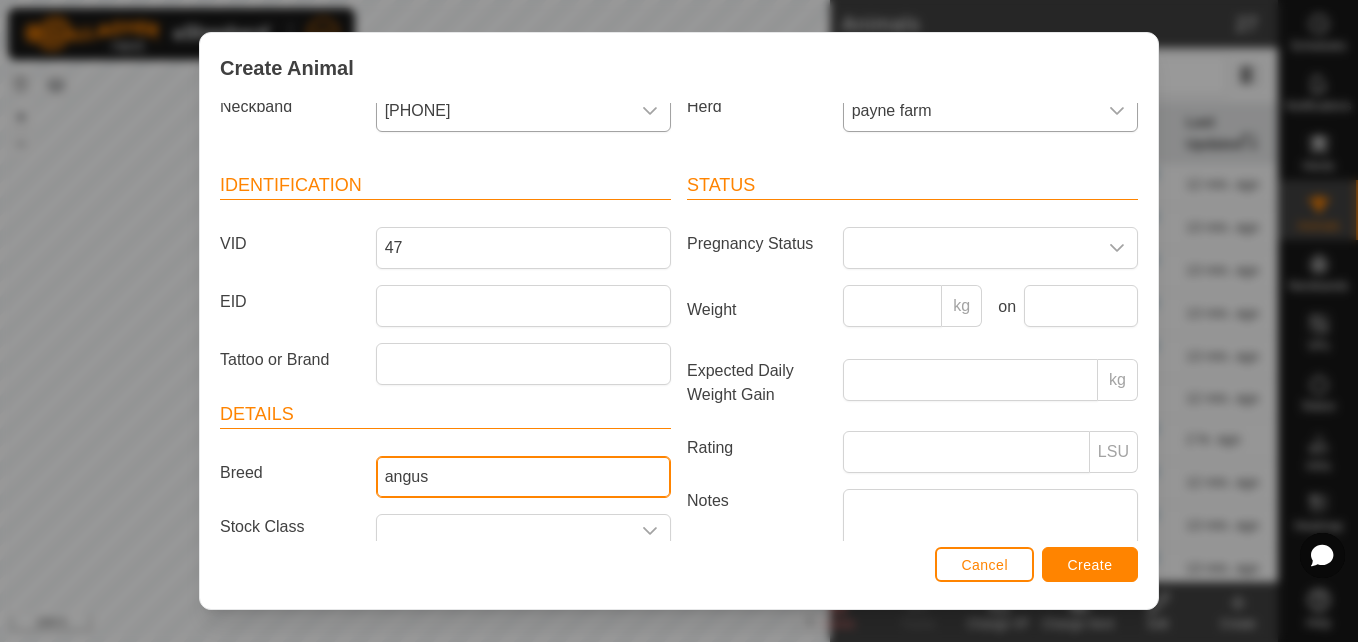 scroll, scrollTop: 0, scrollLeft: 0, axis: both 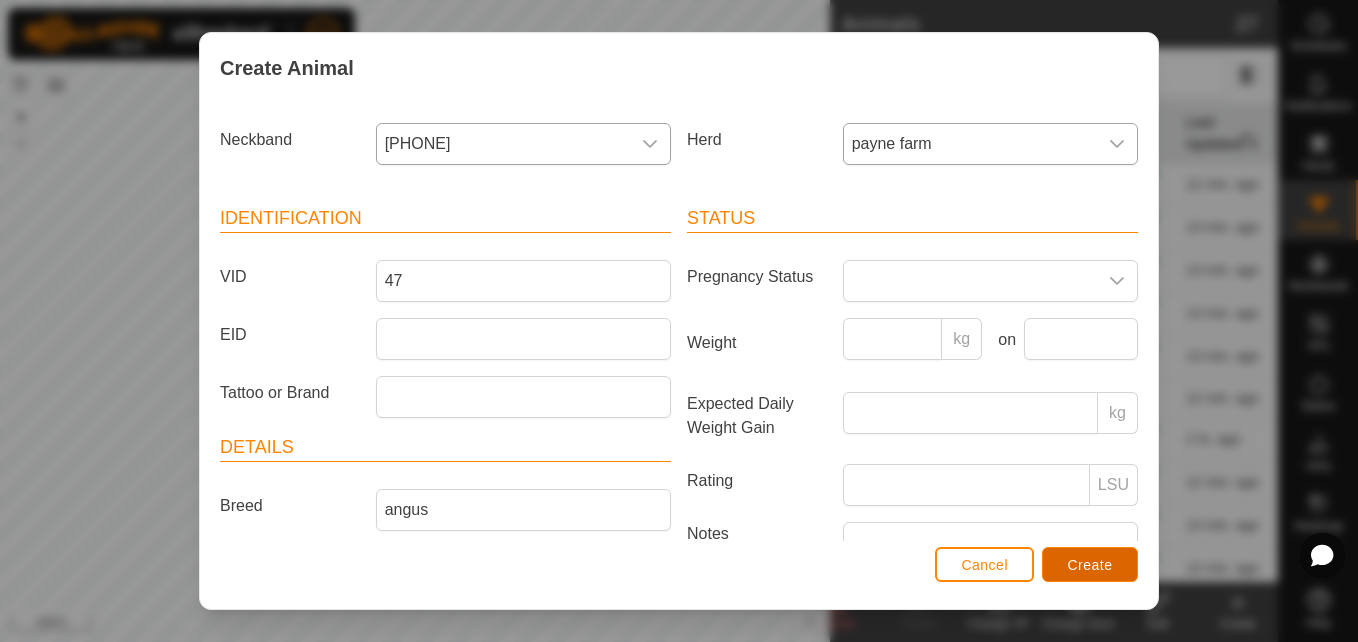 click on "Create" at bounding box center [1090, 565] 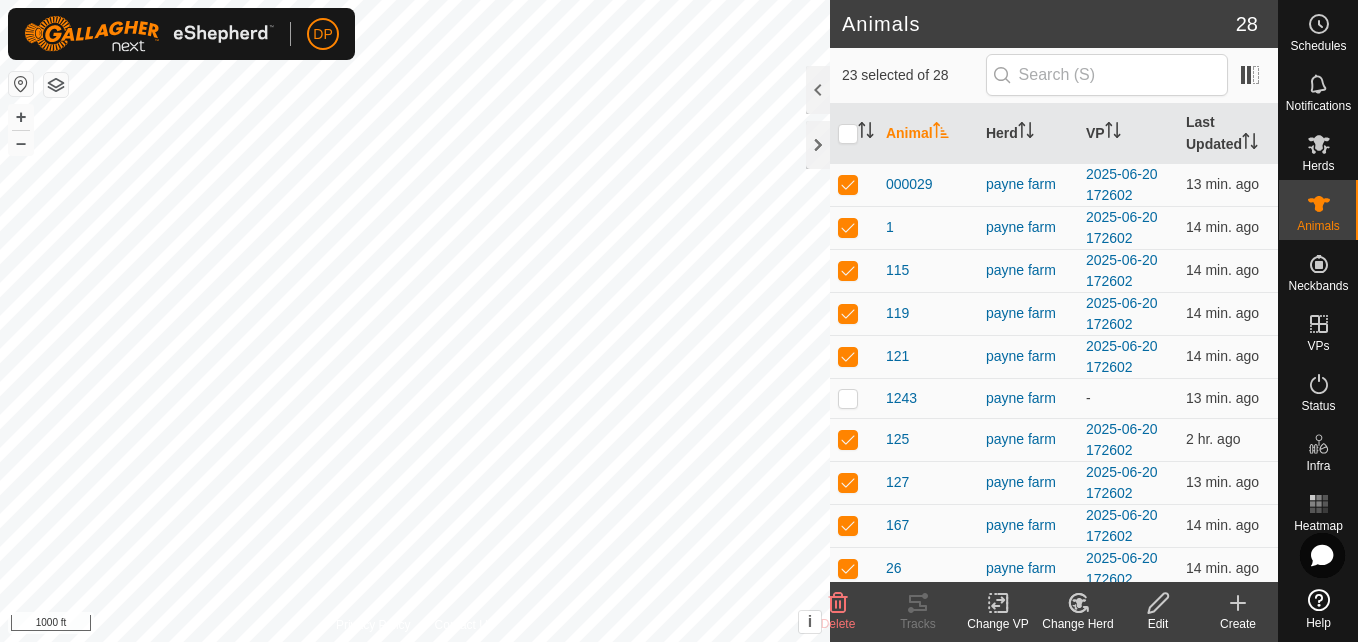 click 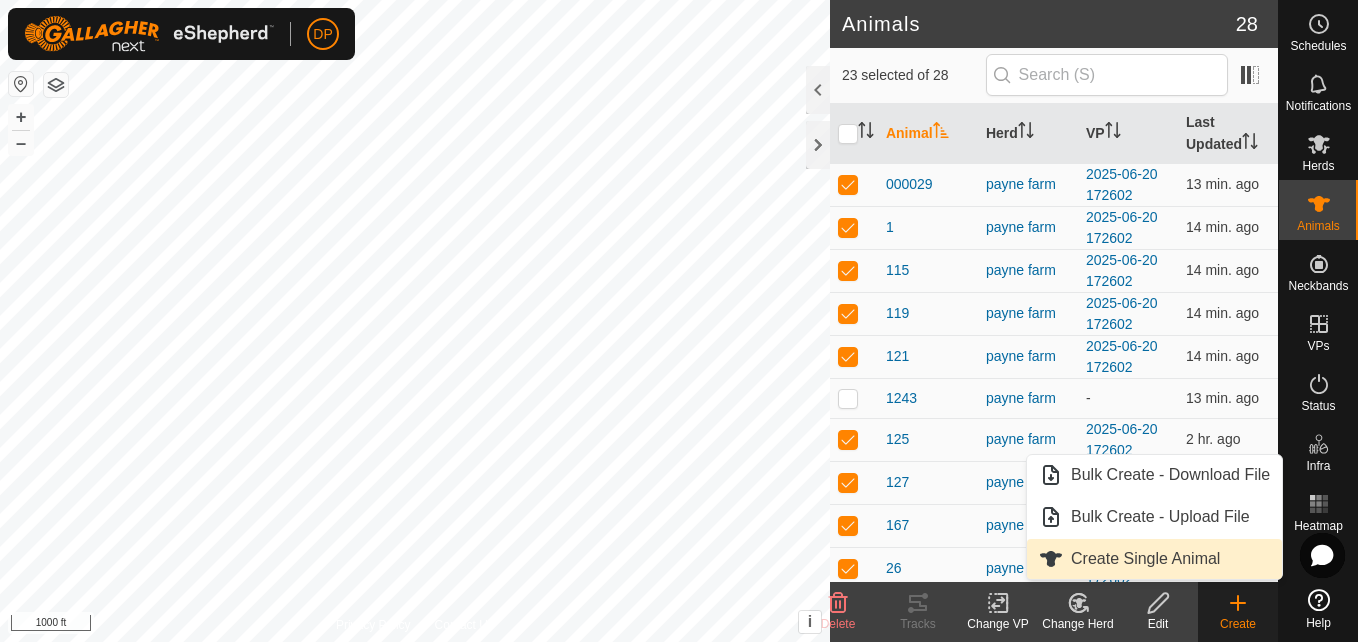 click on "Create Single Animal" at bounding box center [1154, 559] 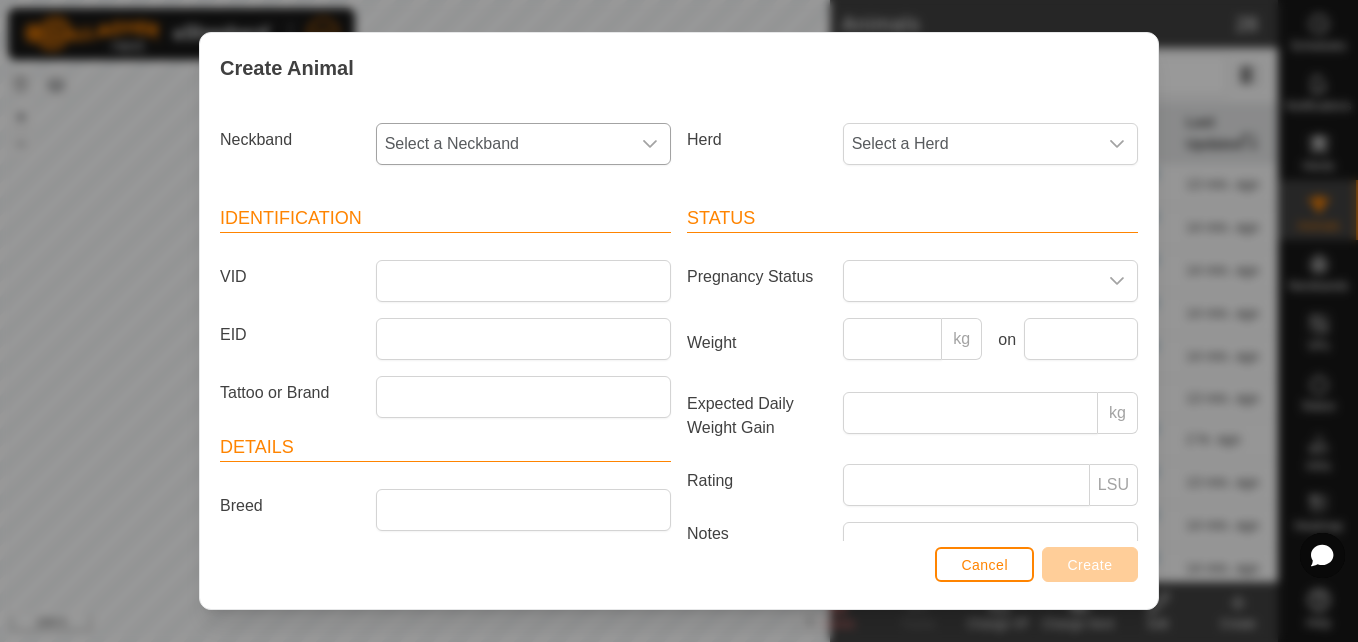 click on "Select a Neckband" at bounding box center [503, 144] 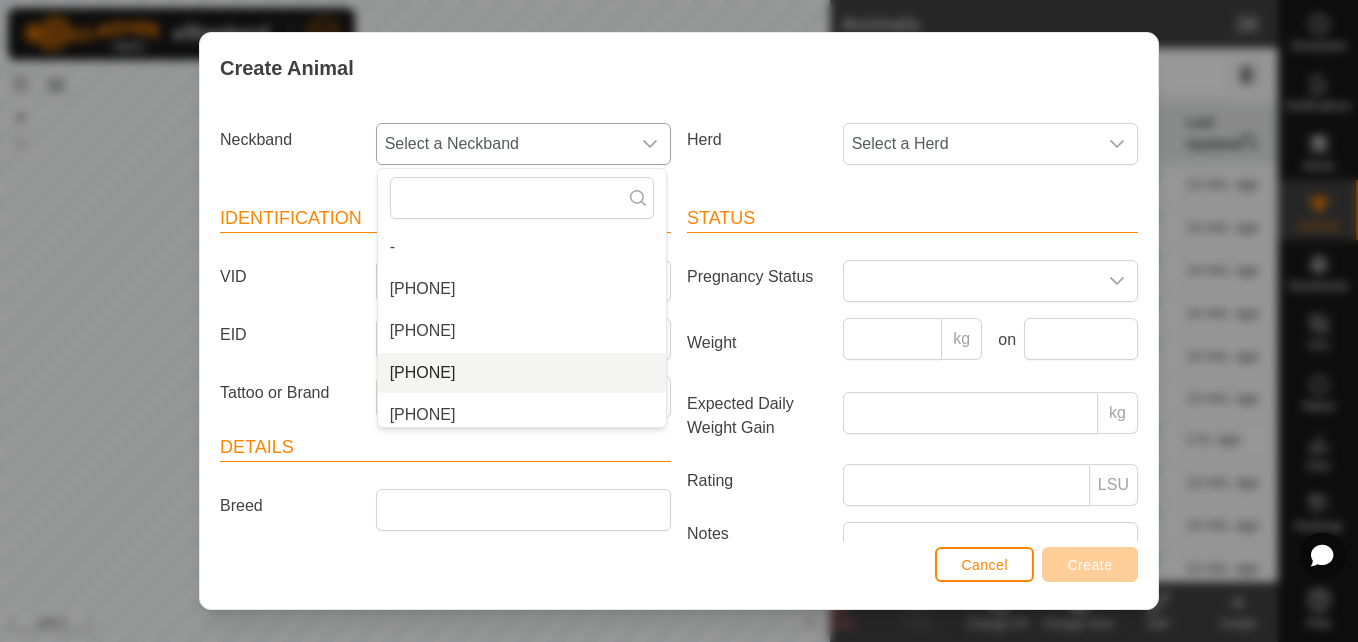 click on "[PHONE]" at bounding box center [522, 373] 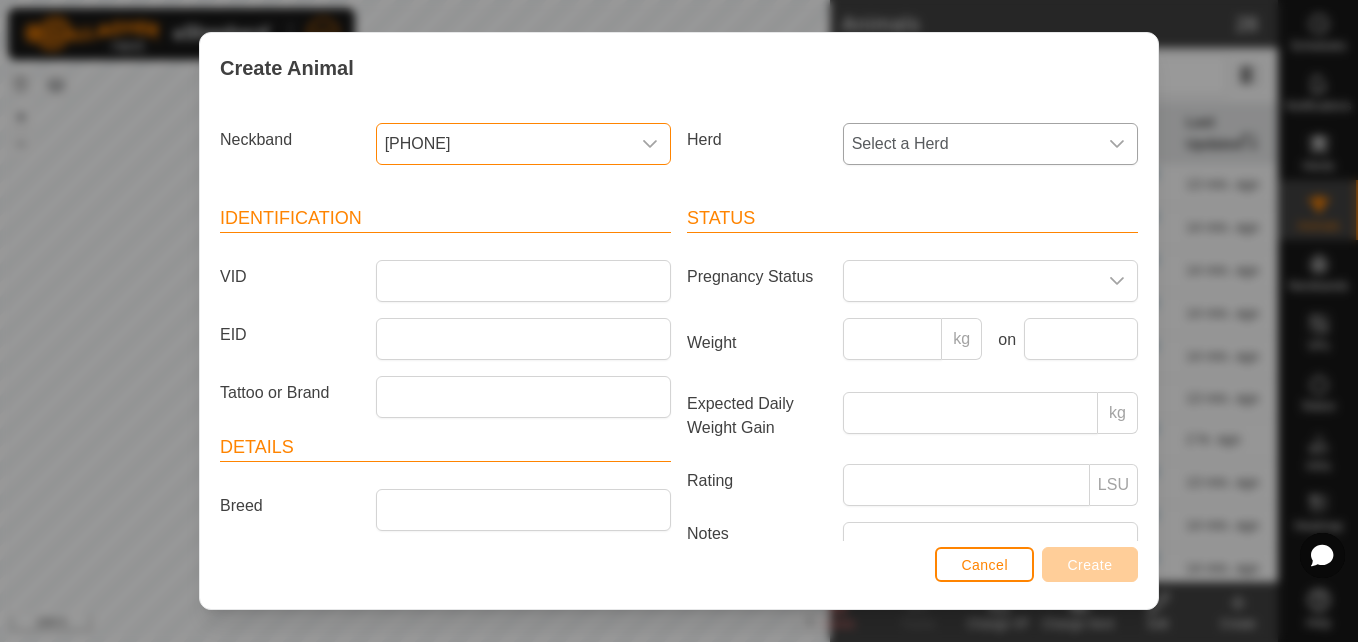 click 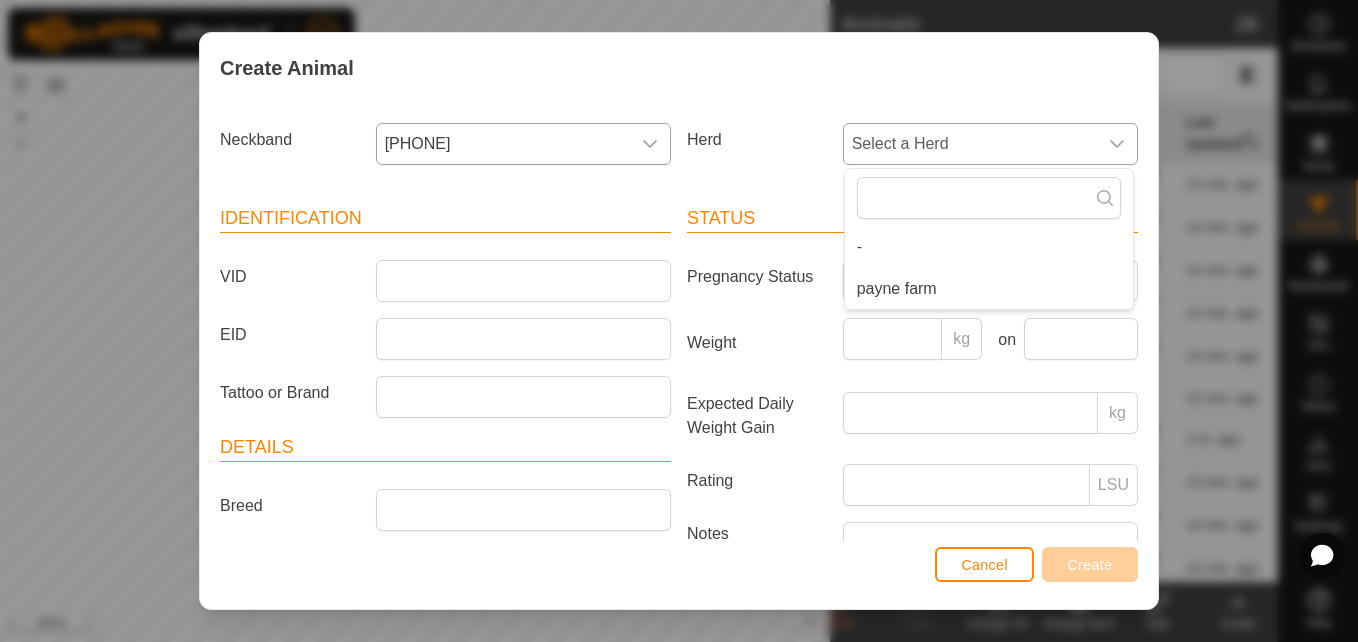 click on "payne farm" at bounding box center [989, 289] 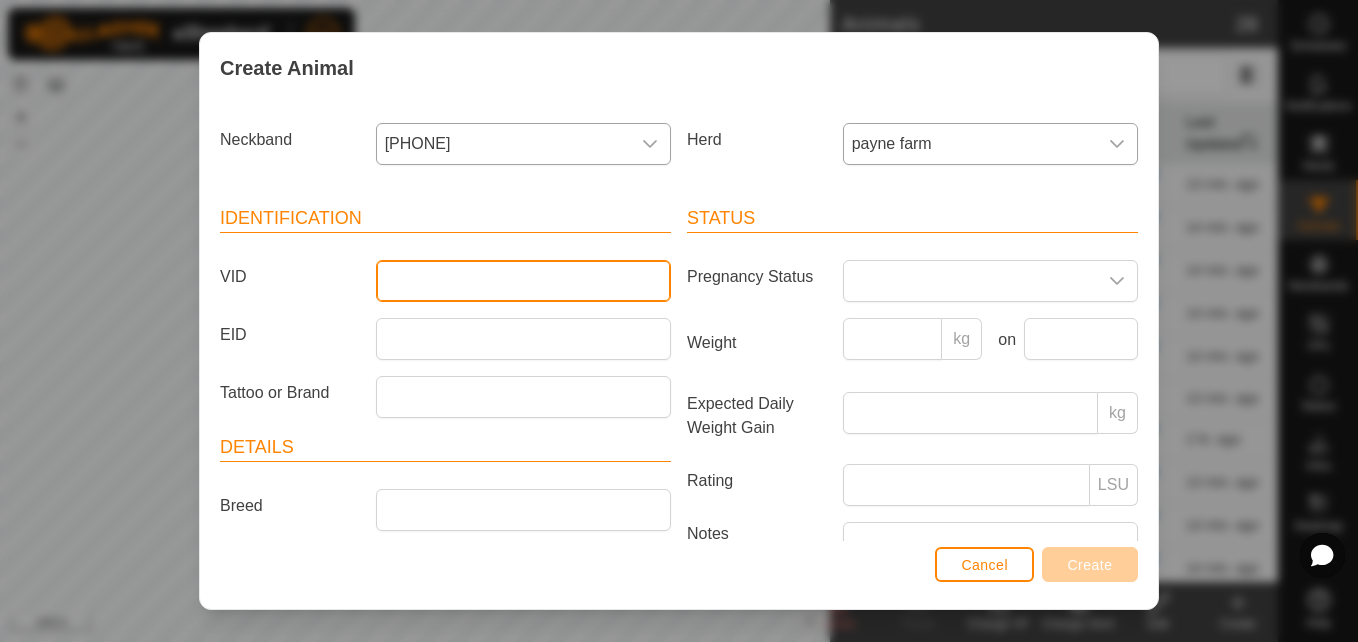 click on "VID" at bounding box center [523, 281] 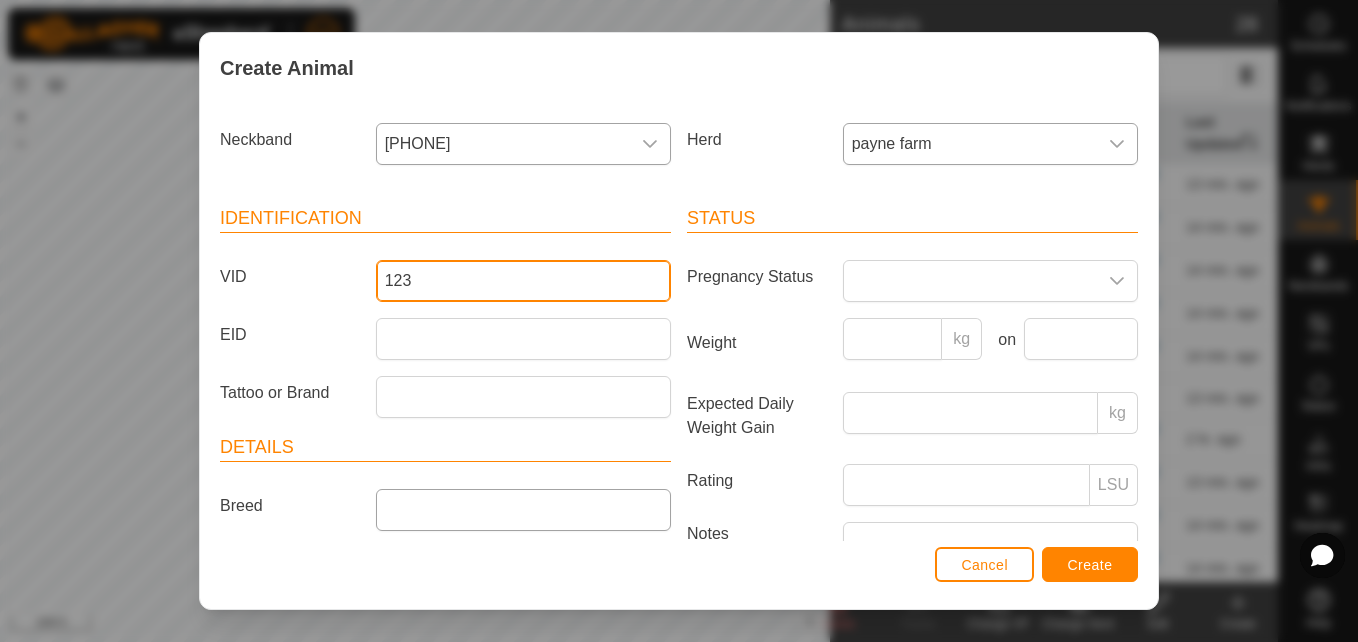 type on "123" 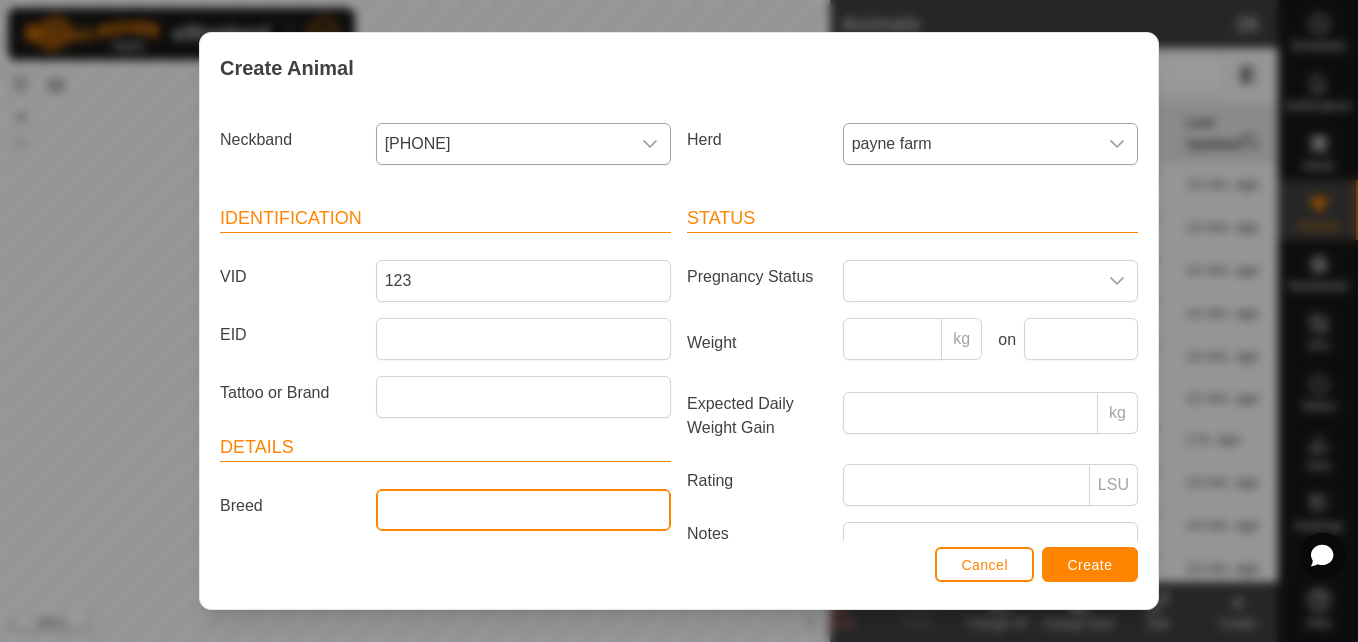 click on "Breed" at bounding box center (523, 510) 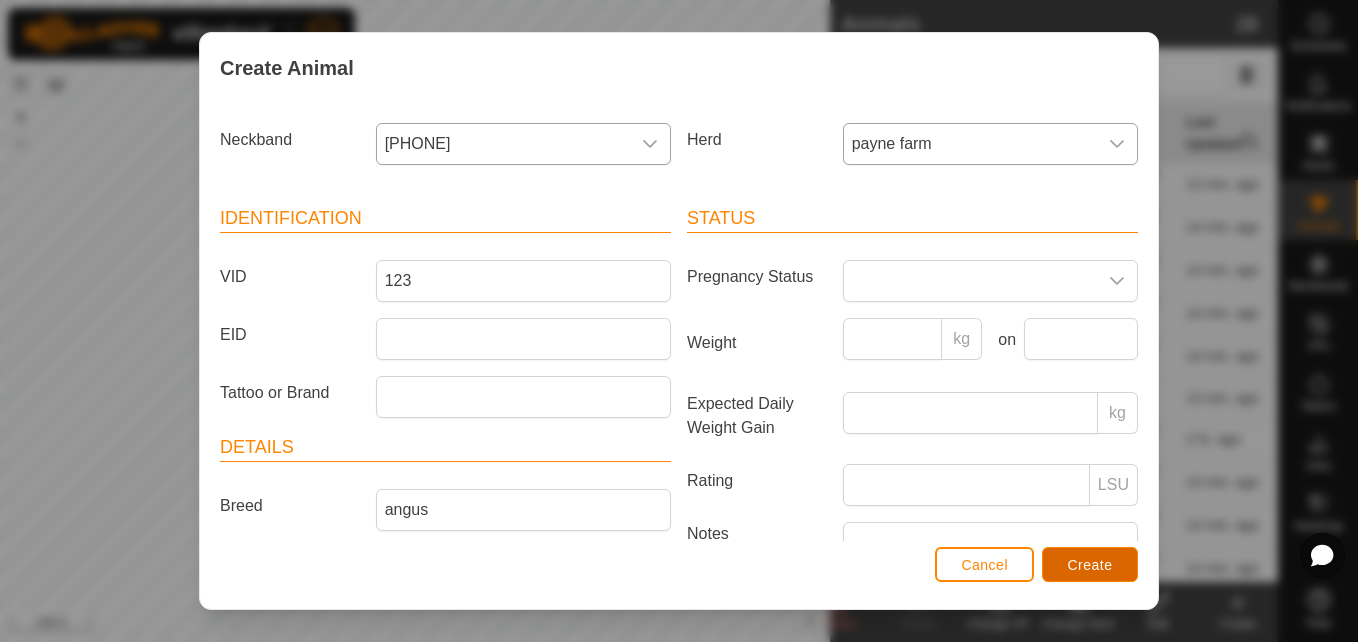 click on "Create" at bounding box center (1090, 565) 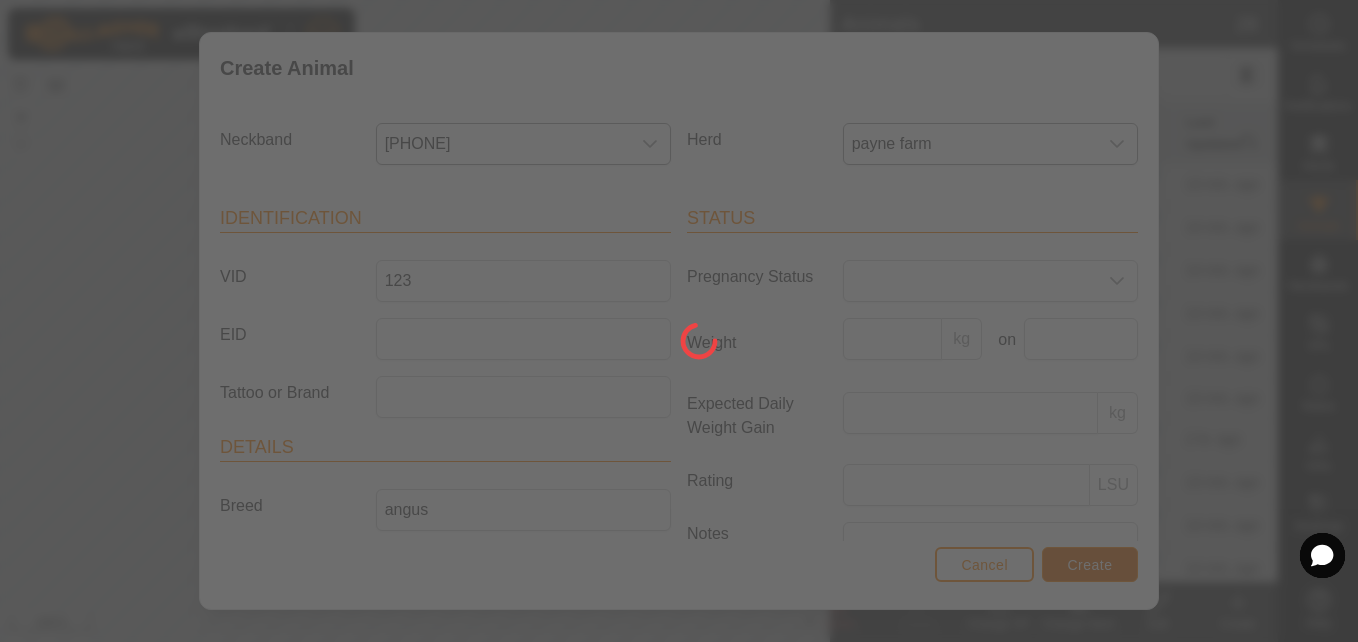 scroll, scrollTop: 169, scrollLeft: 0, axis: vertical 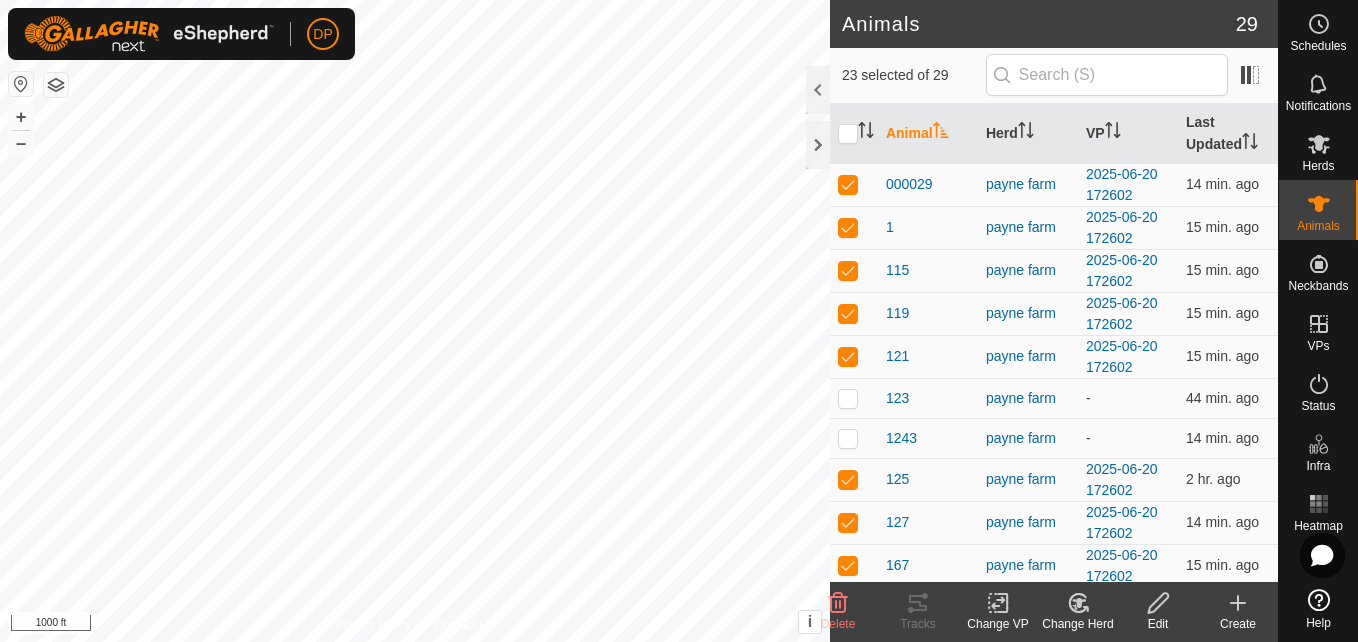 click 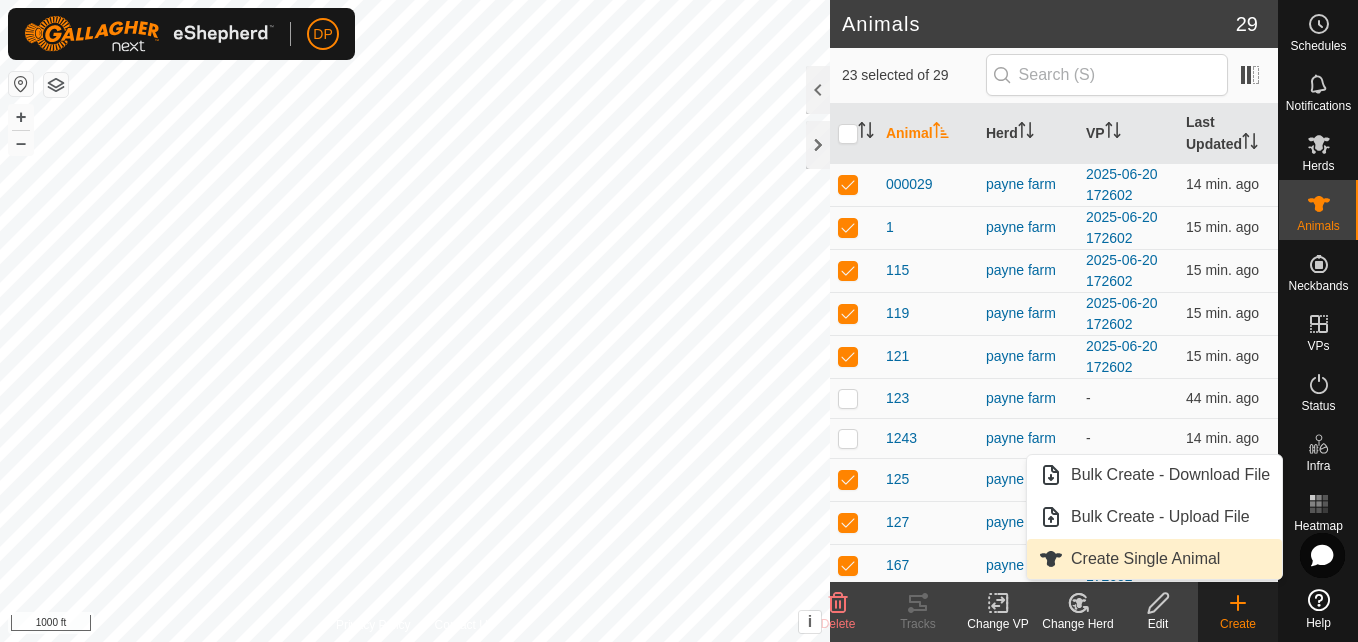 click on "Create Single Animal" at bounding box center [1154, 559] 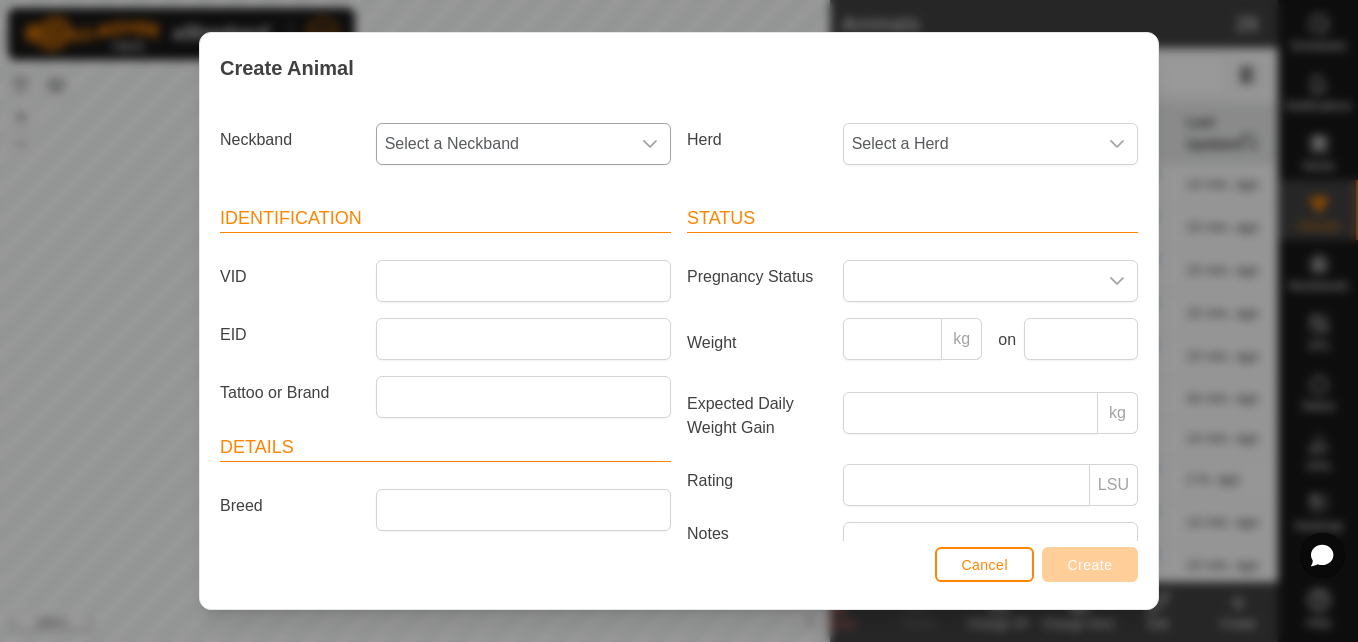 click 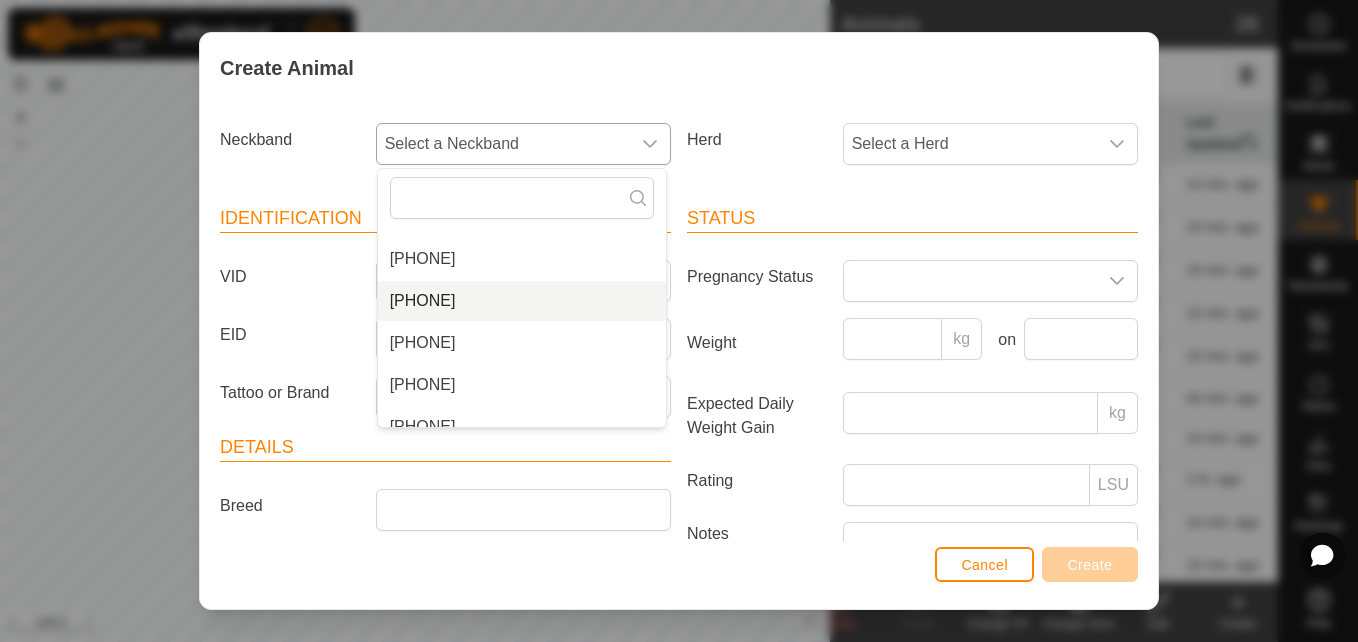 scroll, scrollTop: 1268, scrollLeft: 0, axis: vertical 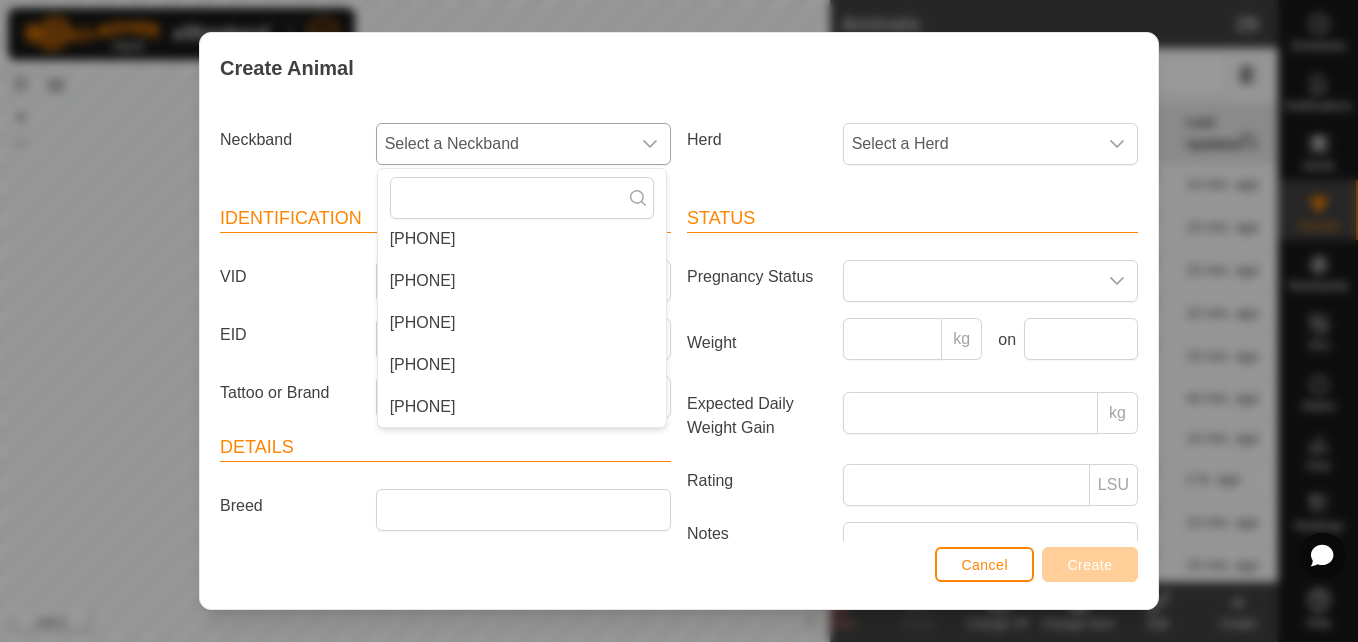 click on "[PHONE]" at bounding box center (522, 323) 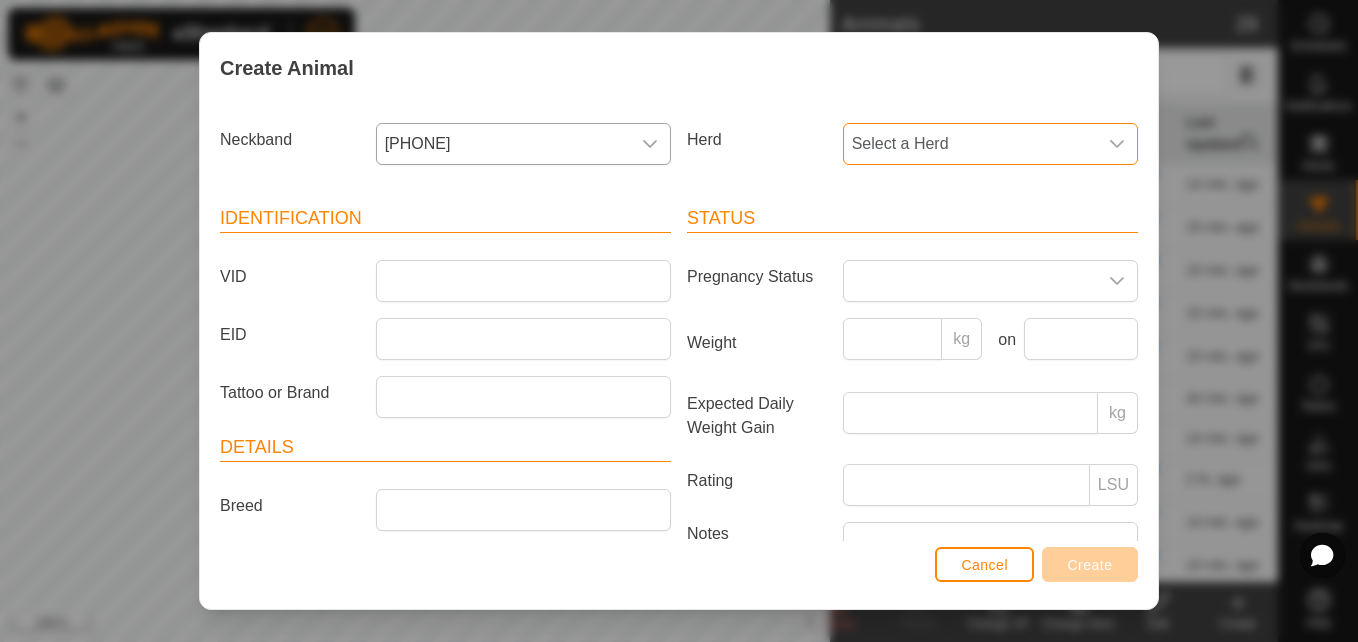 click on "Select a Herd" at bounding box center (970, 144) 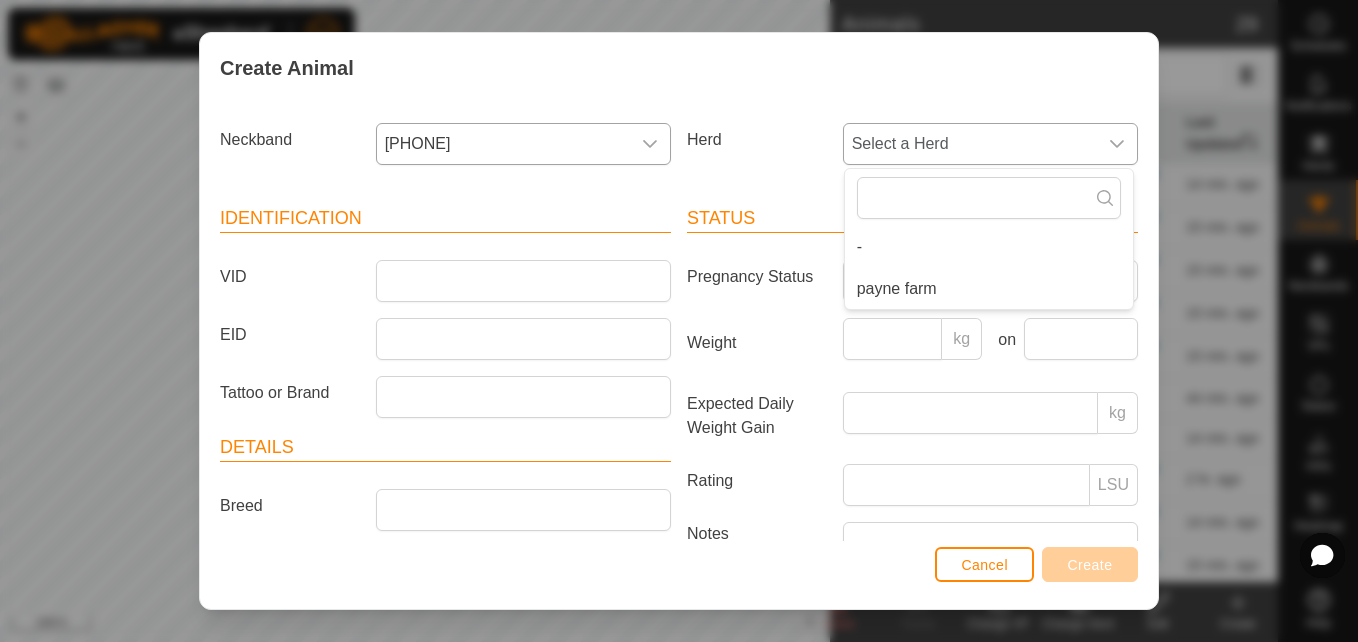 click on "payne farm" at bounding box center [989, 289] 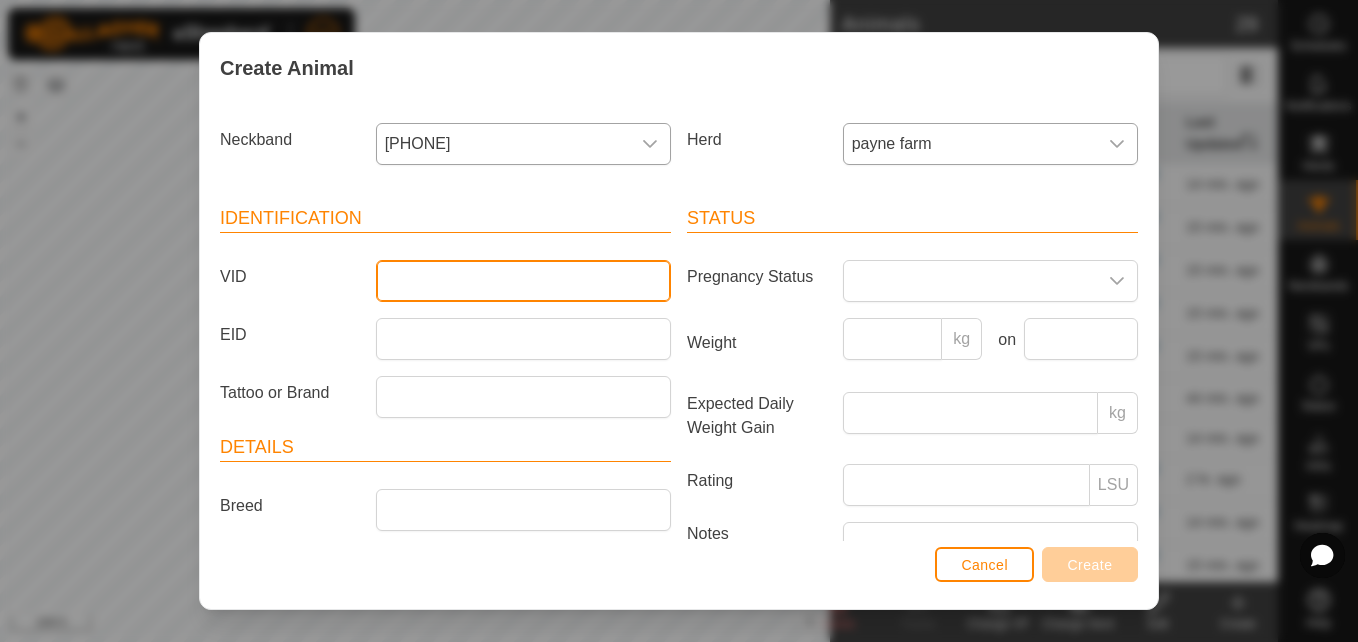 click on "VID" at bounding box center (523, 281) 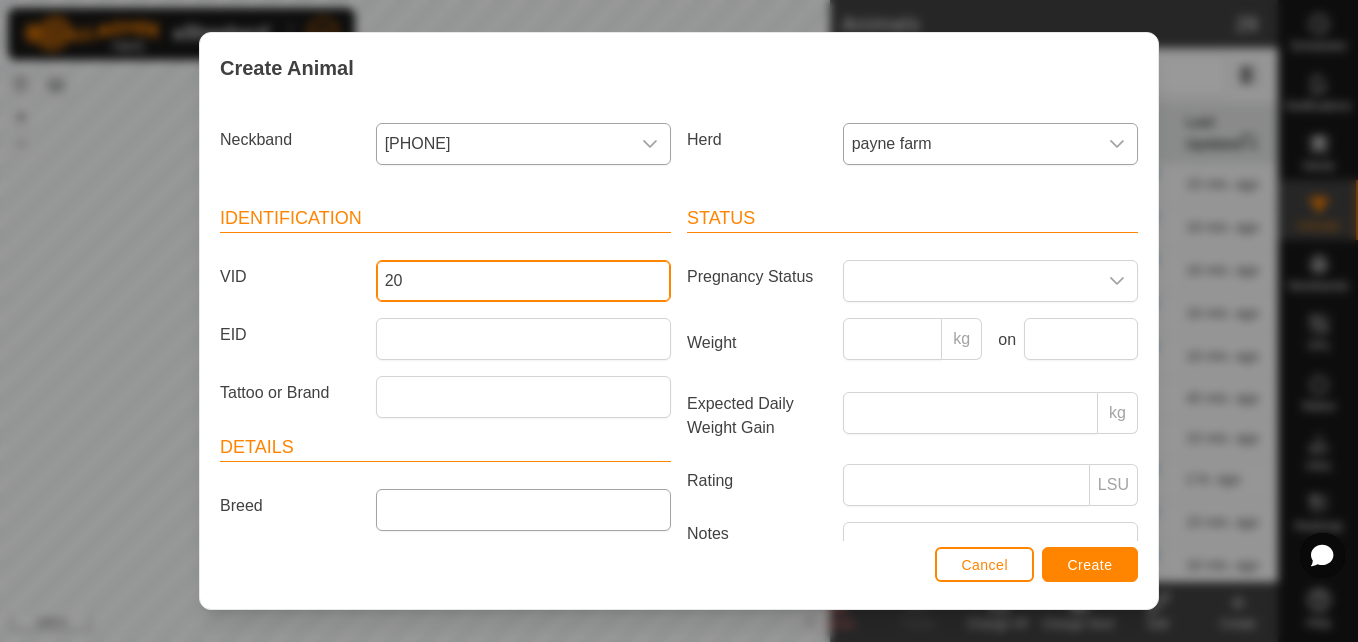 type on "20" 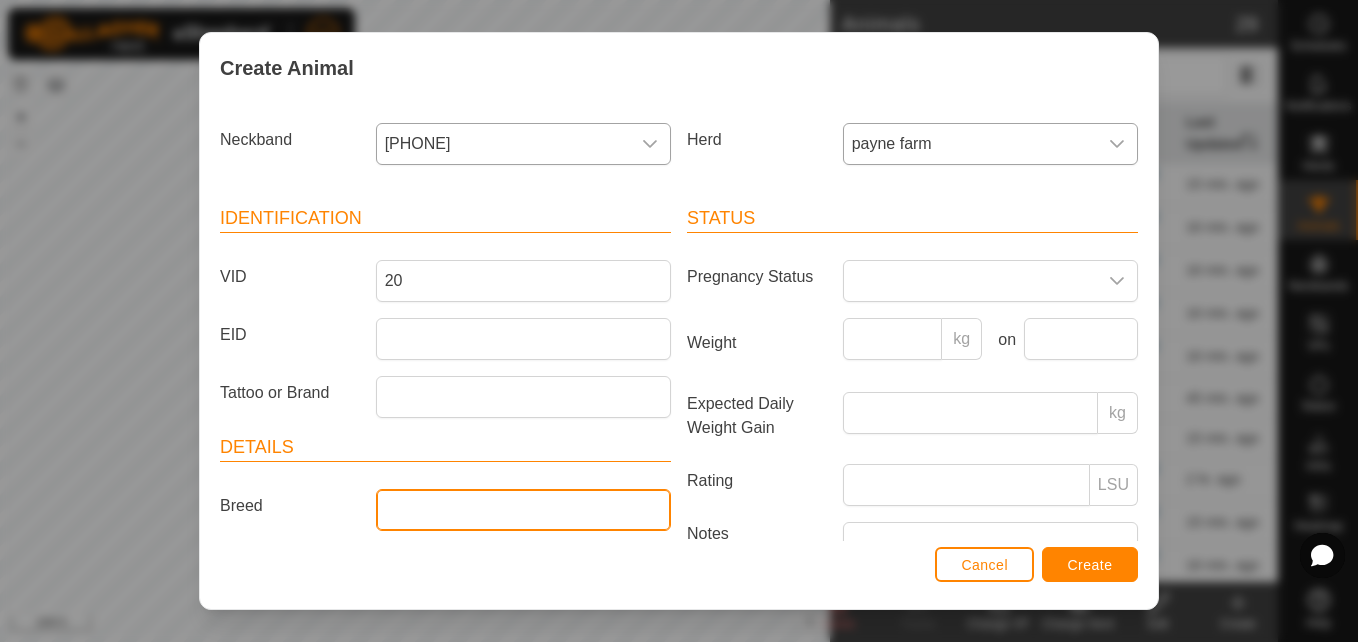 click on "Breed" at bounding box center (523, 510) 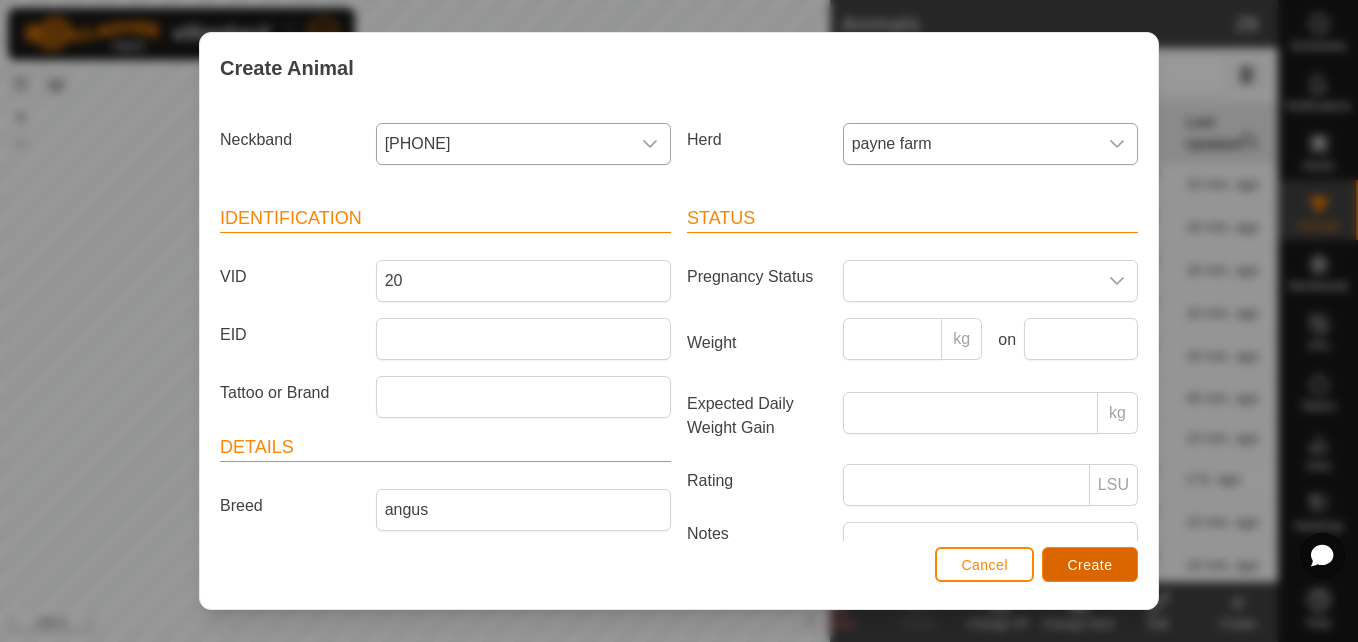click on "Create" at bounding box center [1090, 565] 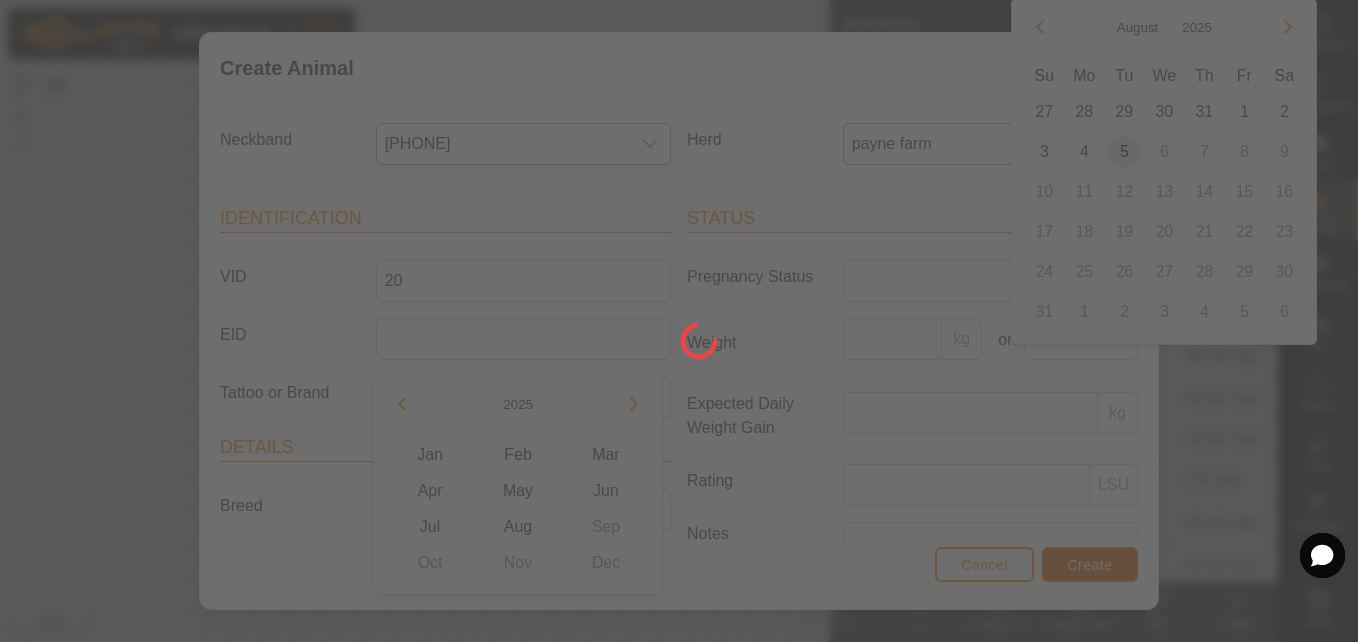 scroll, scrollTop: 169, scrollLeft: 0, axis: vertical 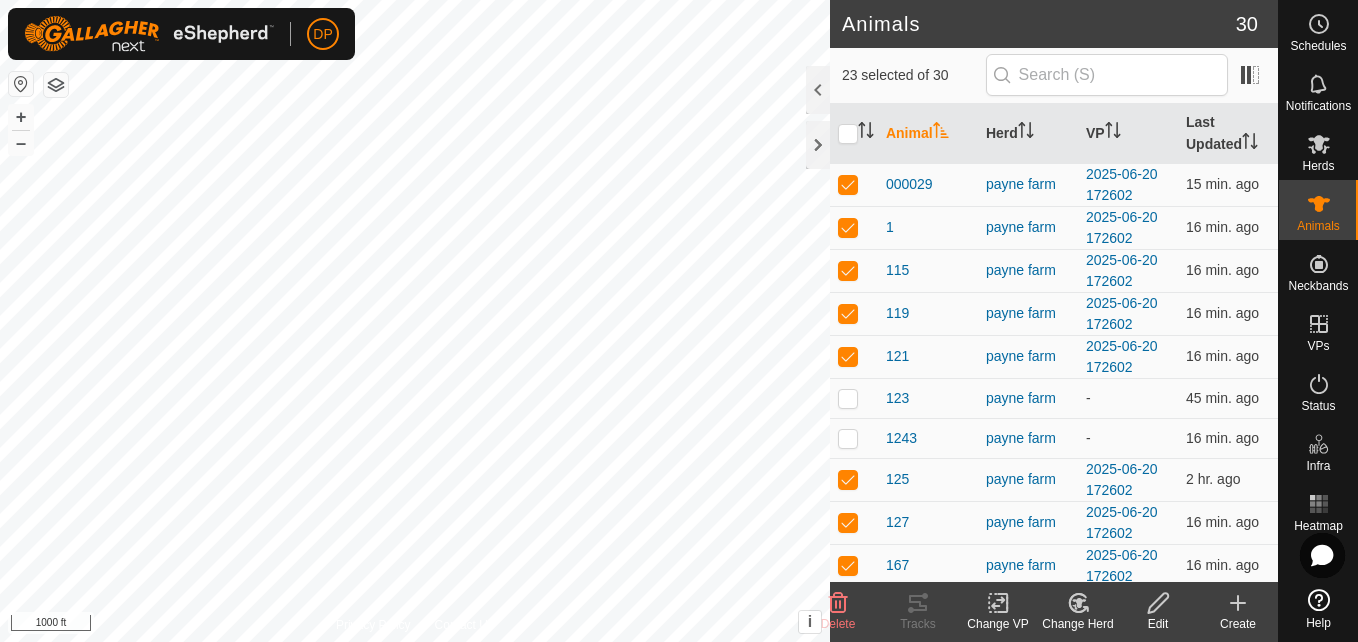 click 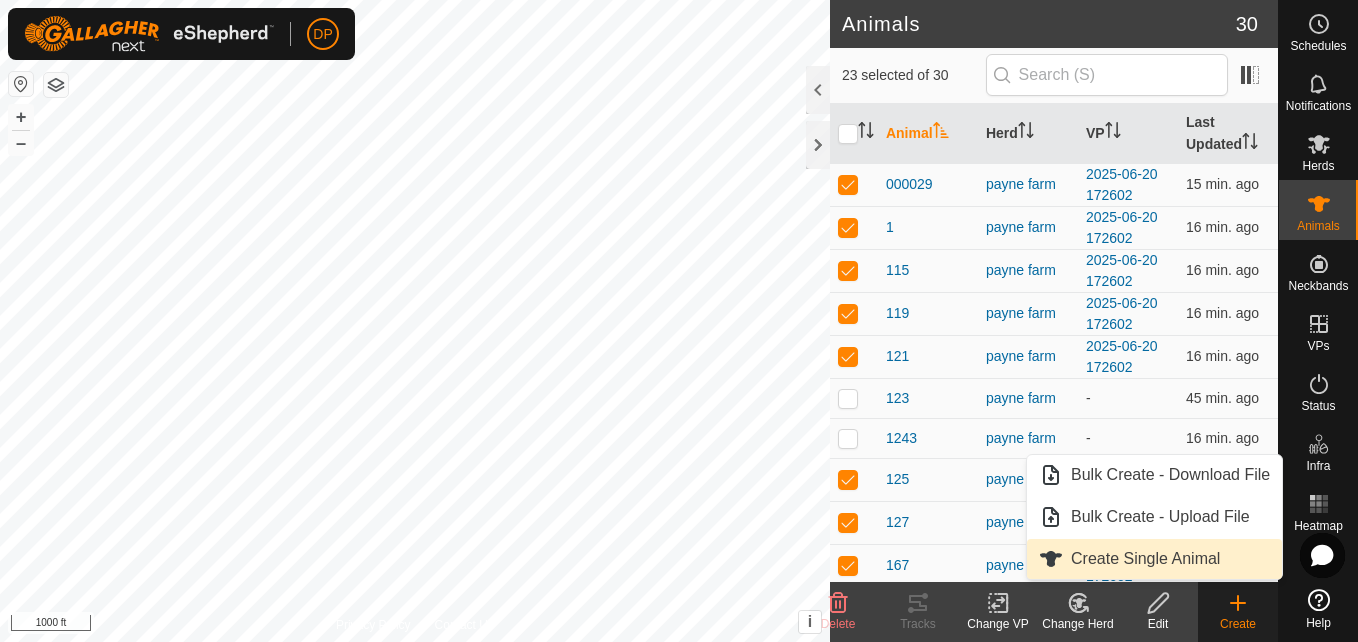 click on "Create Single Animal" at bounding box center (1154, 559) 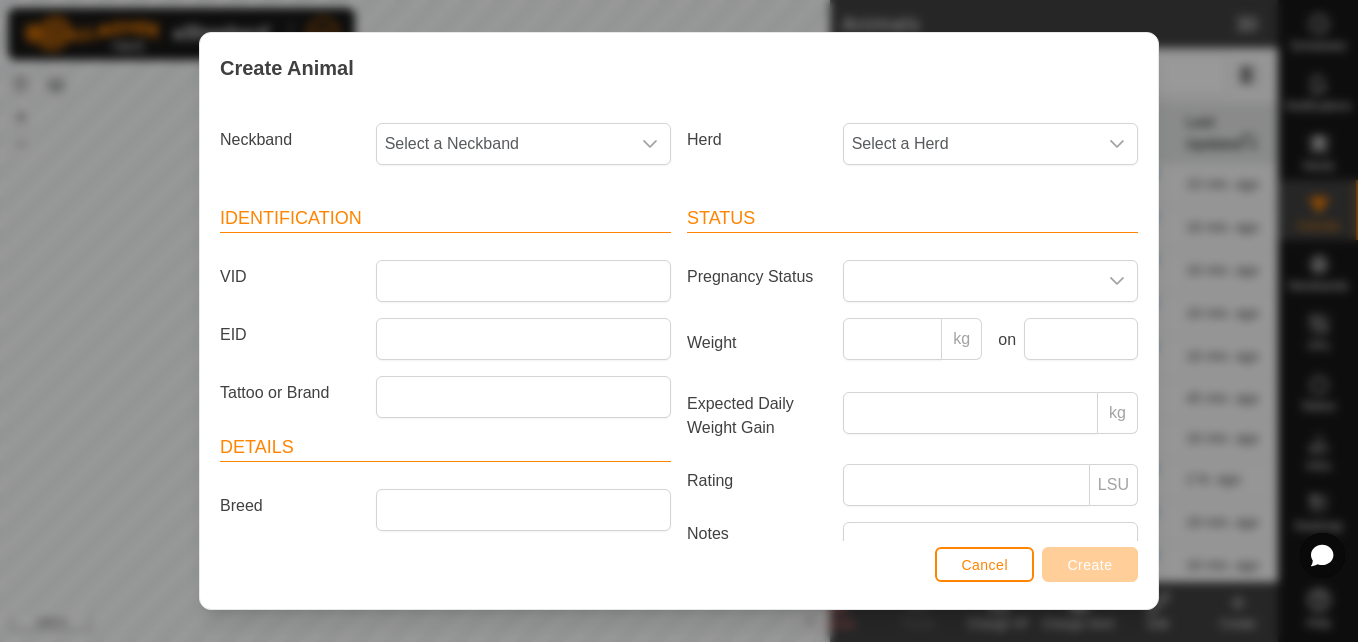 click on "Neckband Select a Neckband" at bounding box center [445, 152] 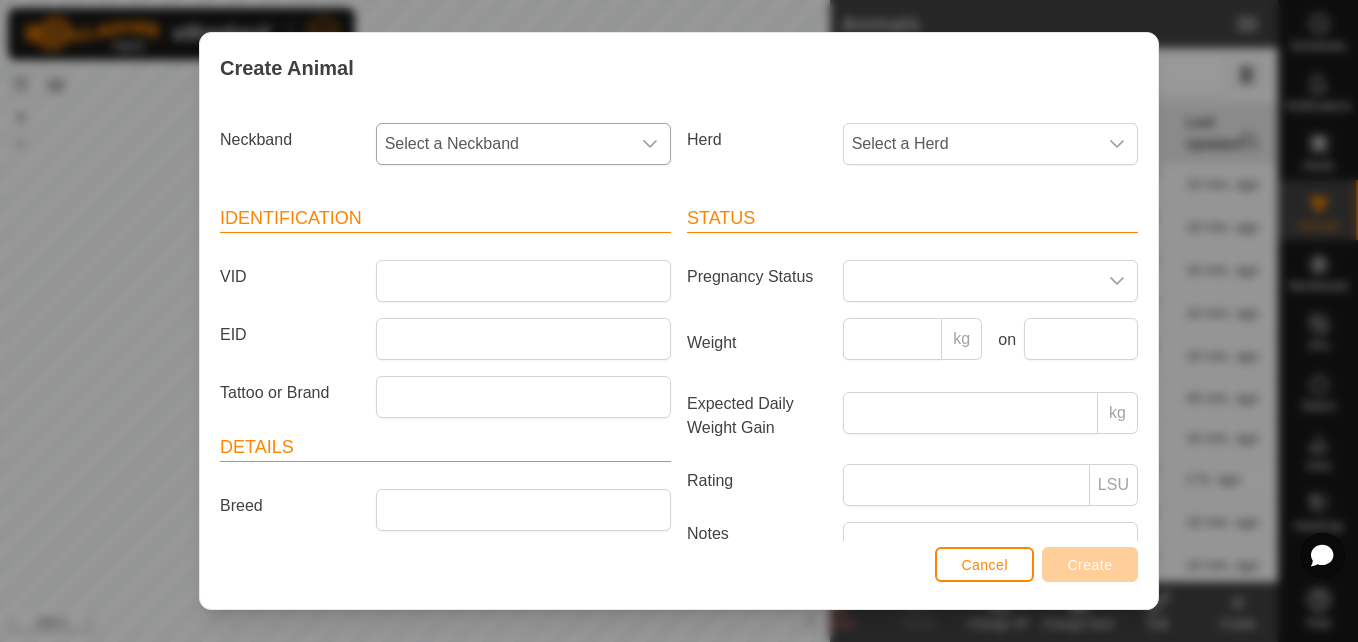 click on "Select a Neckband" at bounding box center [503, 144] 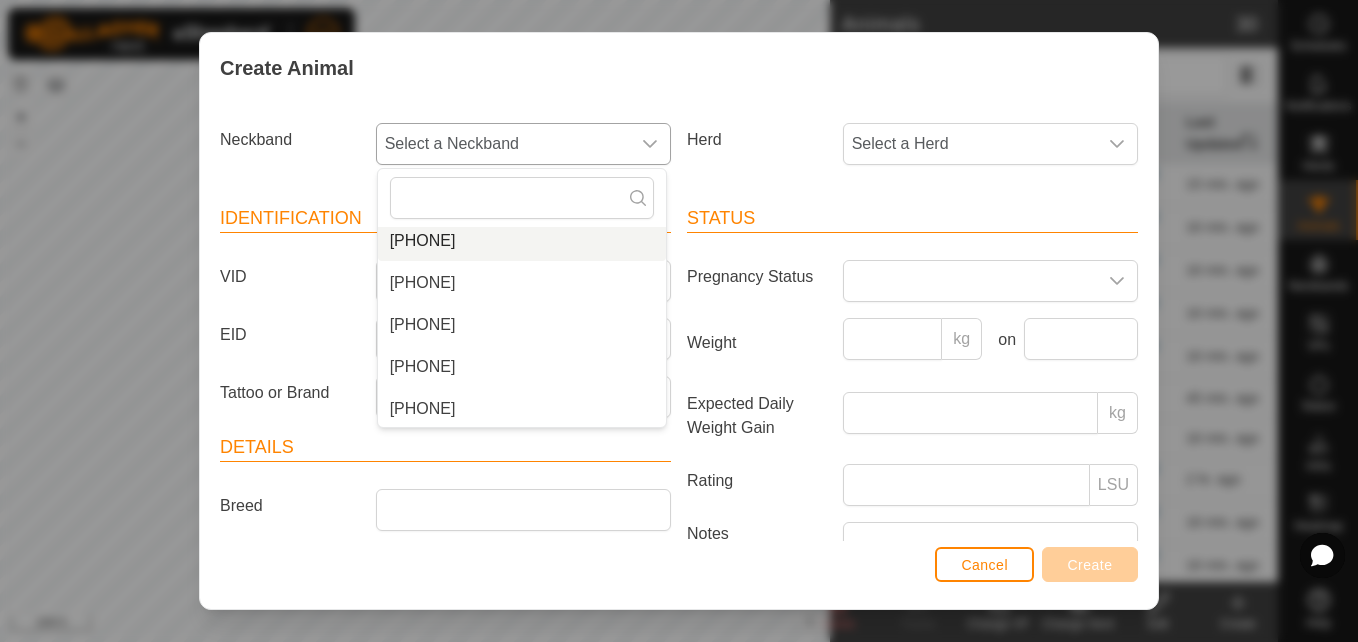 scroll, scrollTop: 1100, scrollLeft: 0, axis: vertical 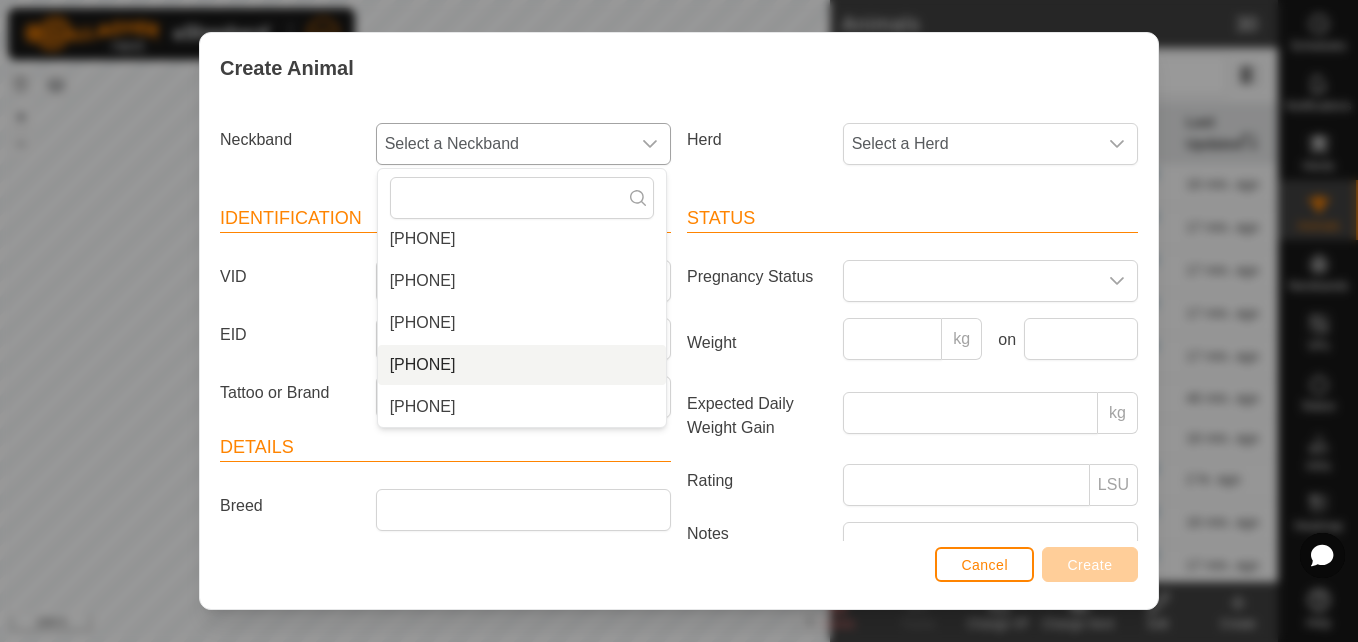 click on "[PHONE]" at bounding box center (522, 365) 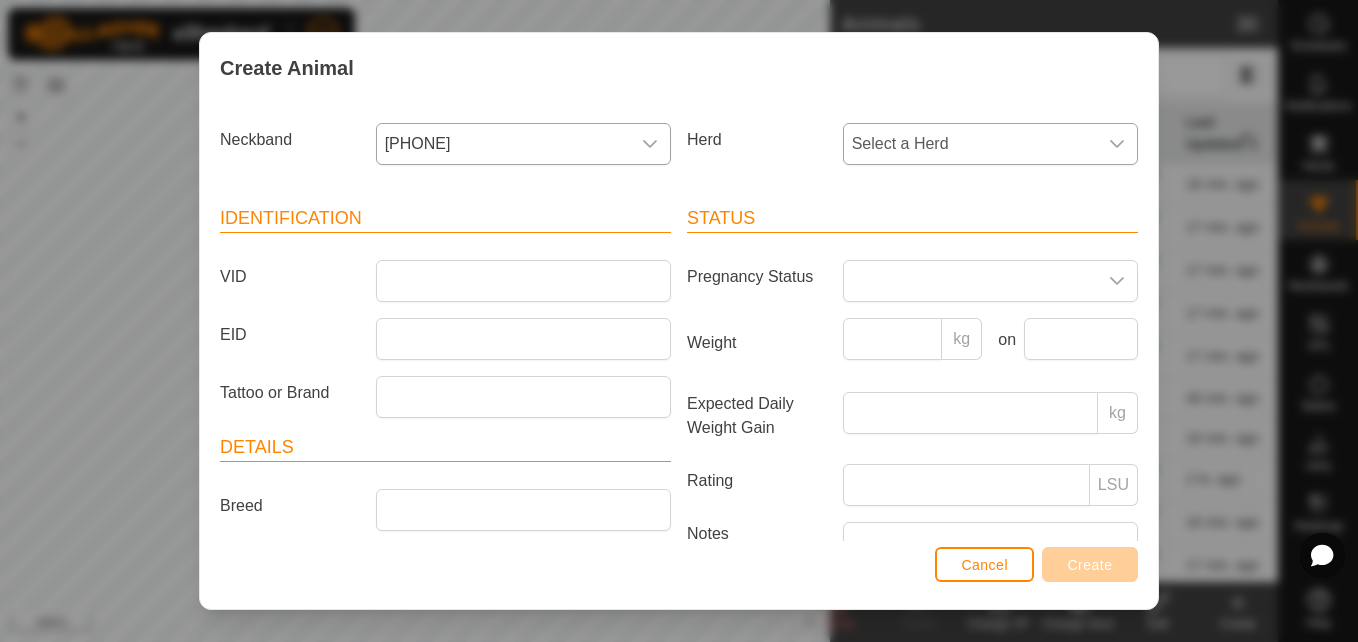 click at bounding box center [1117, 144] 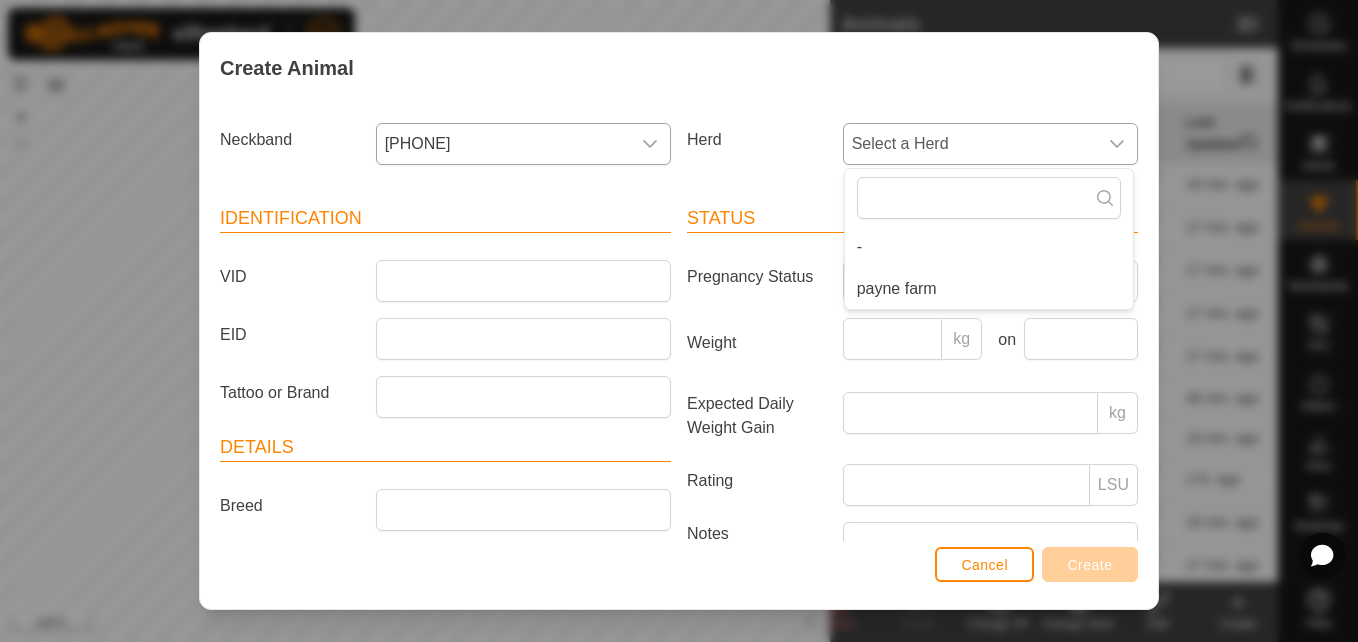 click on "payne farm" at bounding box center [989, 289] 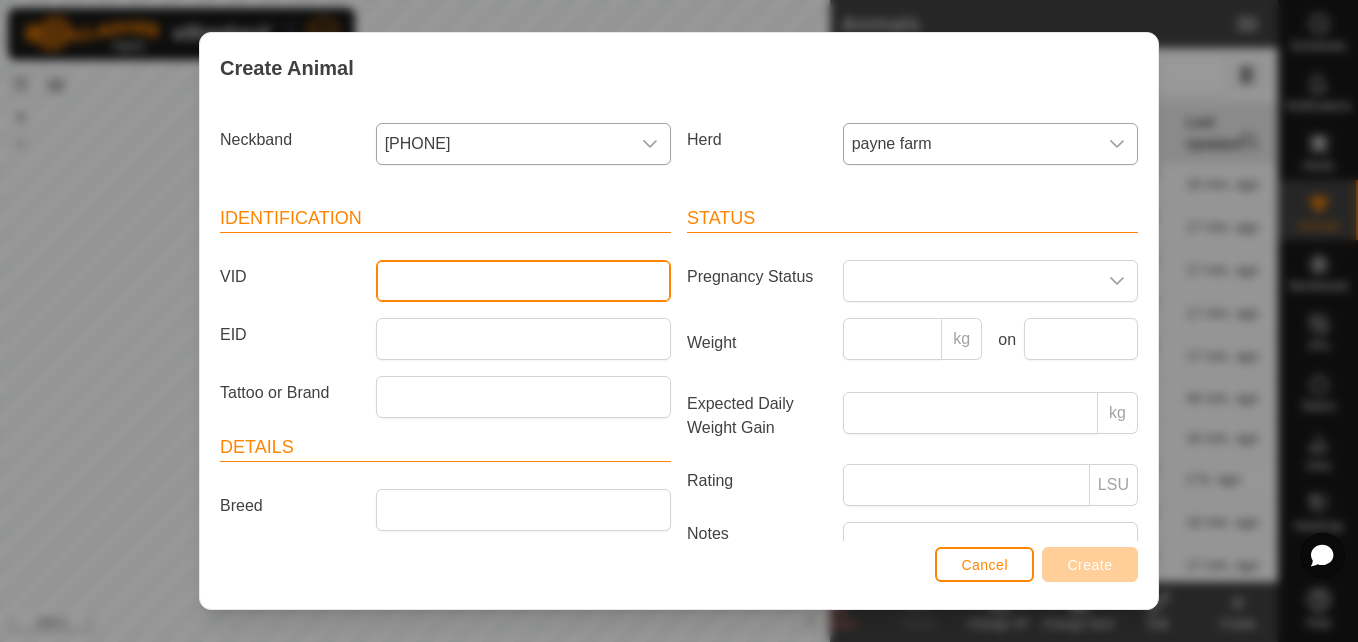click on "VID" at bounding box center [523, 281] 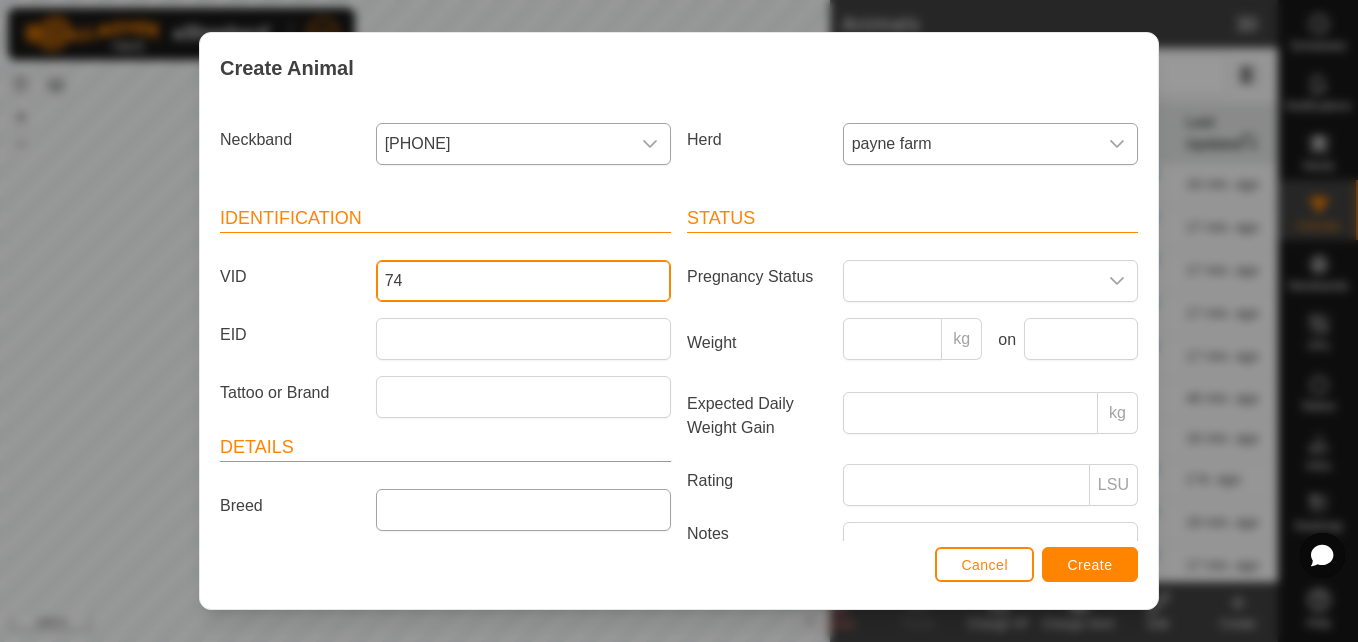 type on "74" 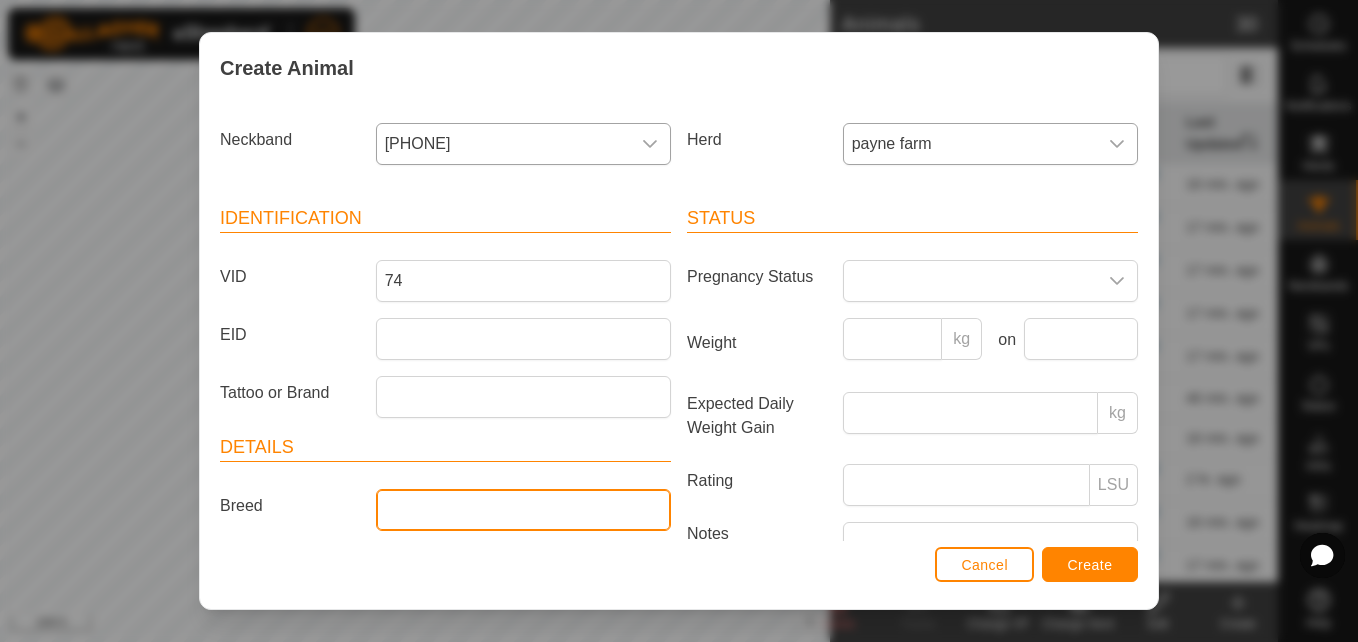 click on "Breed" at bounding box center [523, 510] 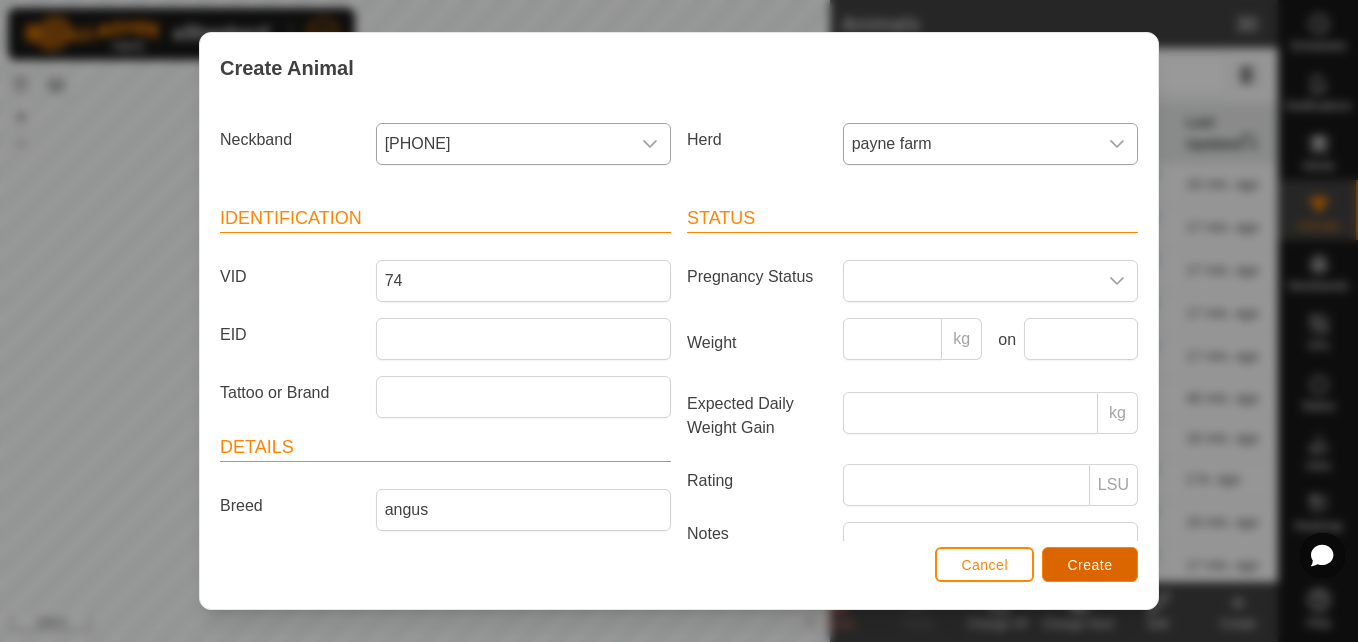 click on "Create" at bounding box center [1090, 565] 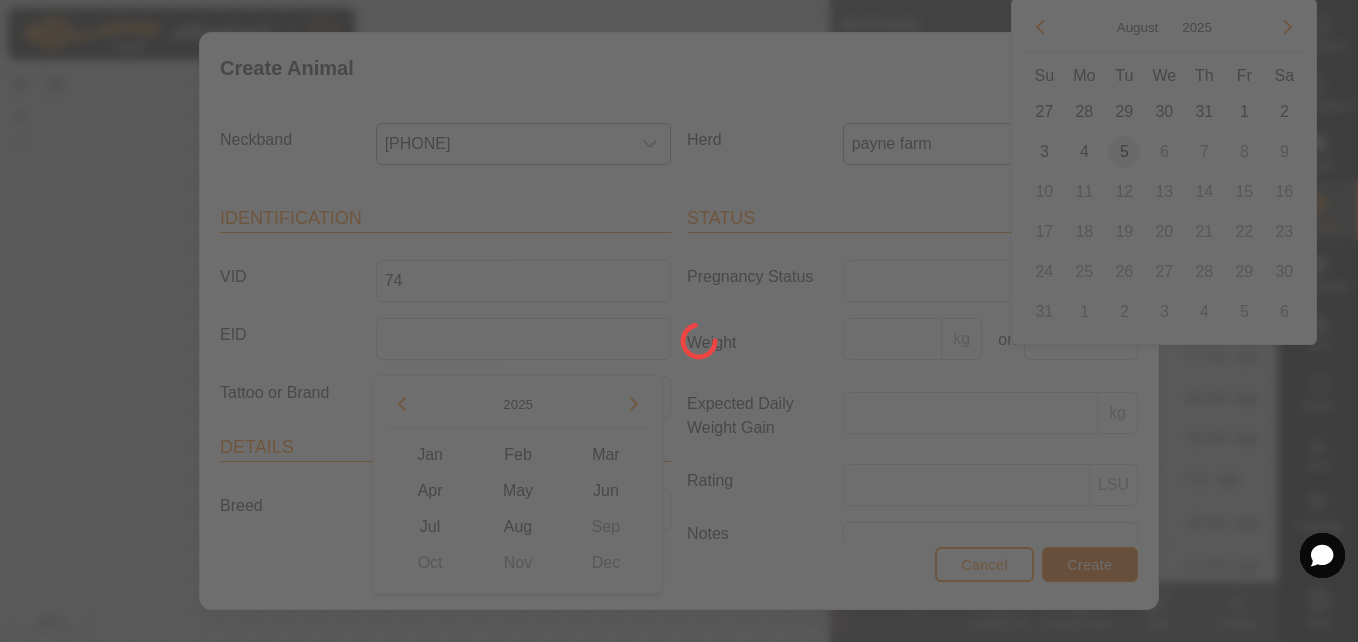 scroll, scrollTop: 169, scrollLeft: 0, axis: vertical 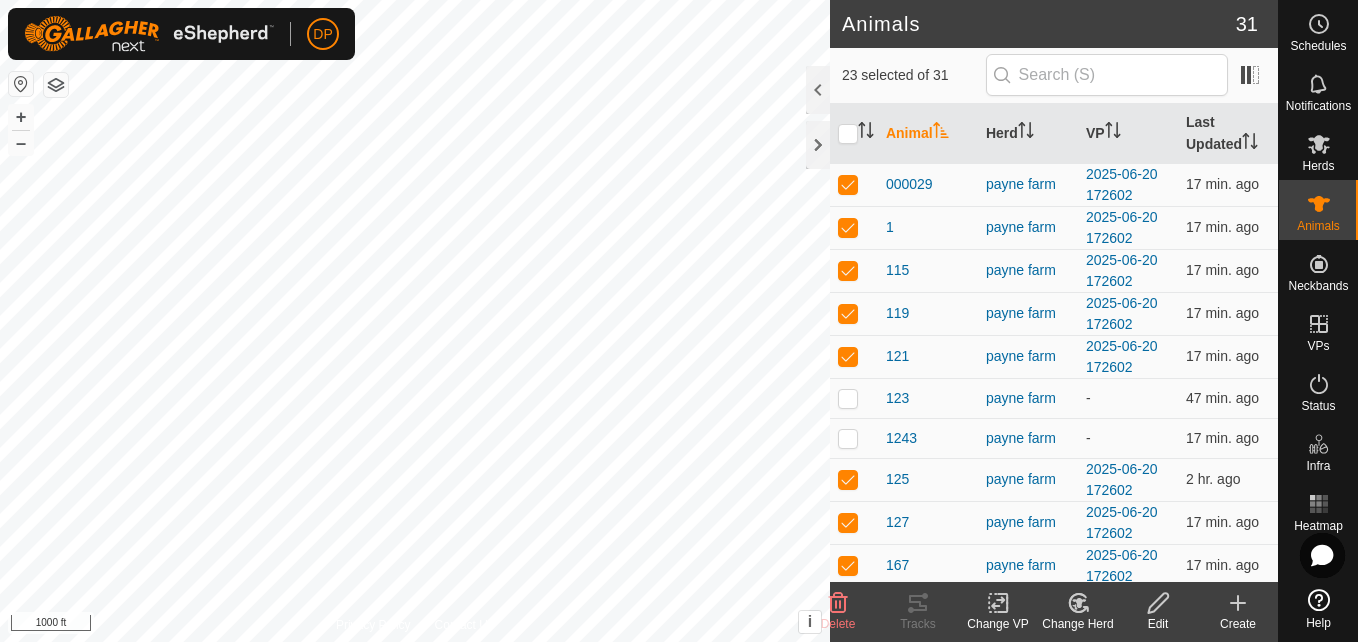 click 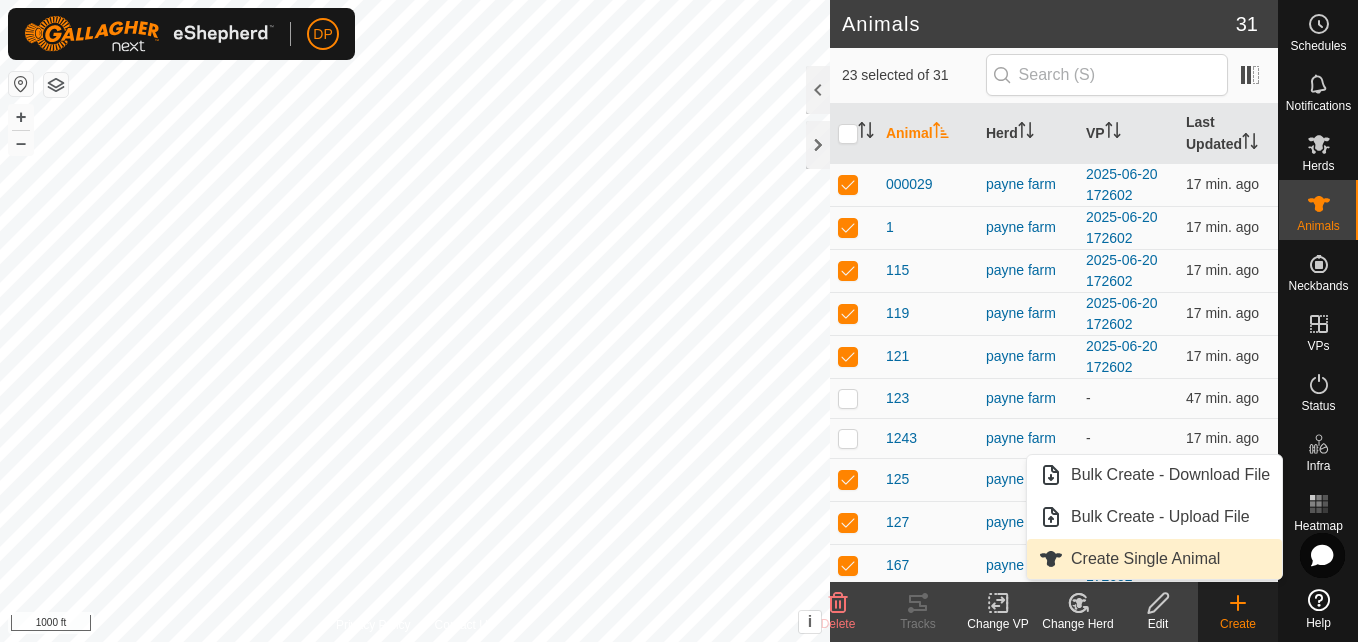 click on "Create Single Animal" at bounding box center [1154, 559] 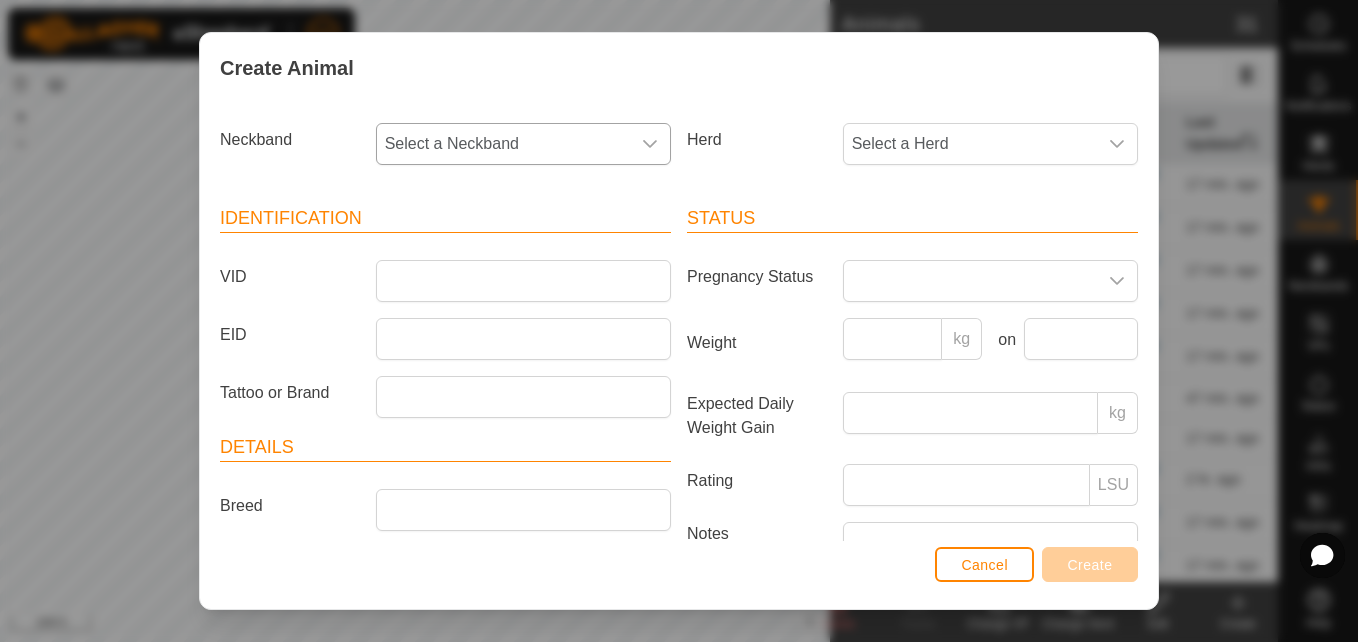 click at bounding box center (650, 144) 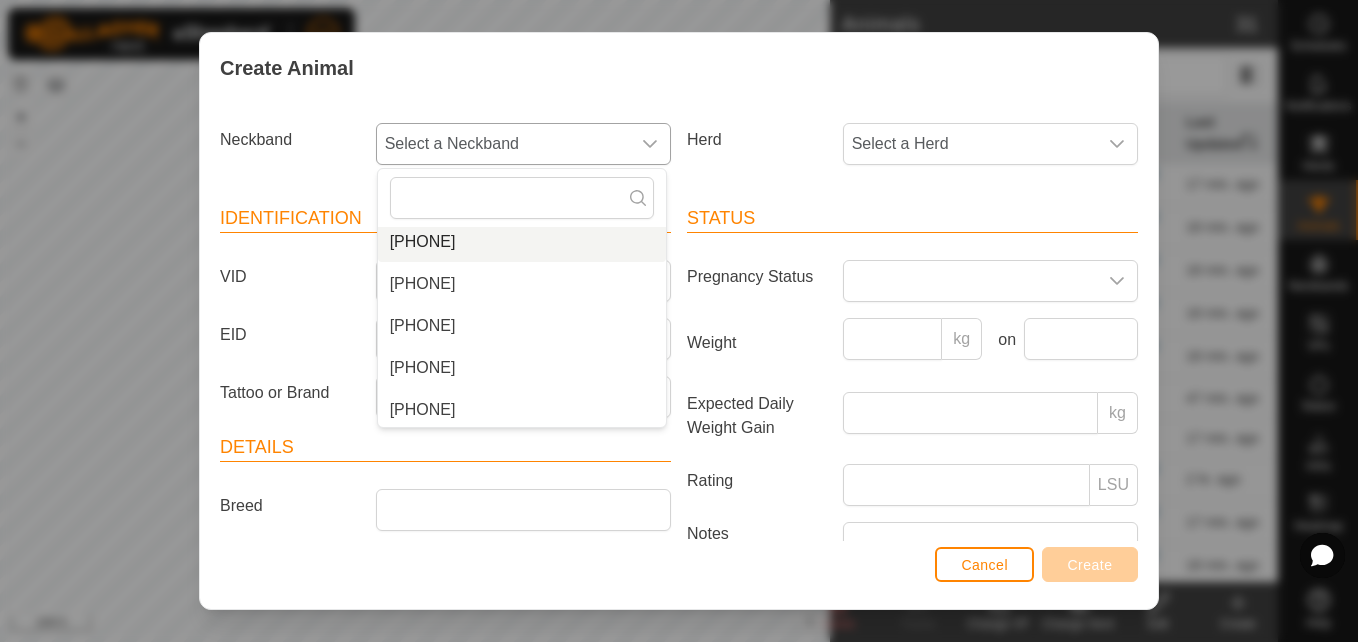scroll, scrollTop: 1184, scrollLeft: 0, axis: vertical 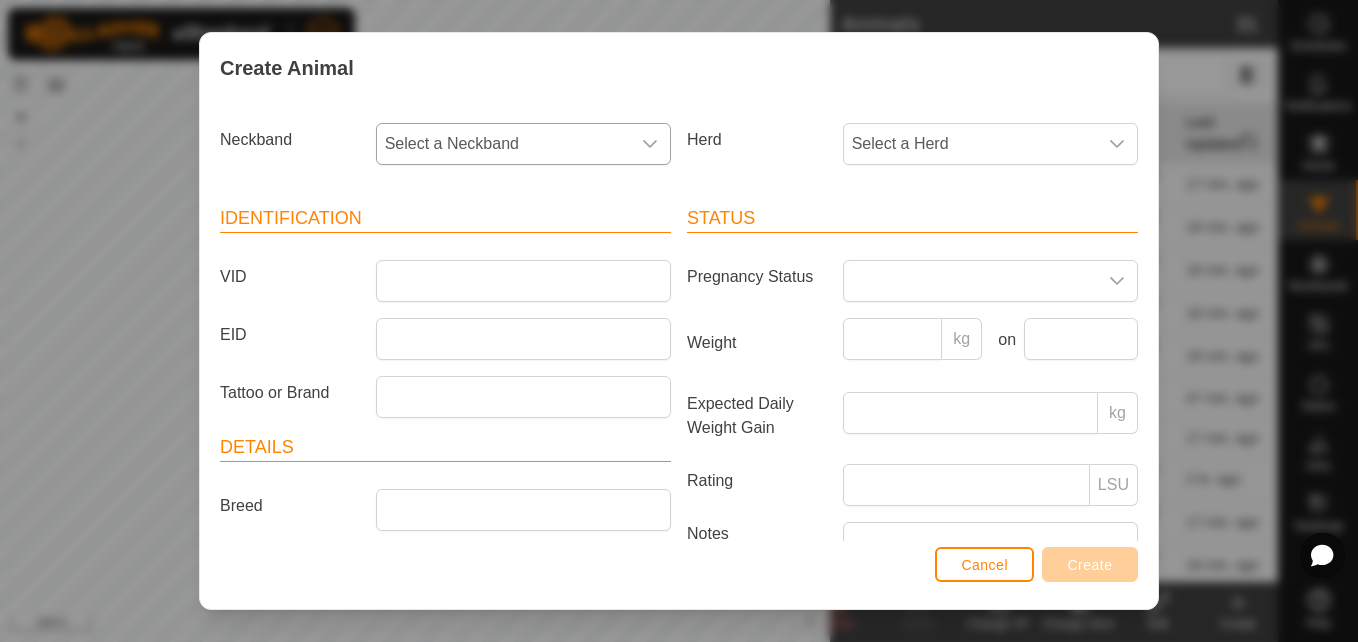 click on "Select a Neckband" at bounding box center [503, 144] 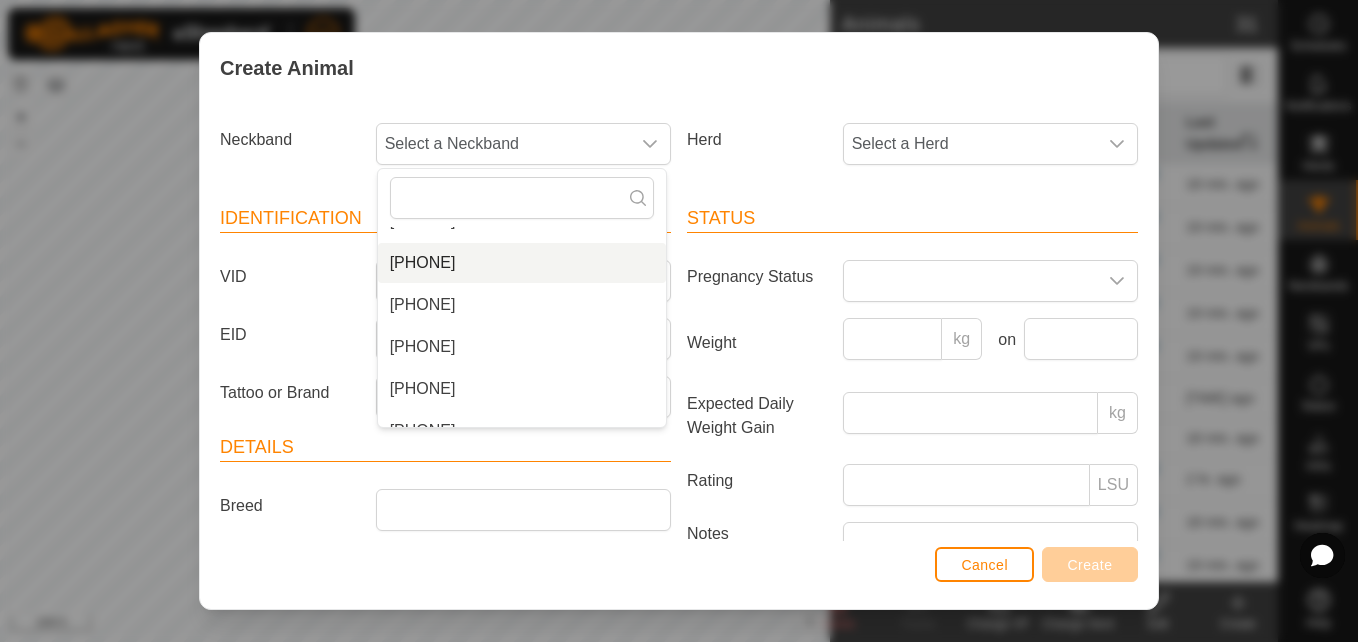 scroll, scrollTop: 1184, scrollLeft: 0, axis: vertical 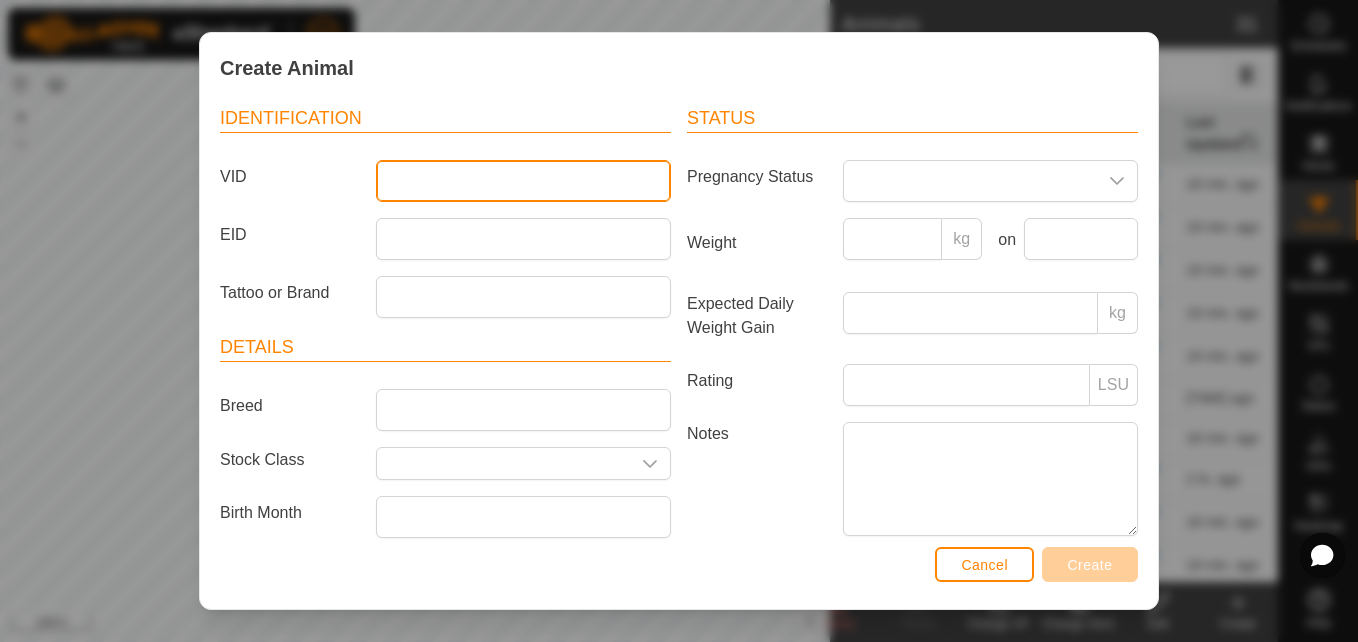 click on "VID" at bounding box center [523, 181] 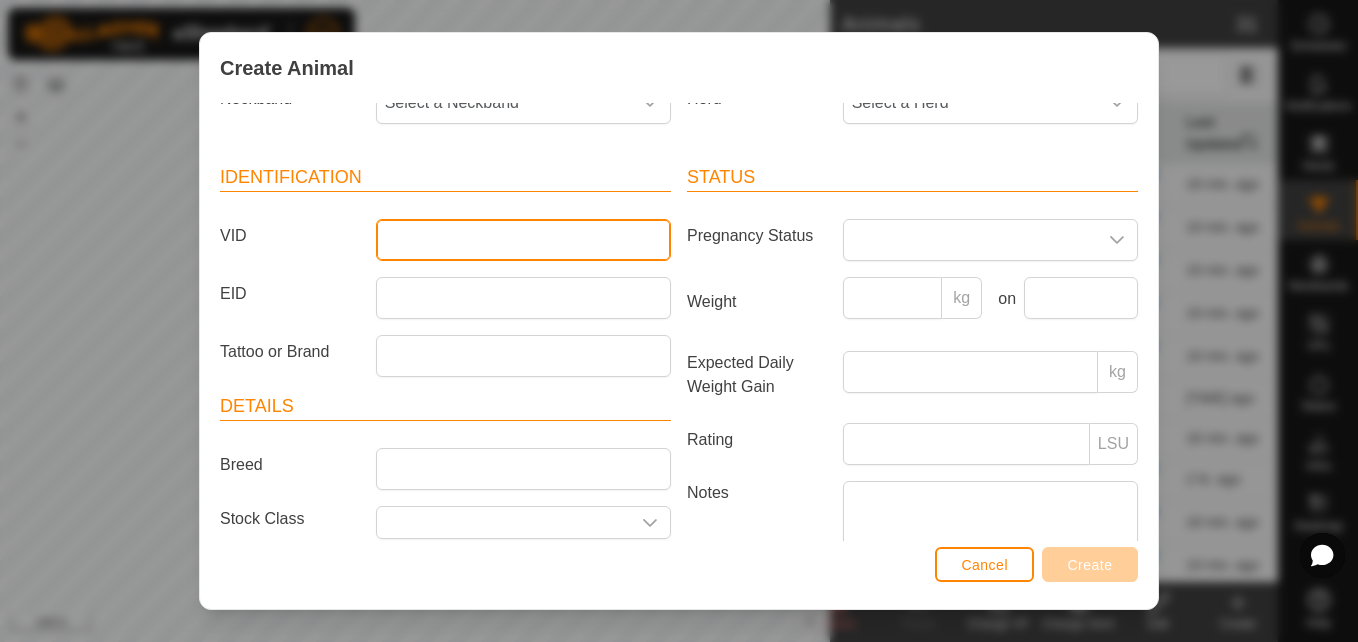 scroll, scrollTop: 0, scrollLeft: 0, axis: both 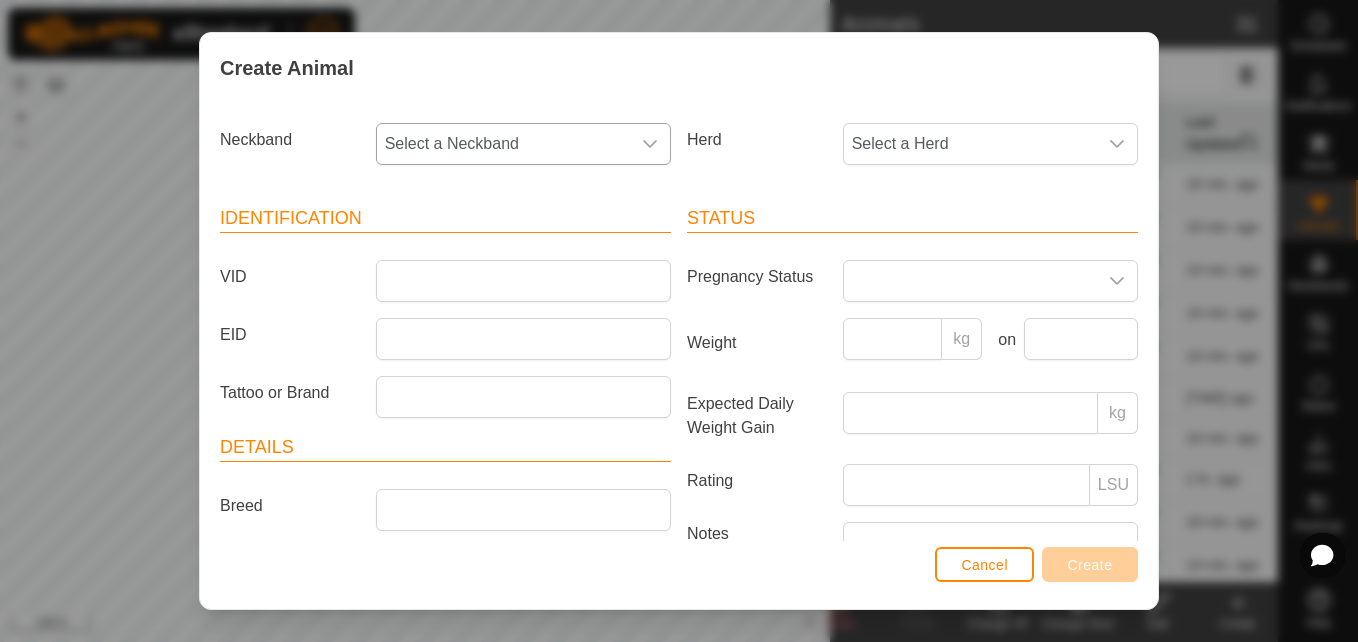 click 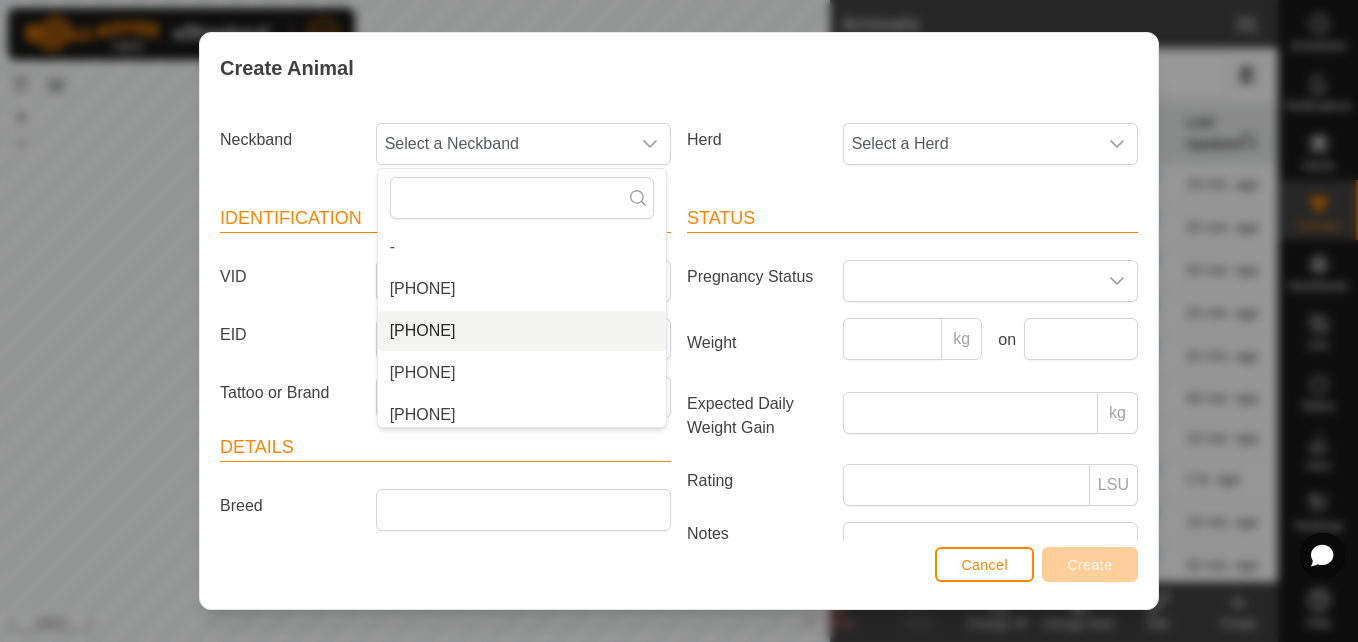 click on "[PHONE]" at bounding box center (522, 331) 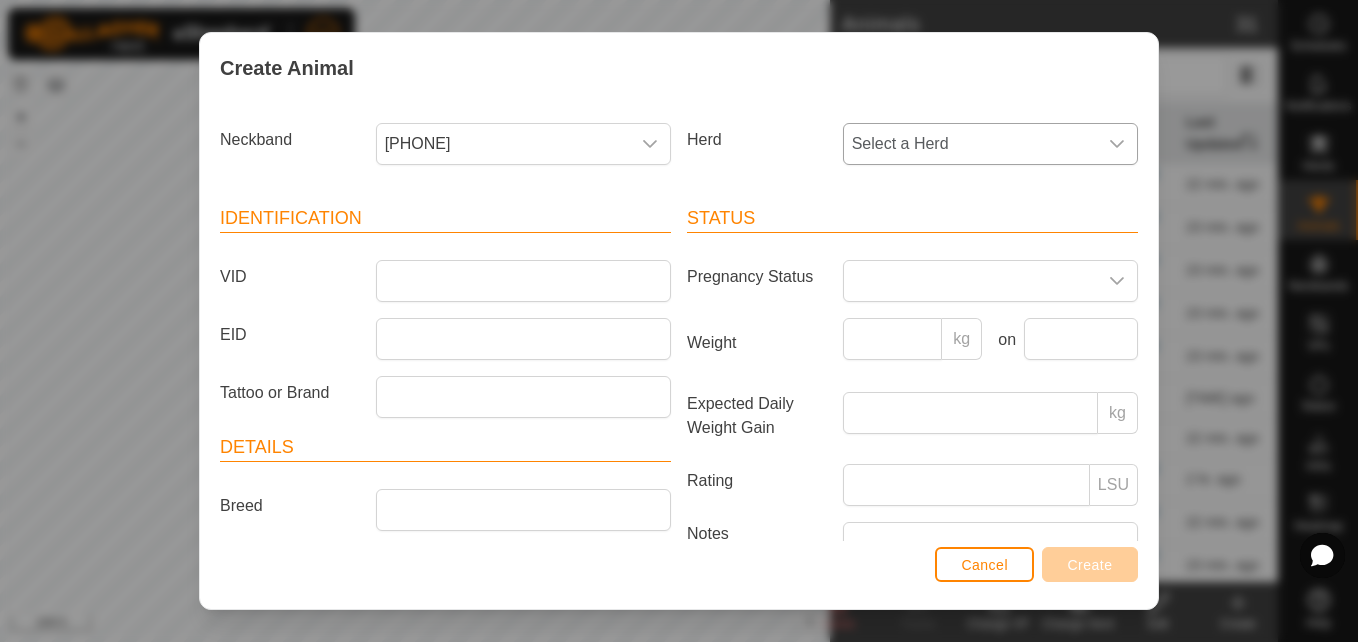 click at bounding box center [1117, 144] 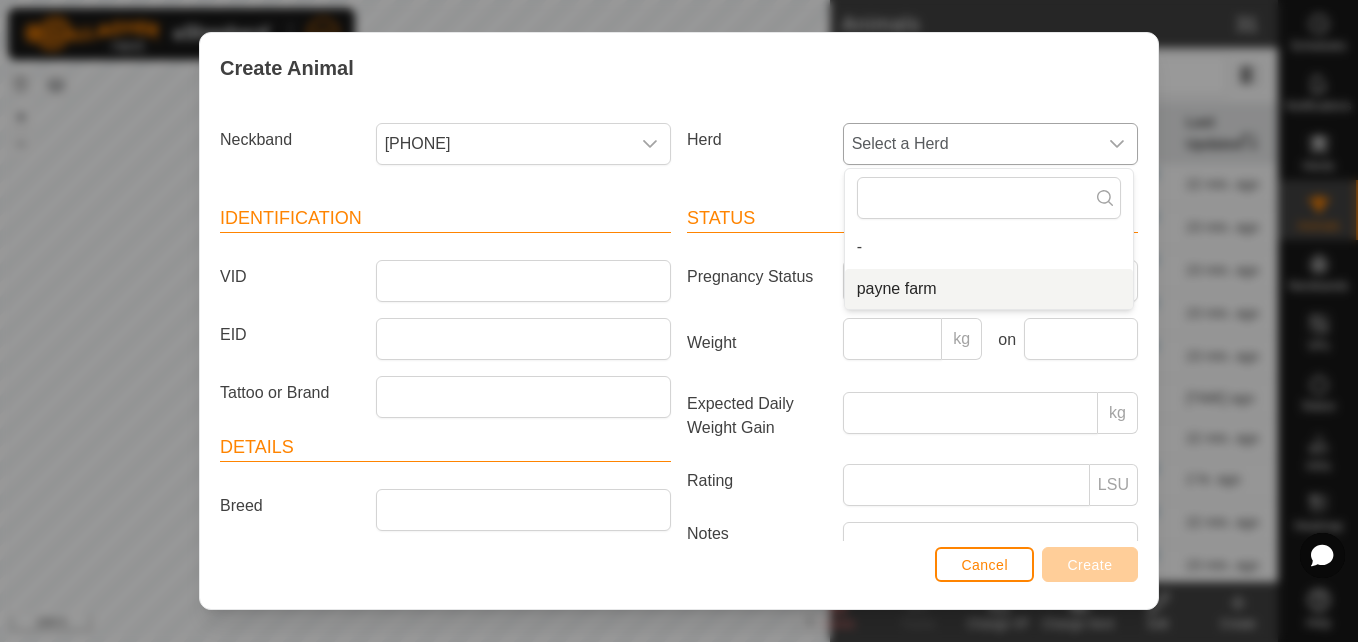 click on "payne farm" at bounding box center (989, 289) 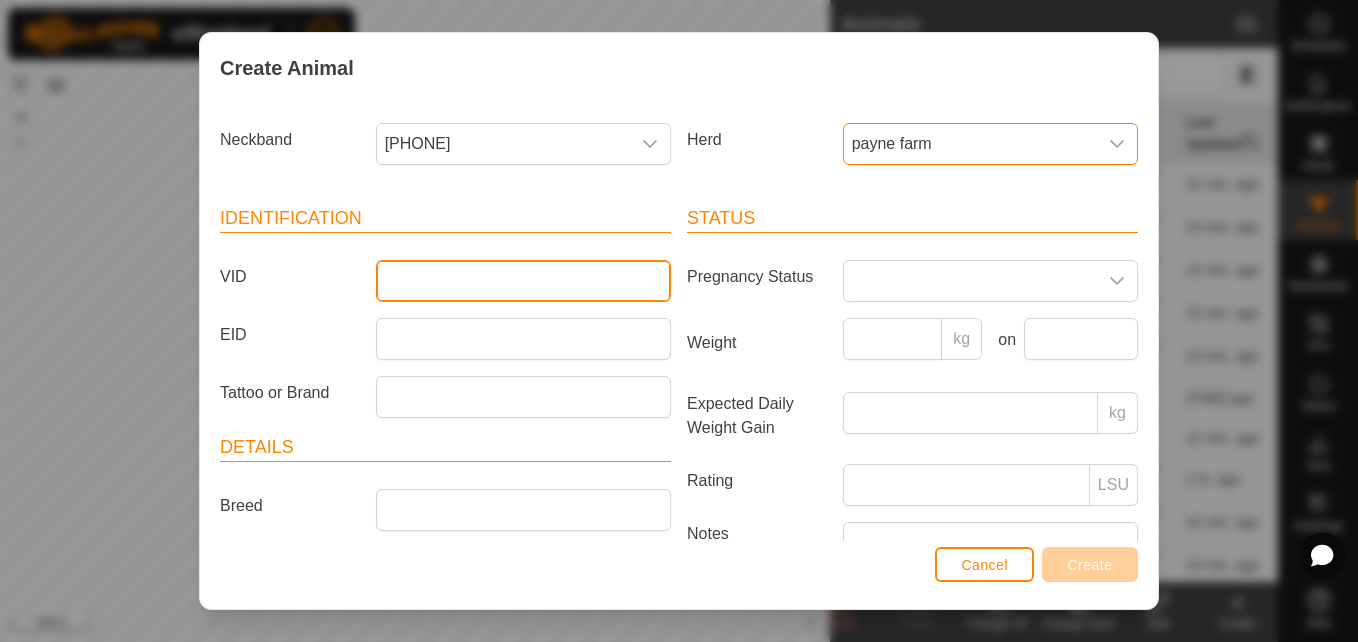 click on "VID" at bounding box center [523, 281] 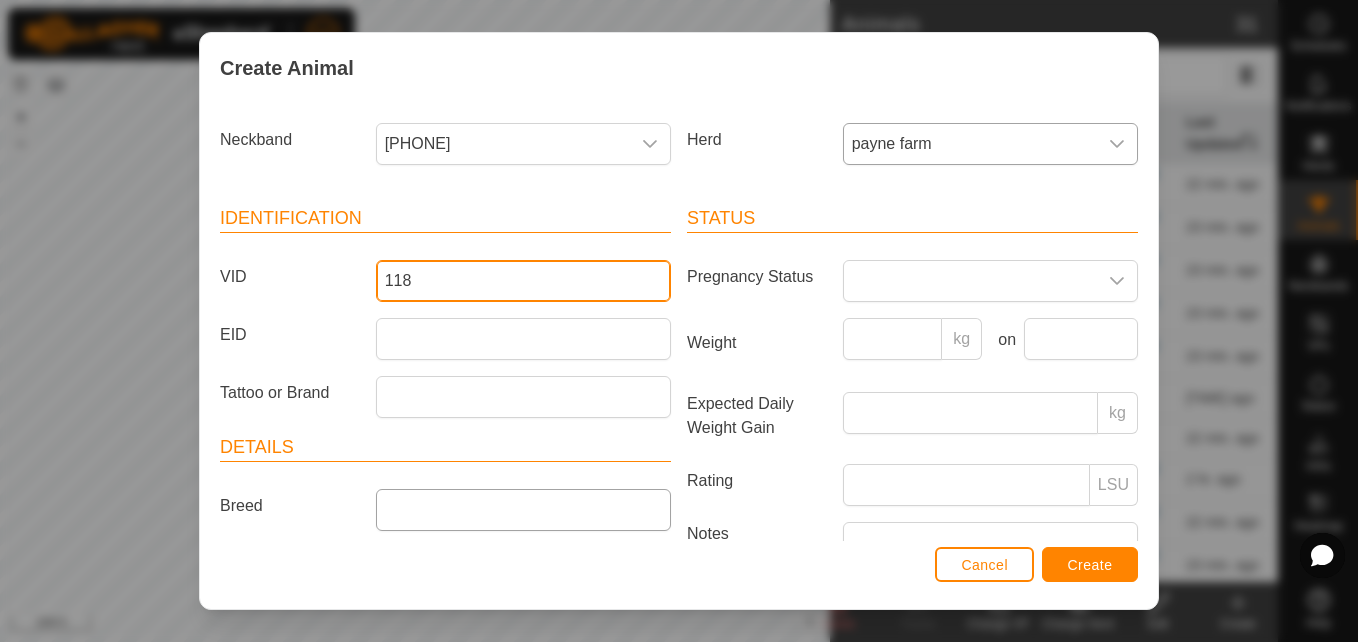 type on "118" 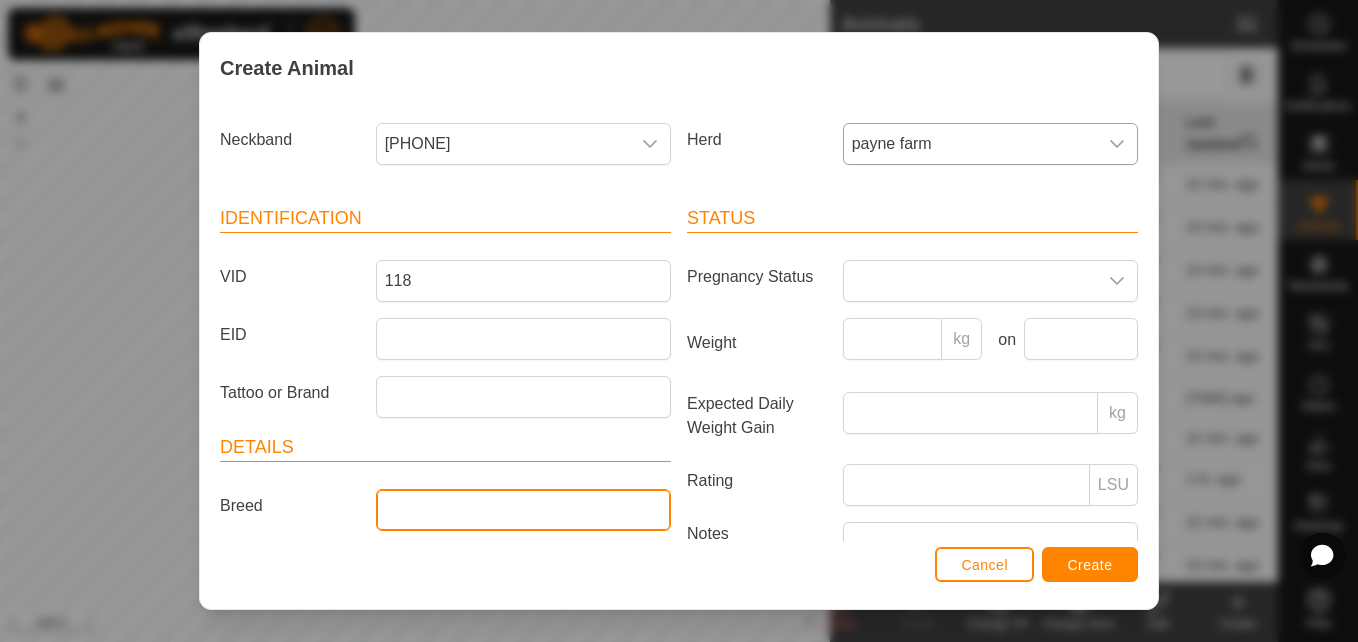 click on "Breed" at bounding box center [523, 510] 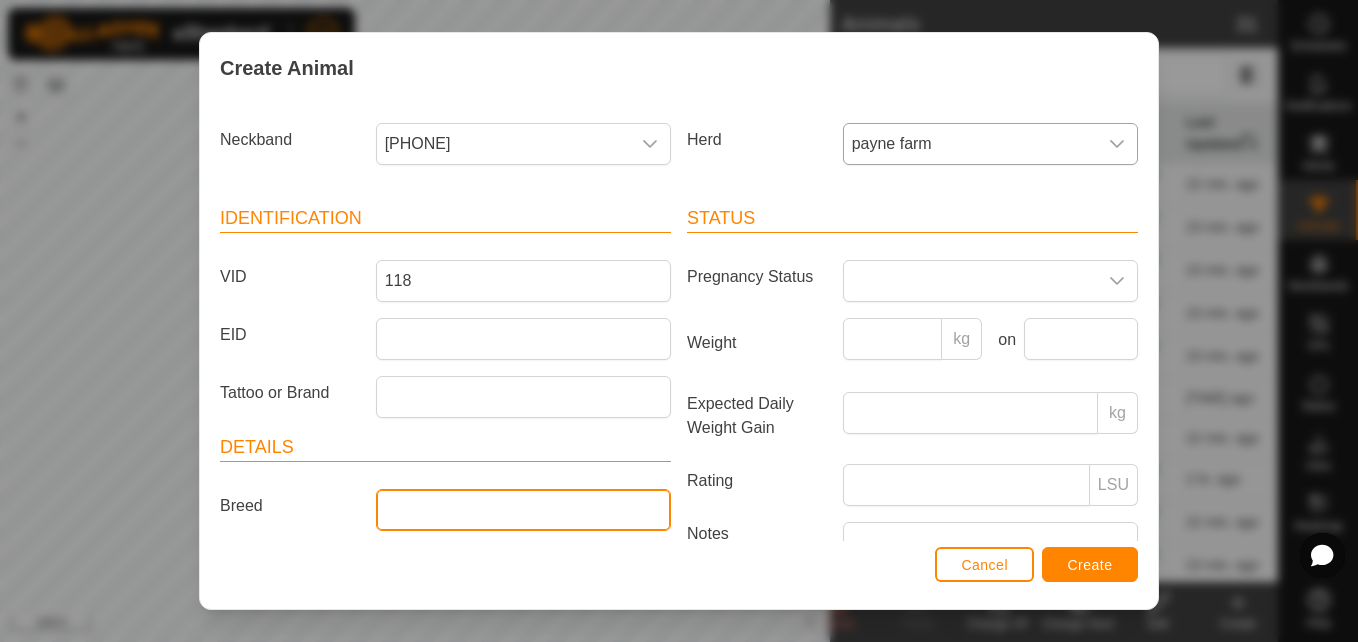 type on "angus" 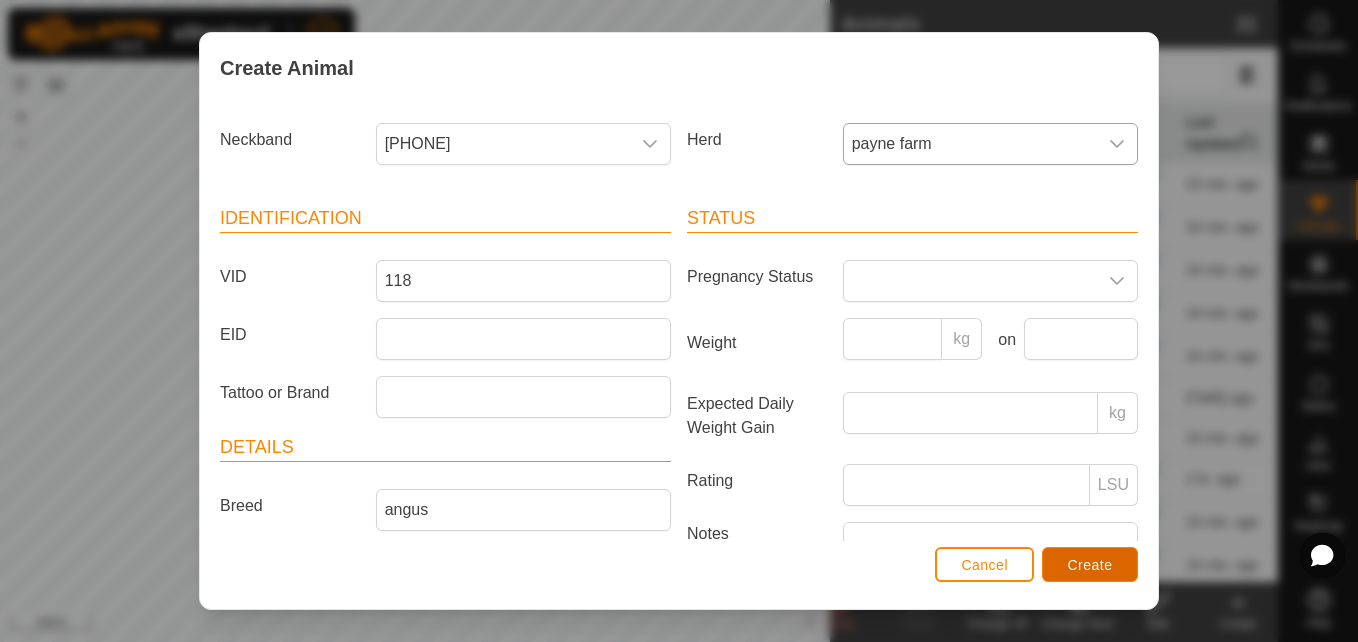 click on "Create" at bounding box center (1090, 564) 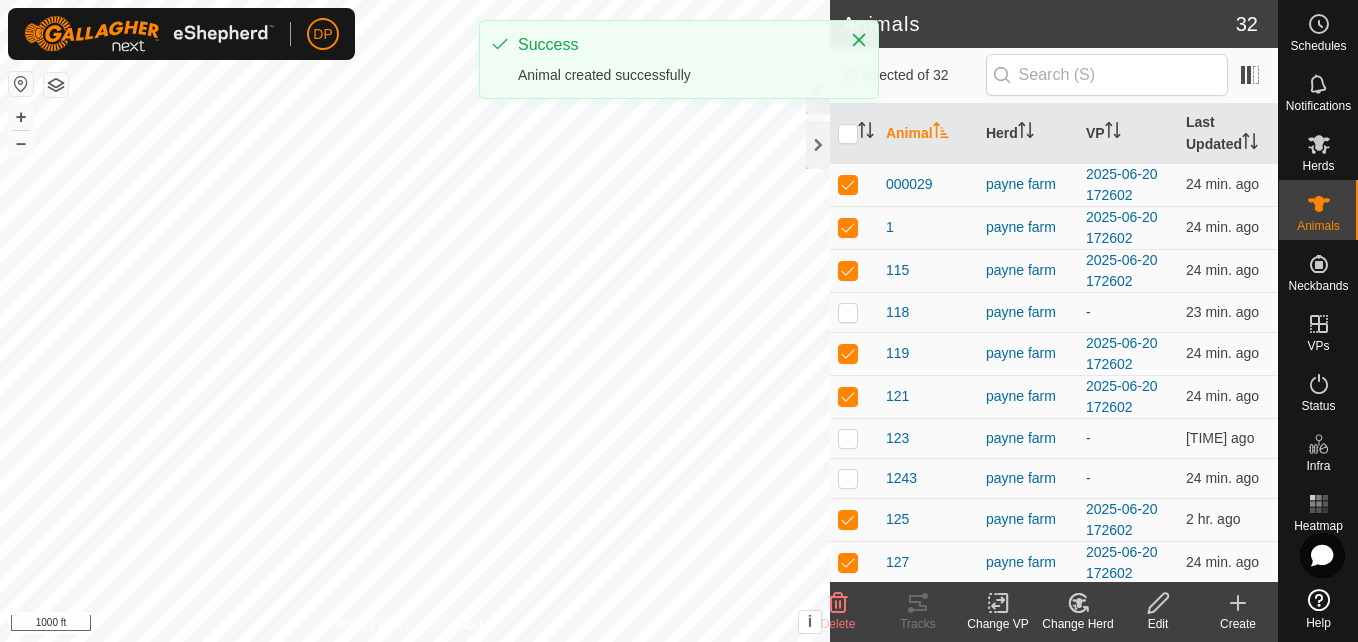 click 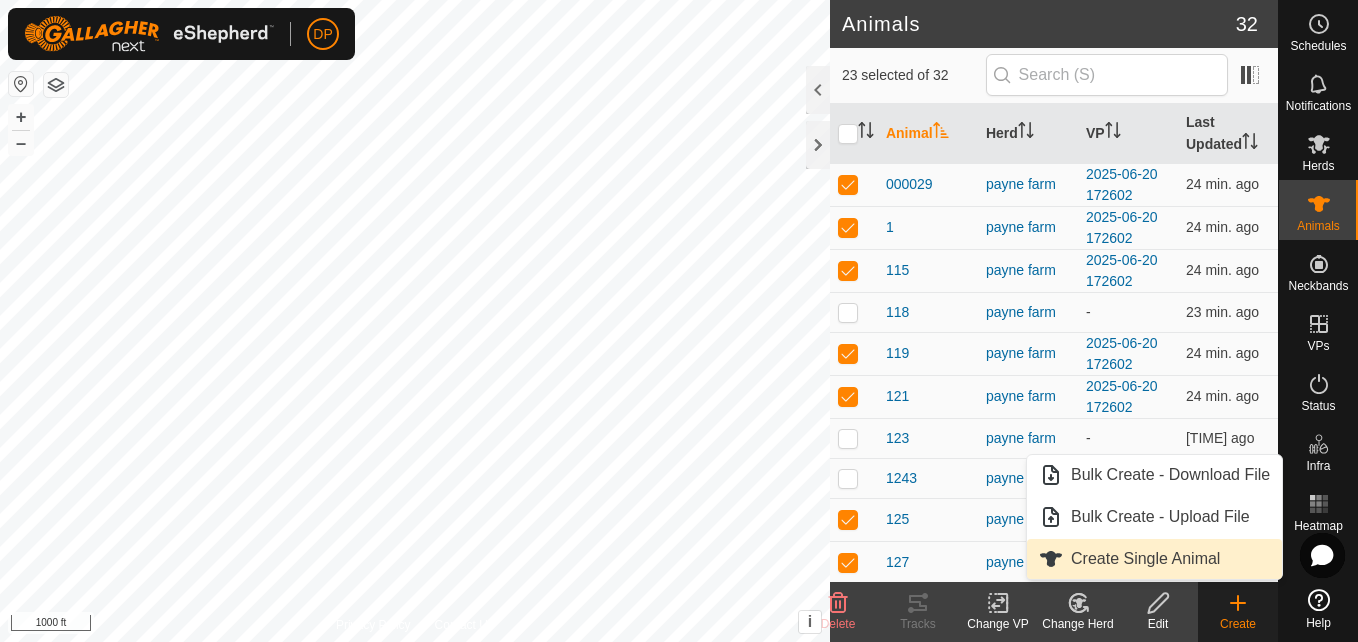 click on "Create Single Animal" at bounding box center (1154, 559) 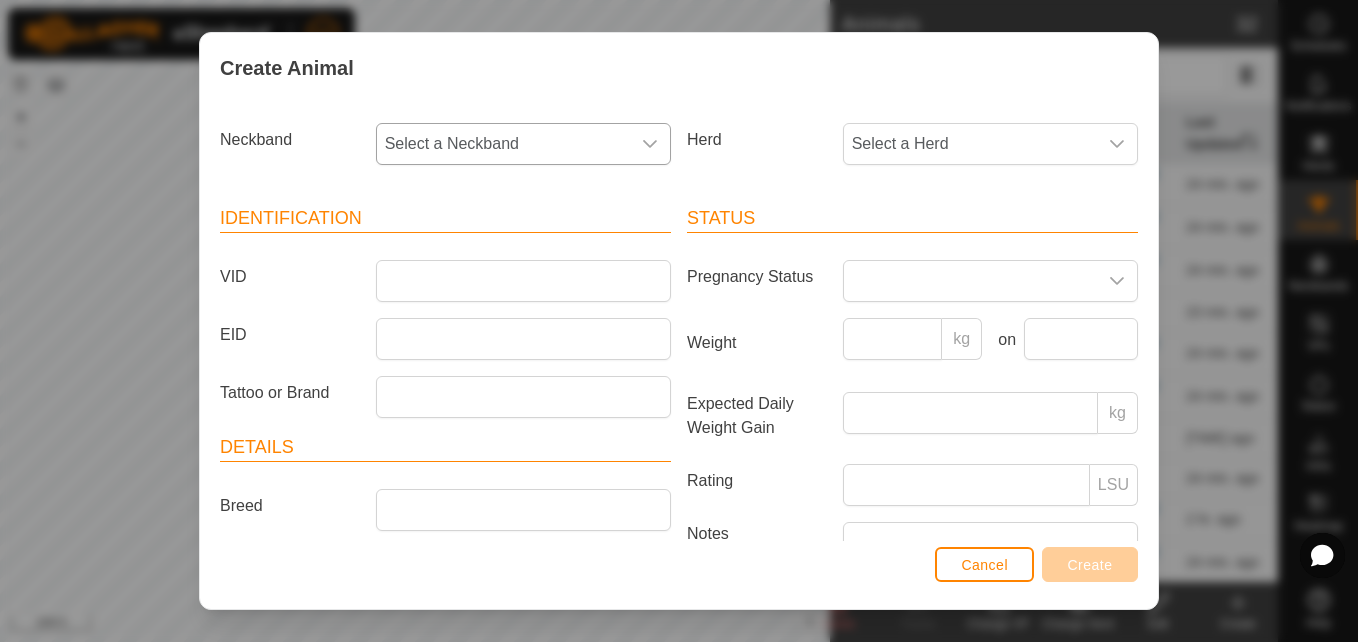 click at bounding box center (650, 144) 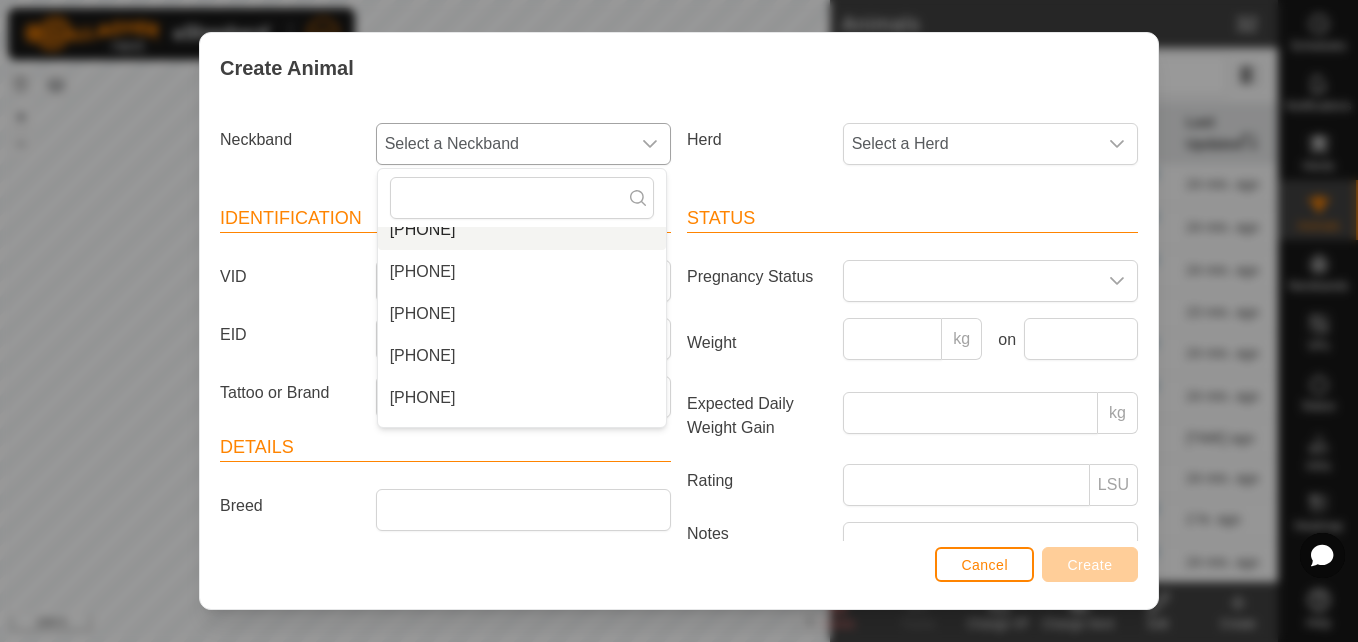 scroll, scrollTop: 1100, scrollLeft: 0, axis: vertical 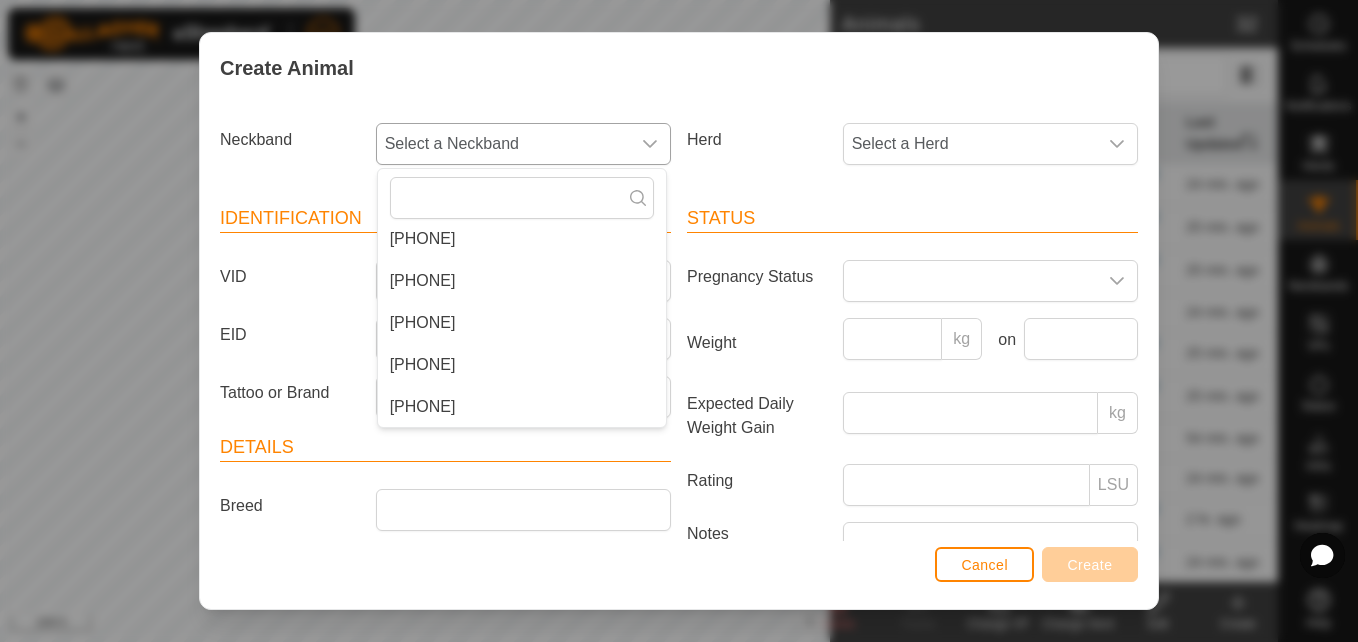 click on "[PHONE]" at bounding box center (522, 407) 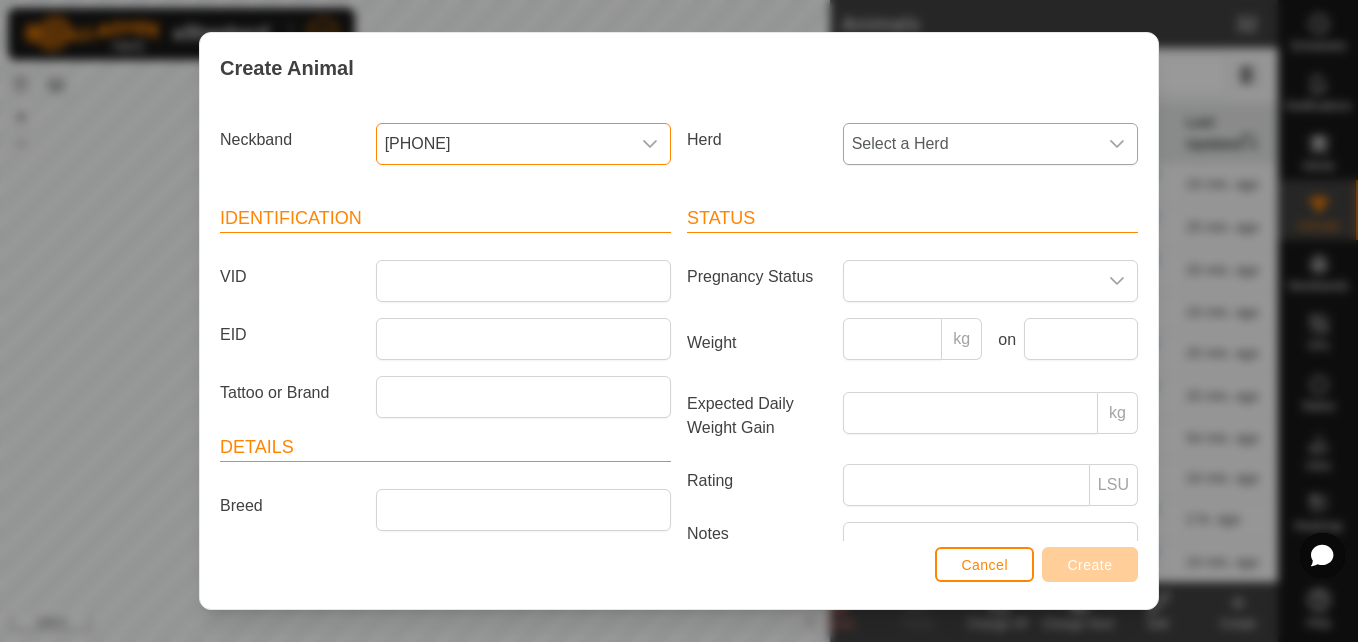 click at bounding box center (1117, 144) 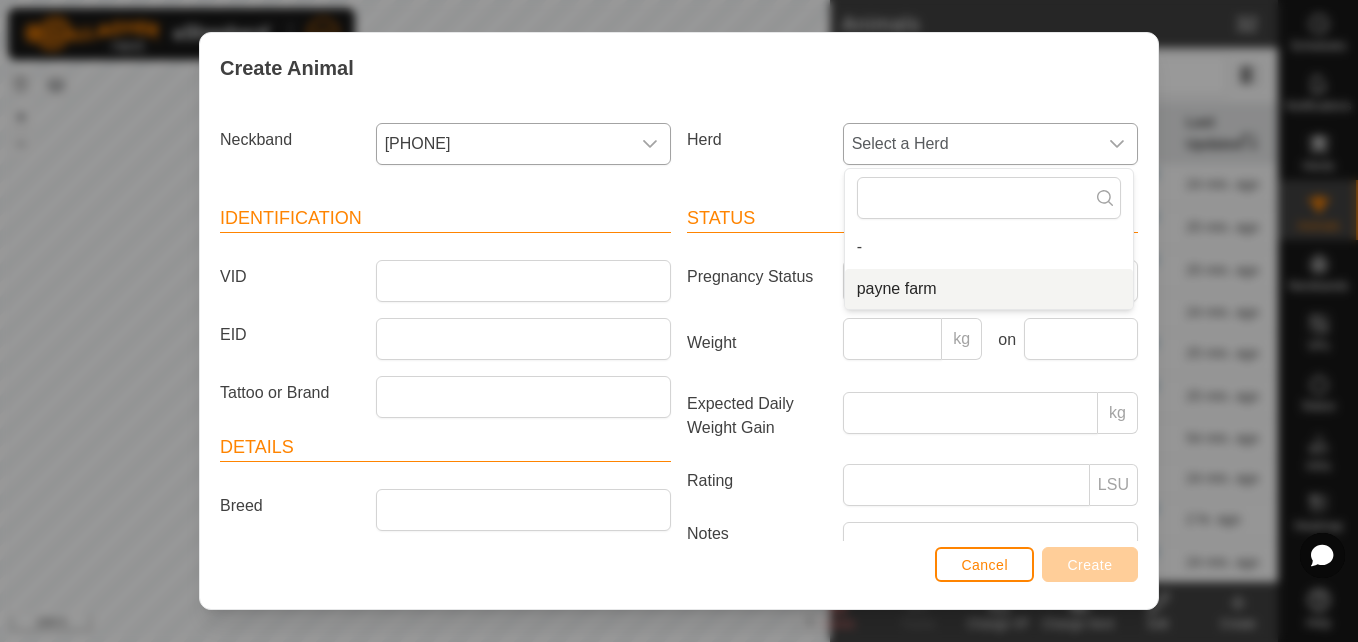 click on "payne farm" at bounding box center [989, 289] 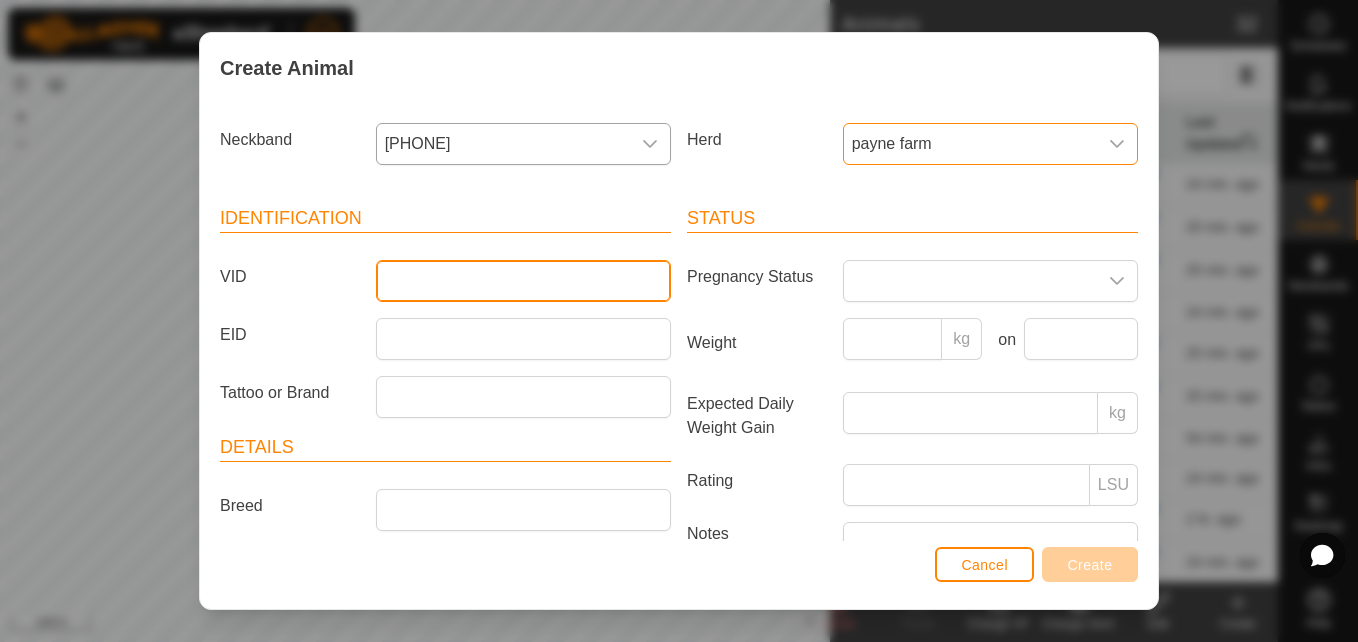 click on "VID" at bounding box center [523, 281] 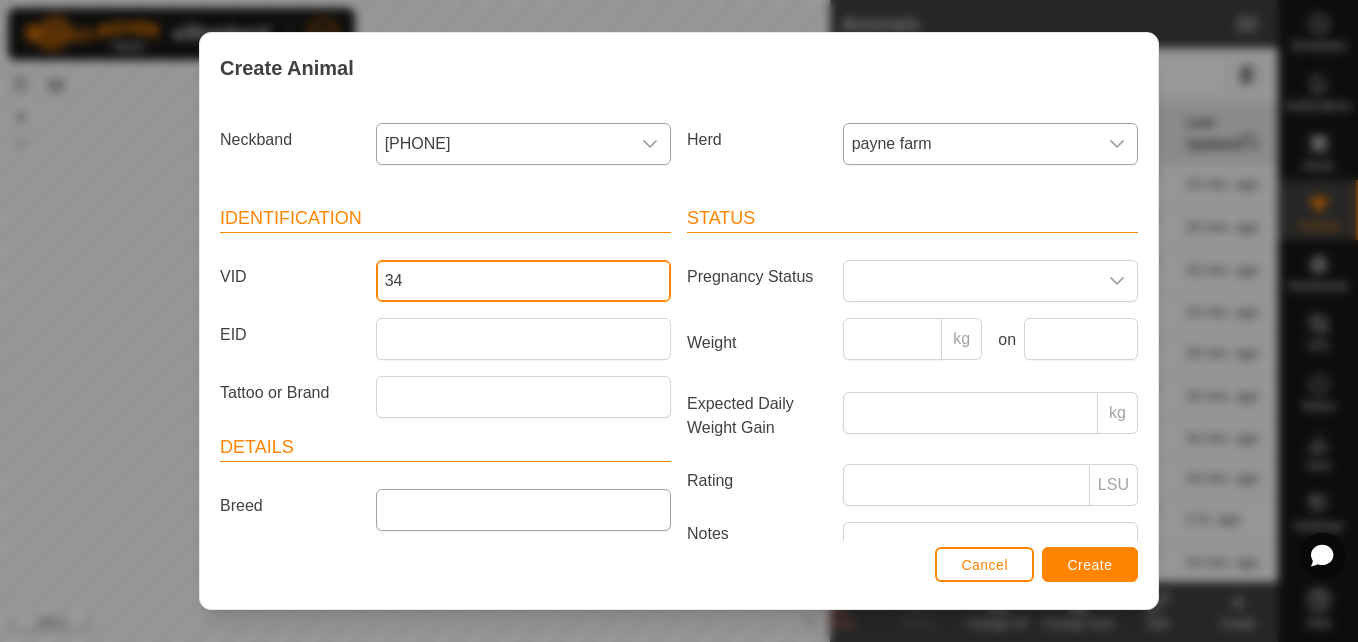 type on "34" 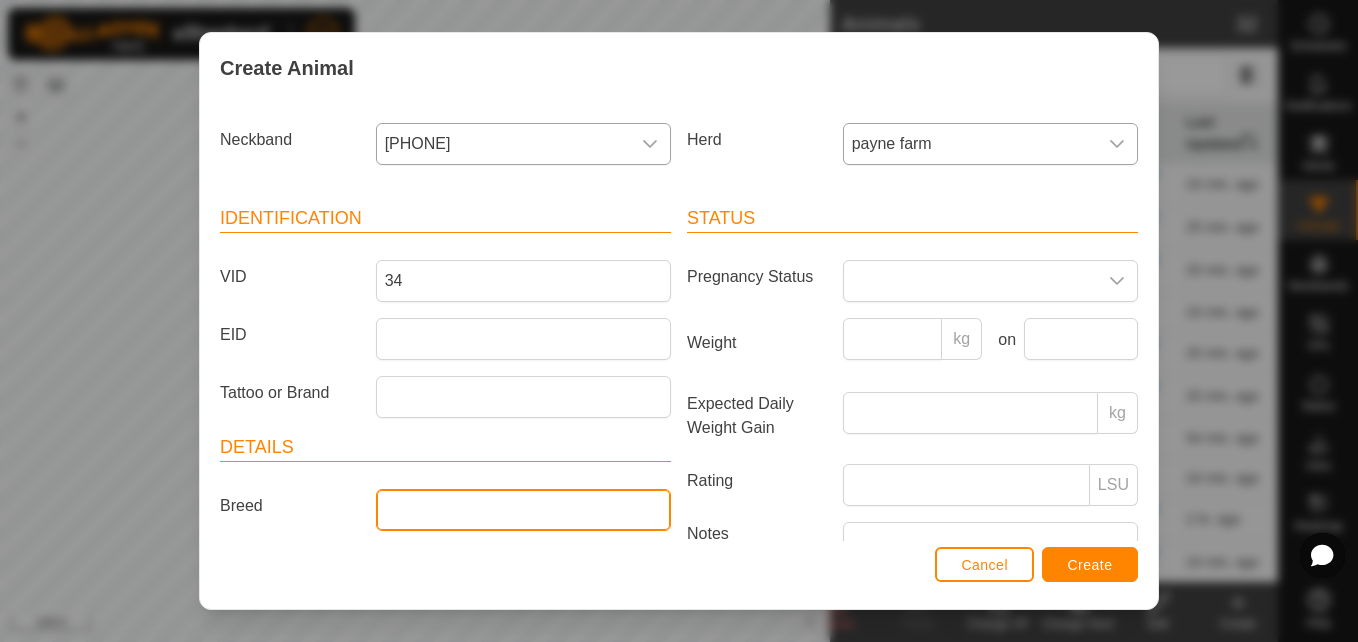 click on "Breed" at bounding box center [523, 510] 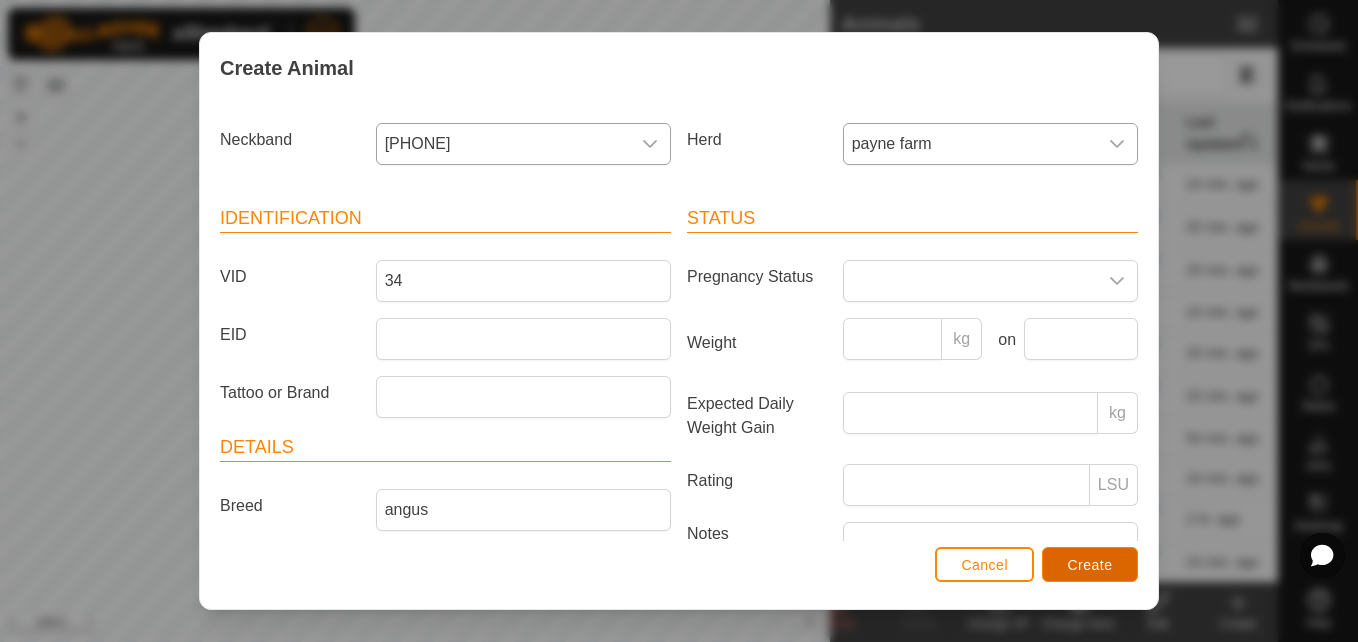click on "Create" at bounding box center (1090, 565) 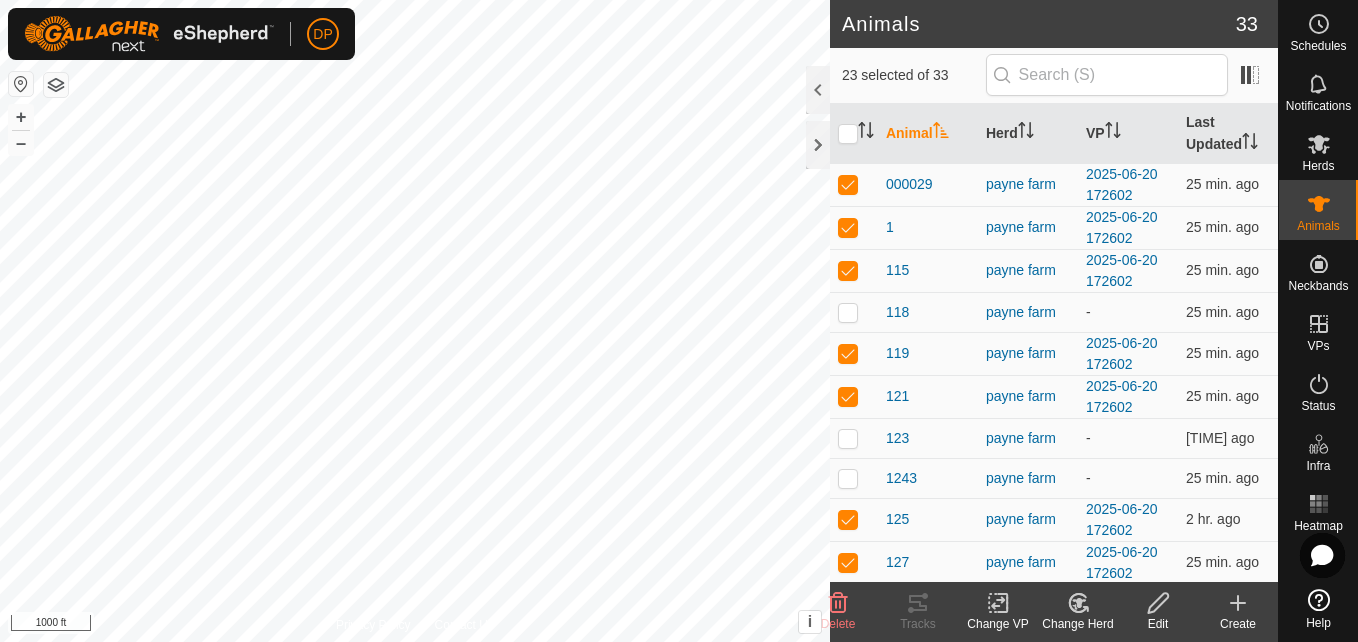 click 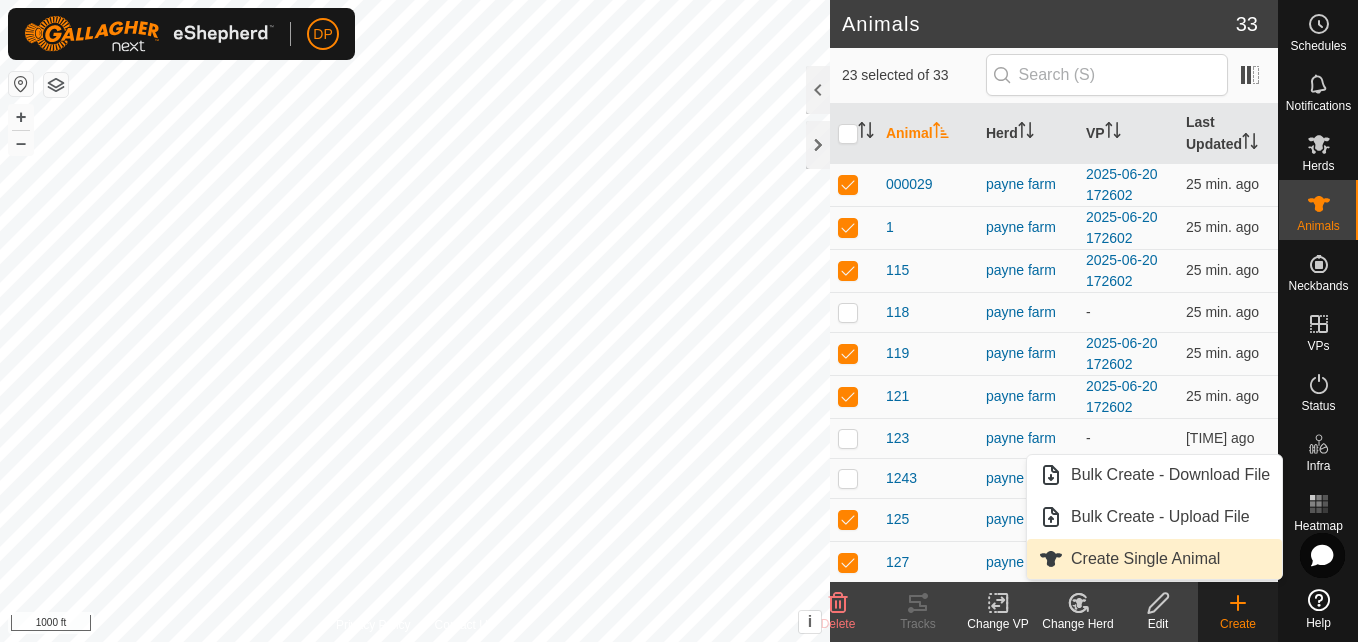 click on "Create Single Animal" at bounding box center (1154, 559) 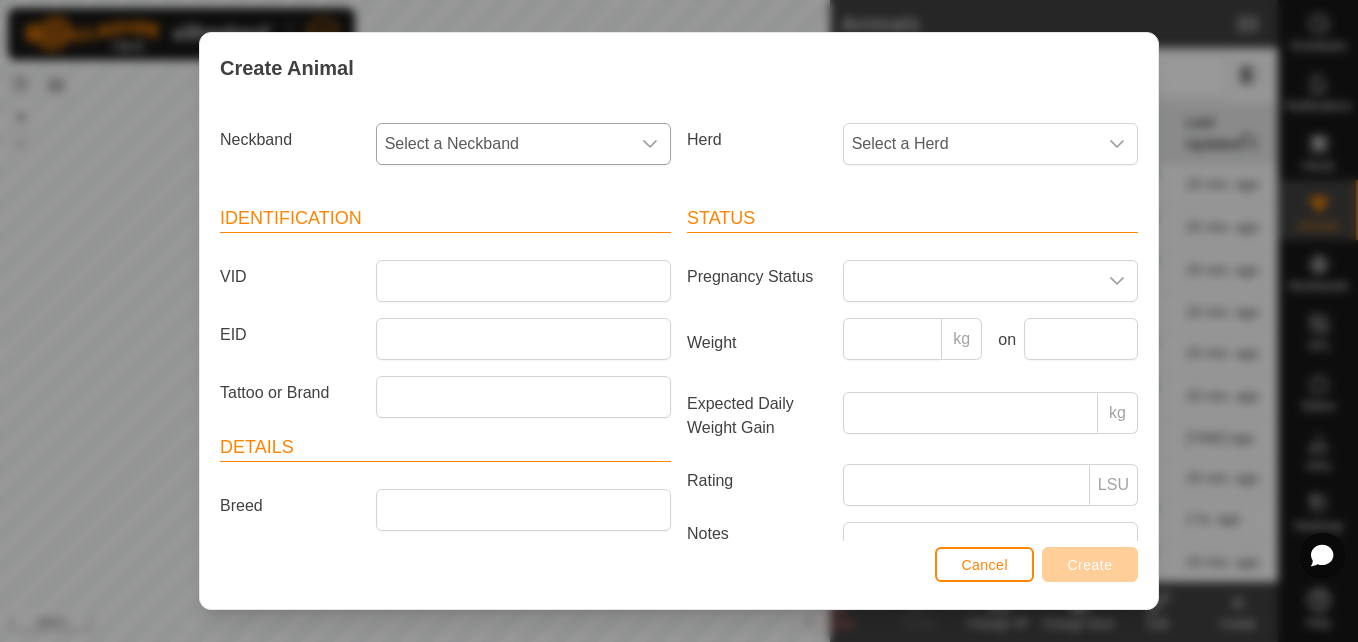 click on "Select a Neckband" at bounding box center (503, 144) 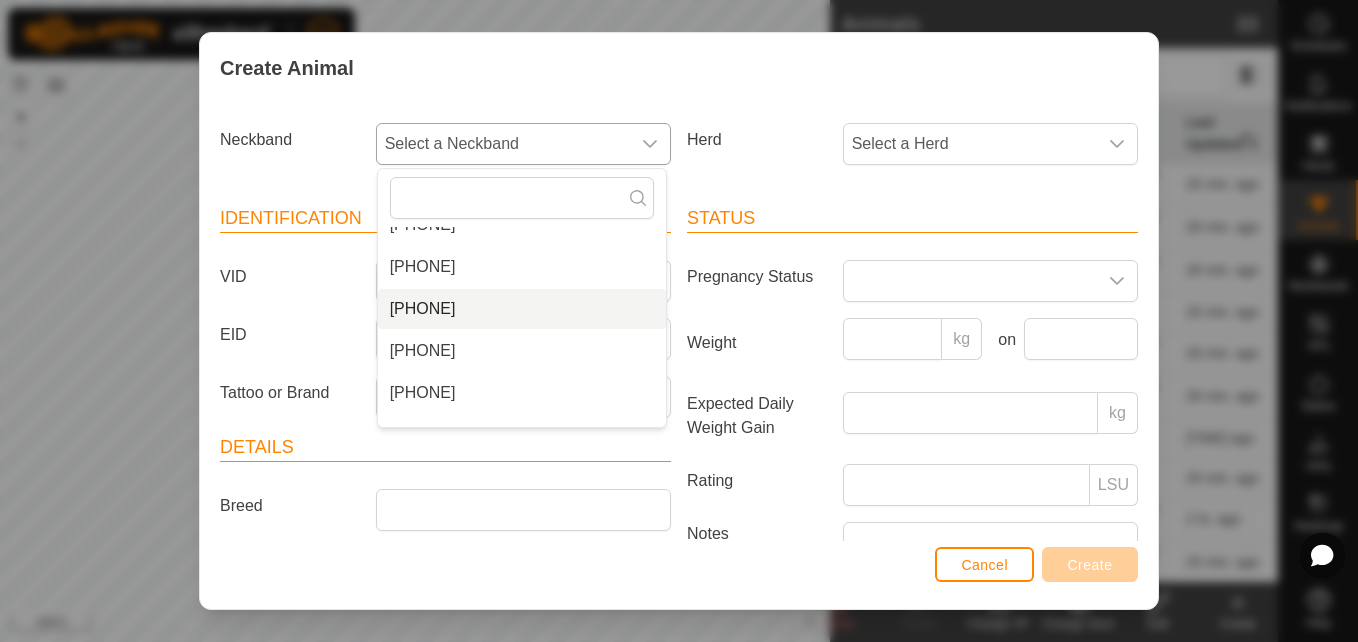 scroll, scrollTop: 1100, scrollLeft: 0, axis: vertical 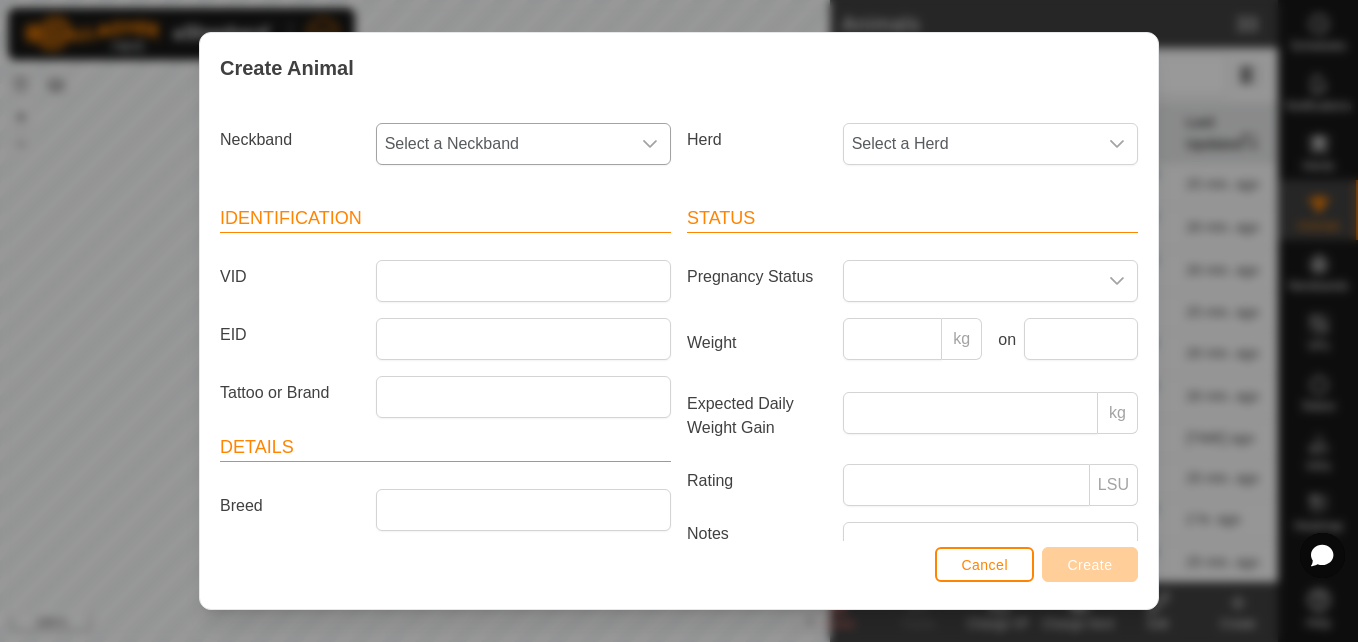 click on "Select a Neckband" at bounding box center (503, 144) 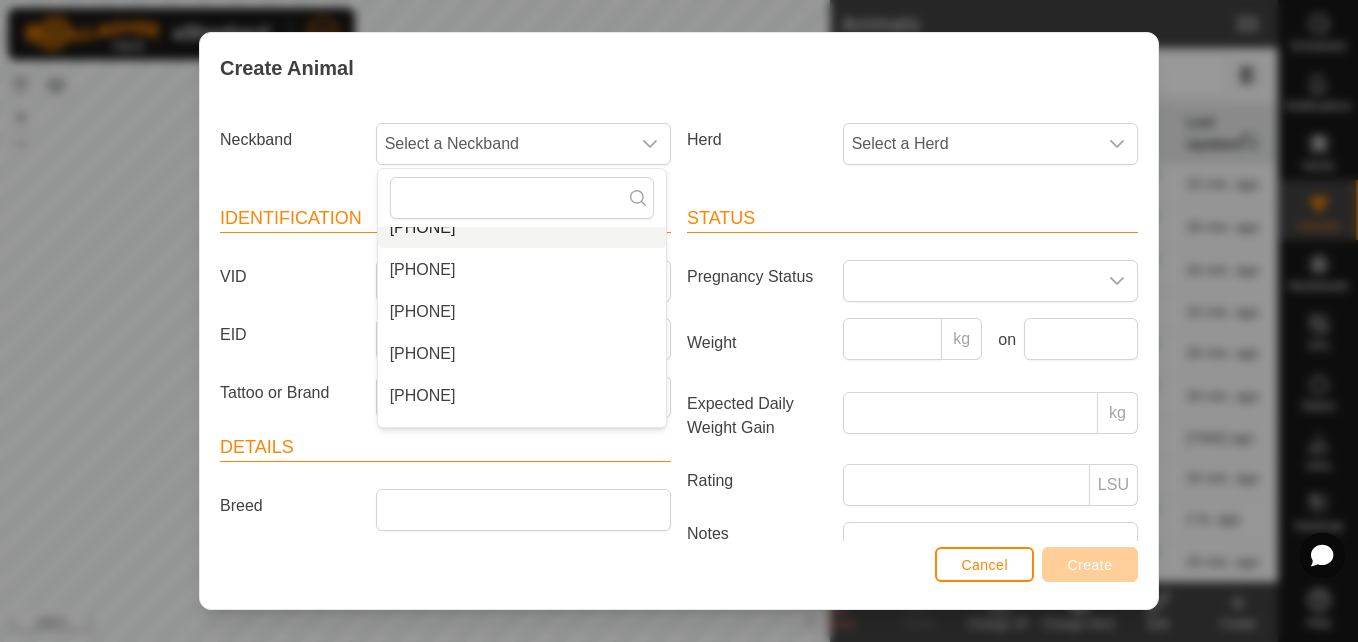 scroll, scrollTop: 1100, scrollLeft: 0, axis: vertical 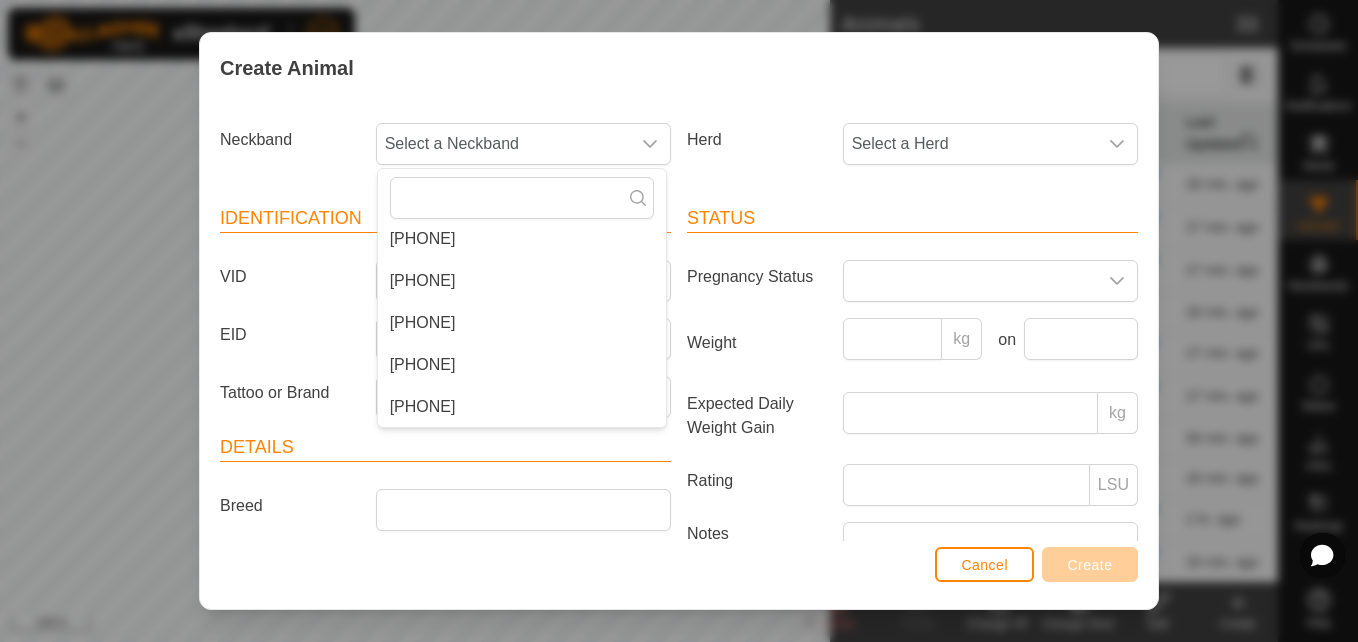click on "[PHONE]" at bounding box center (522, 407) 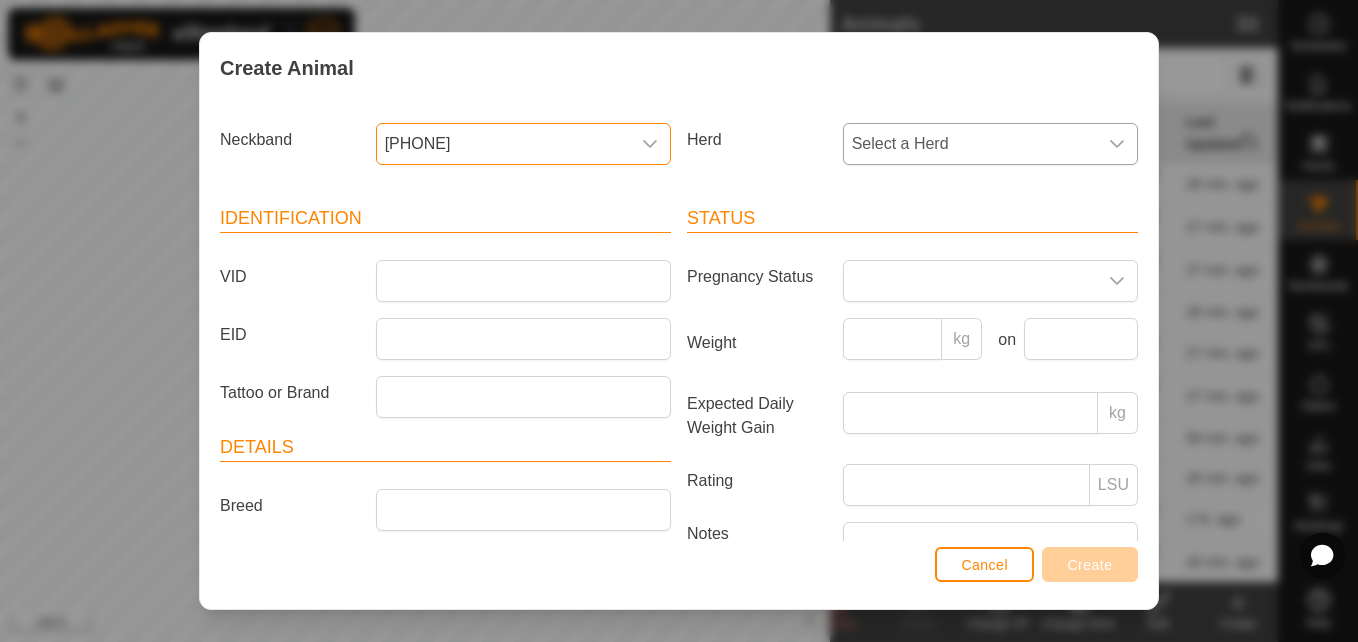 click 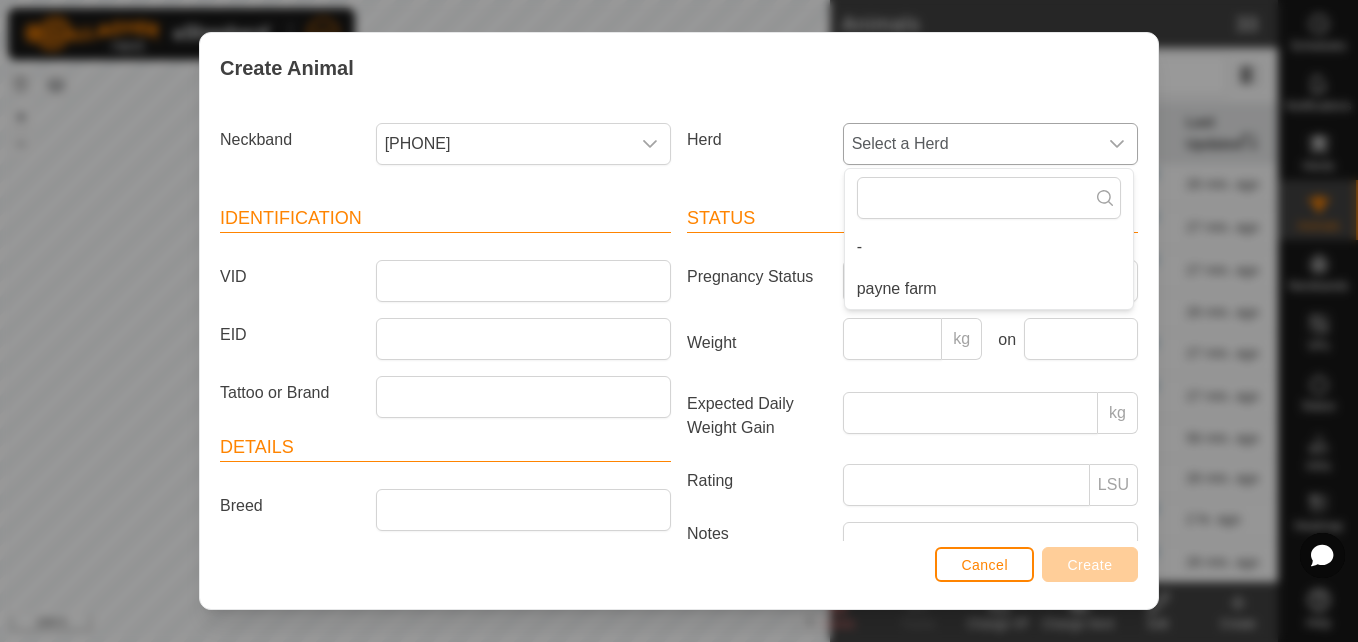 click on "payne farm" at bounding box center [989, 289] 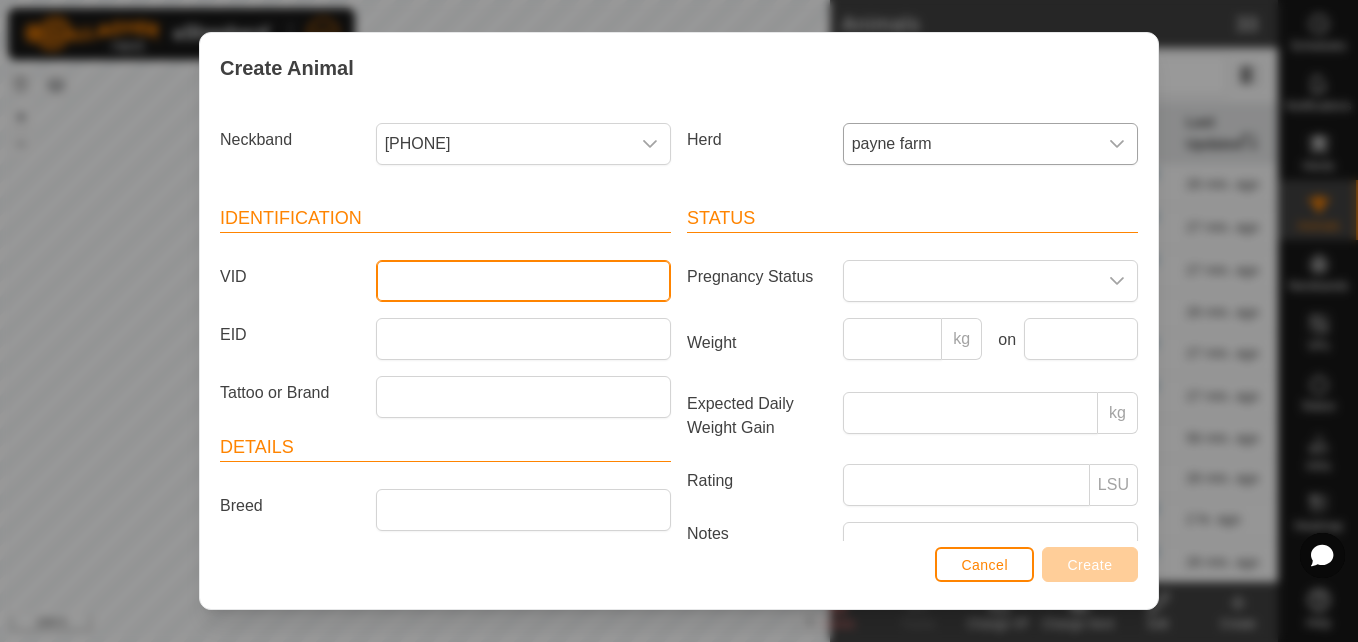 click on "VID" at bounding box center [523, 281] 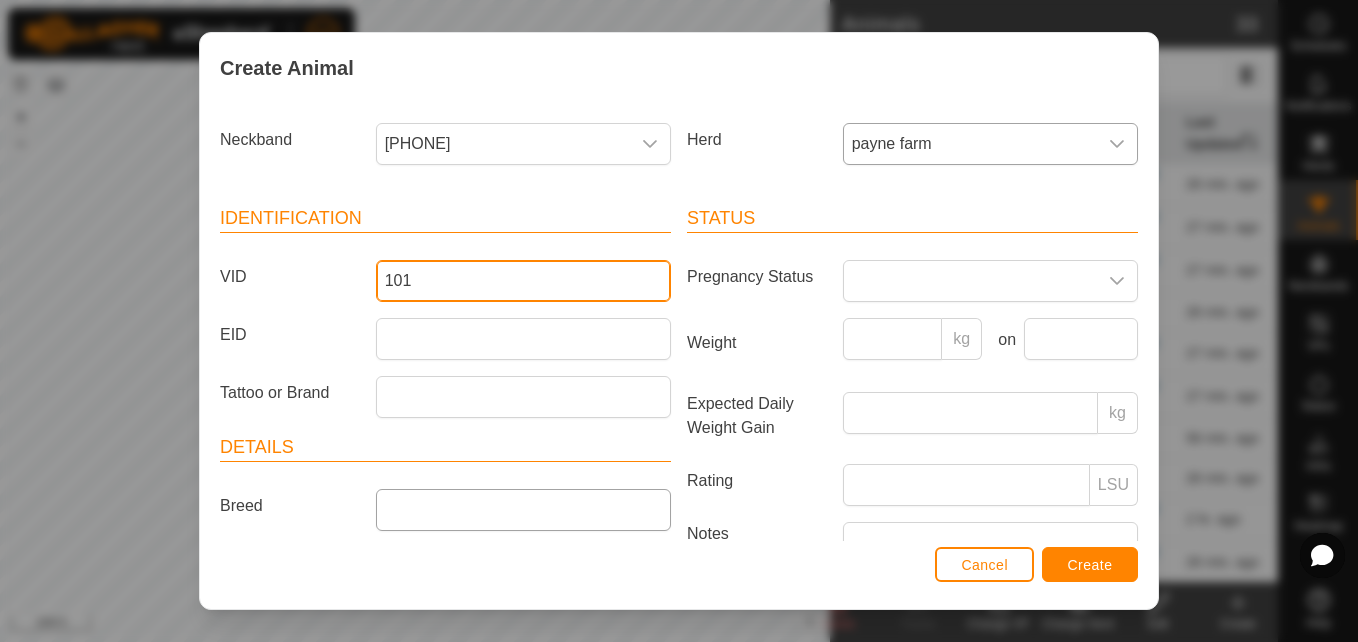 type on "101" 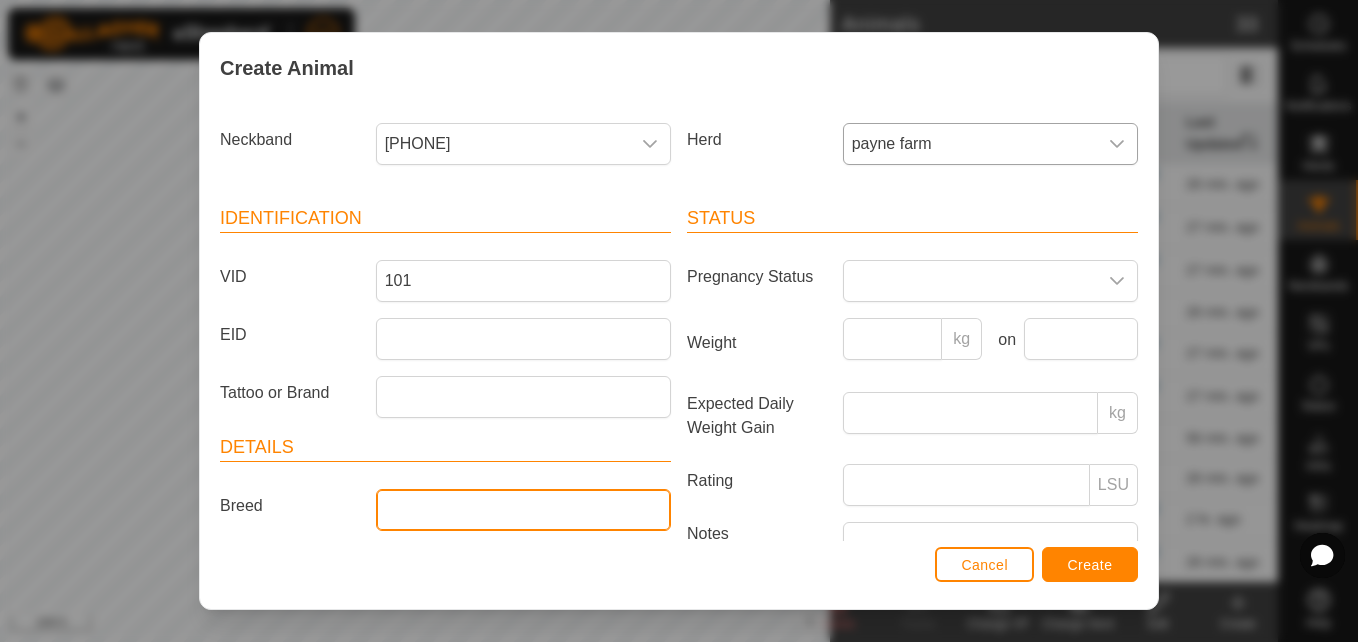 click on "Breed" at bounding box center (523, 510) 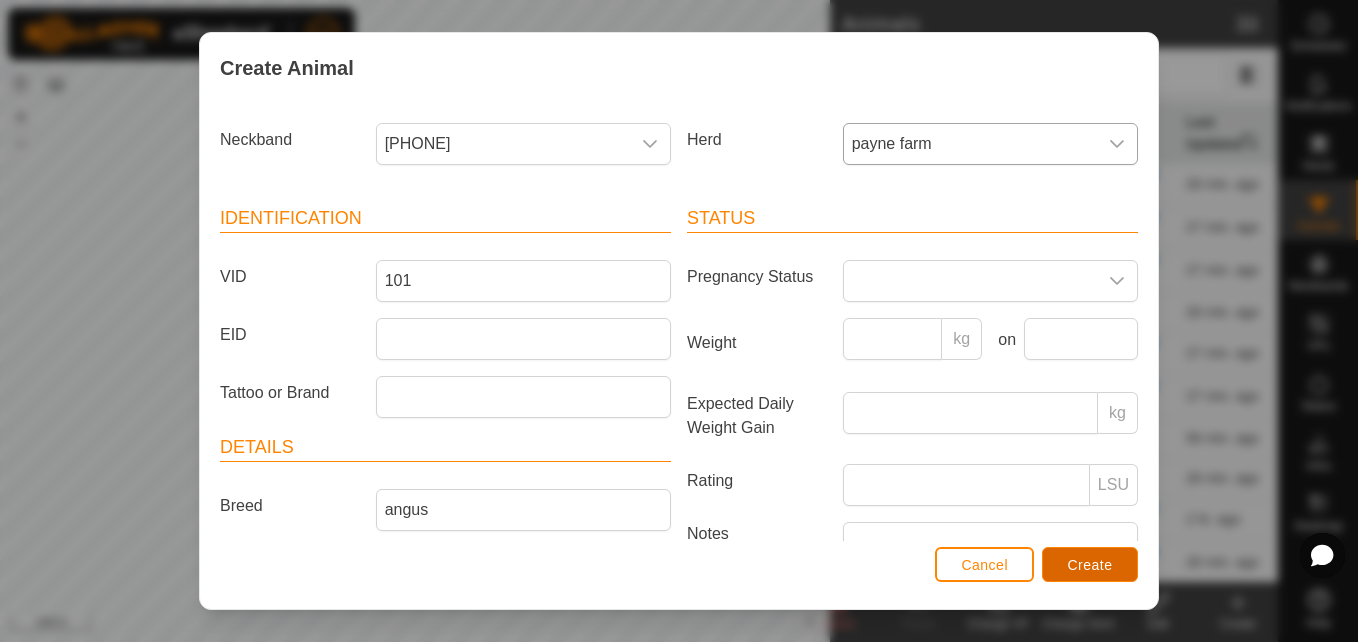 click on "Create" at bounding box center [1090, 564] 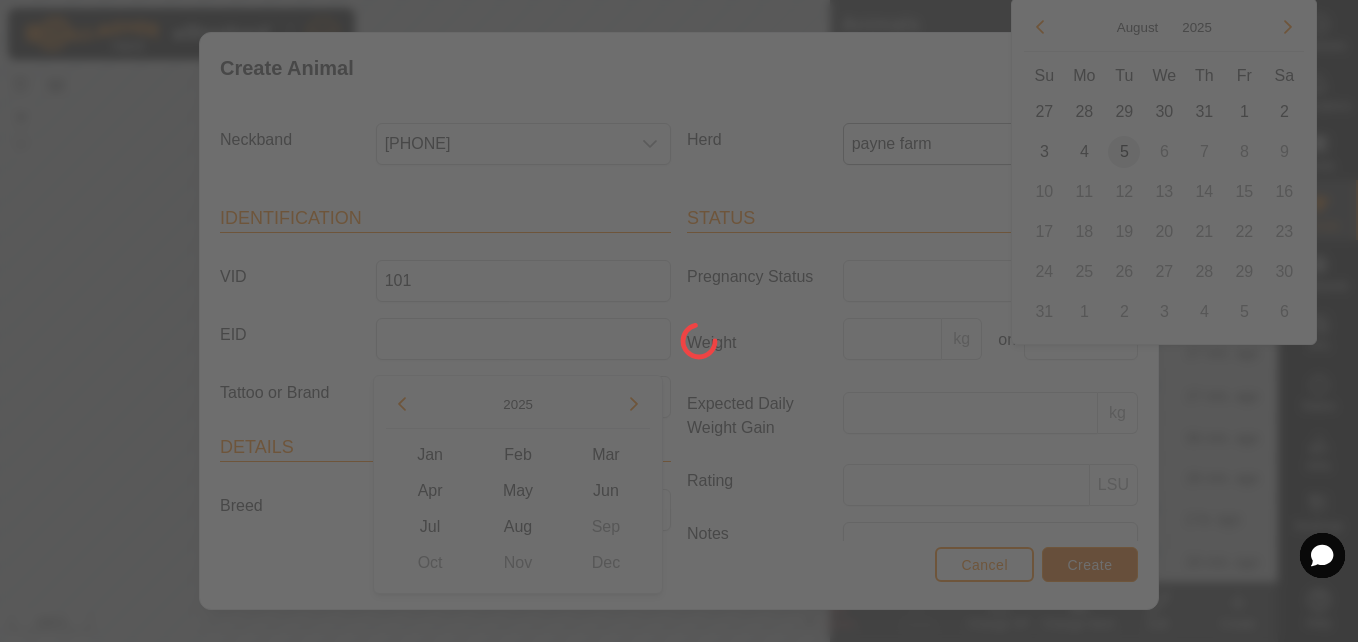 scroll, scrollTop: 169, scrollLeft: 0, axis: vertical 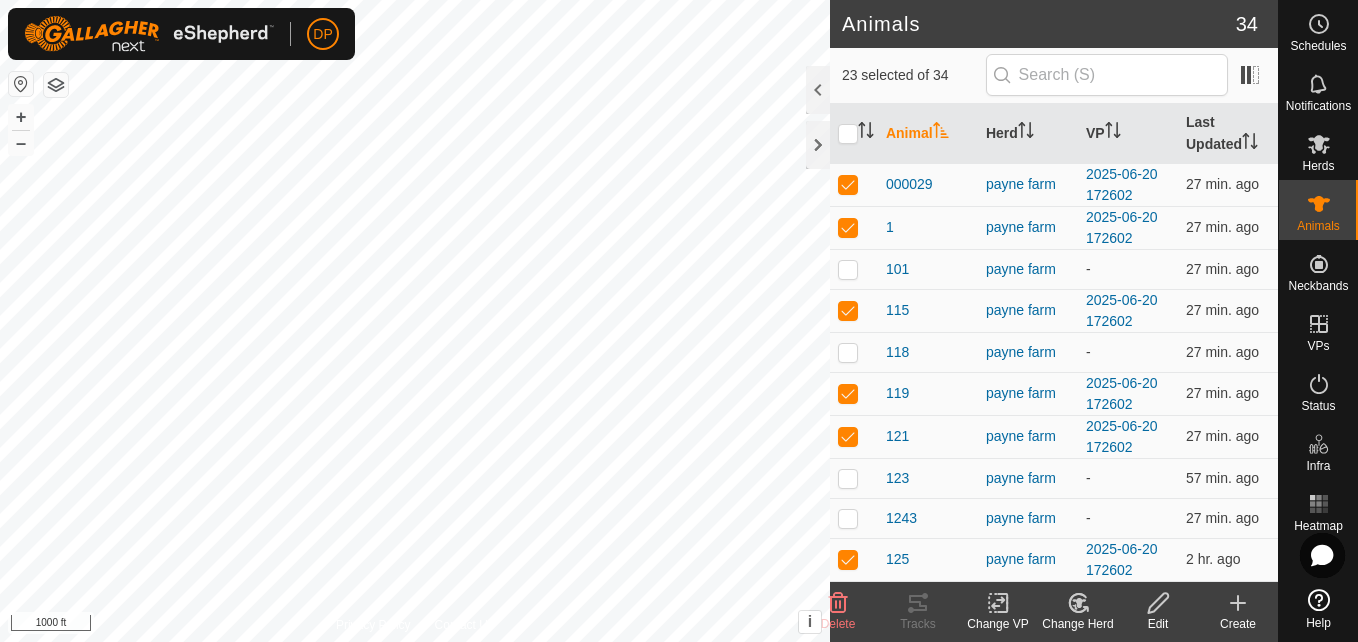 click 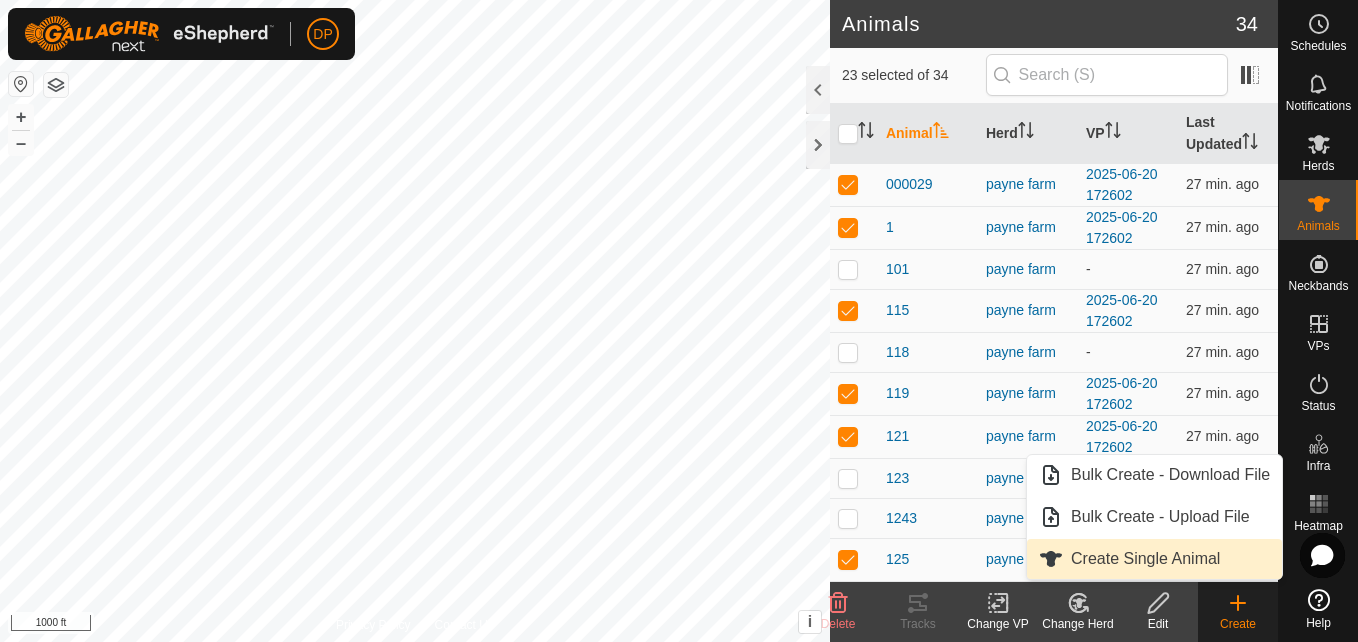 click on "Create Single Animal" at bounding box center (1154, 559) 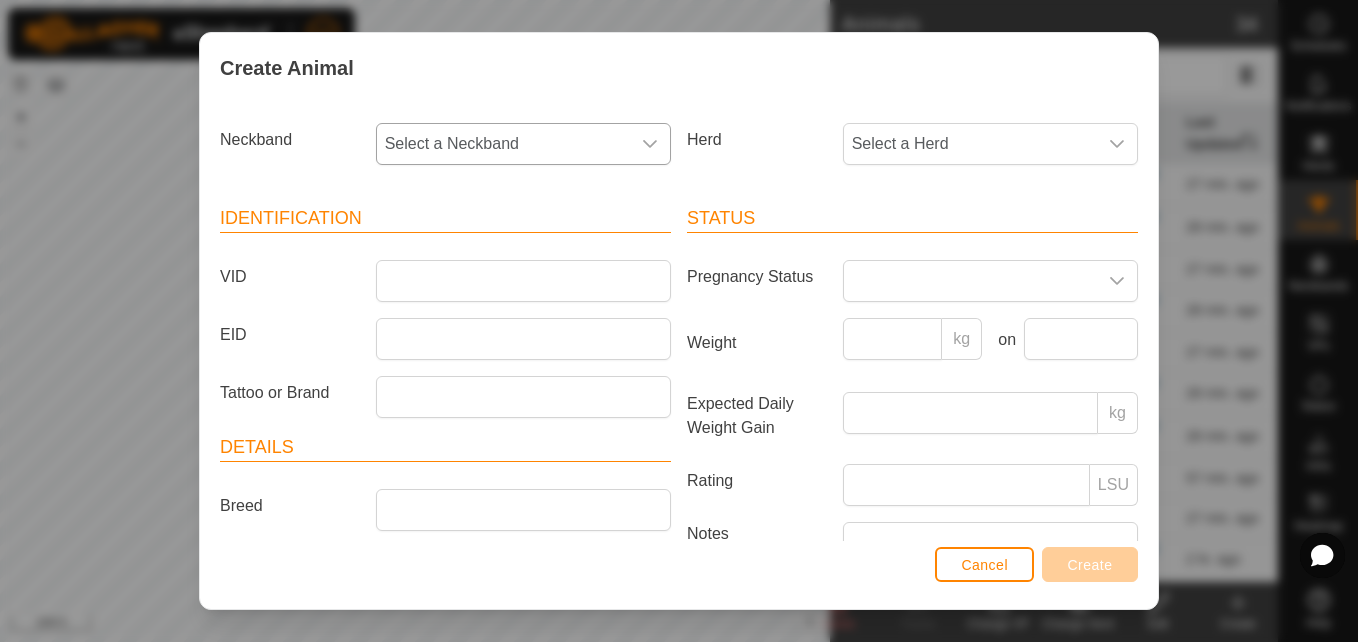 click at bounding box center [650, 144] 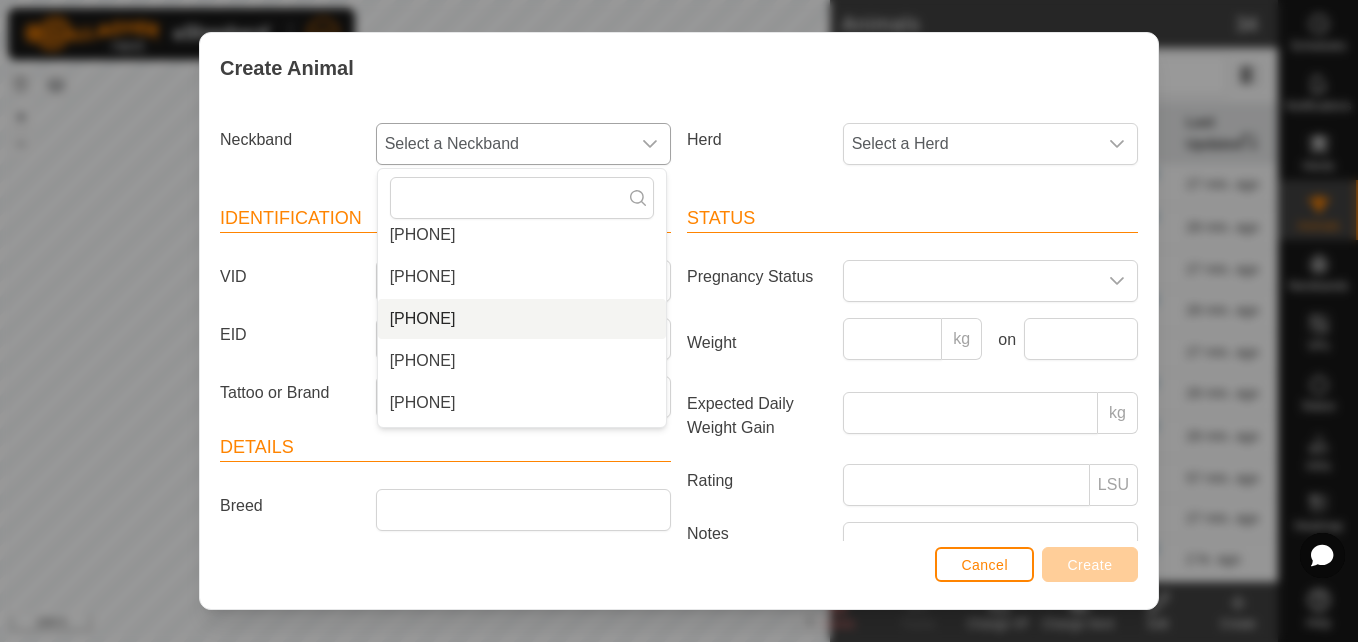 scroll, scrollTop: 700, scrollLeft: 0, axis: vertical 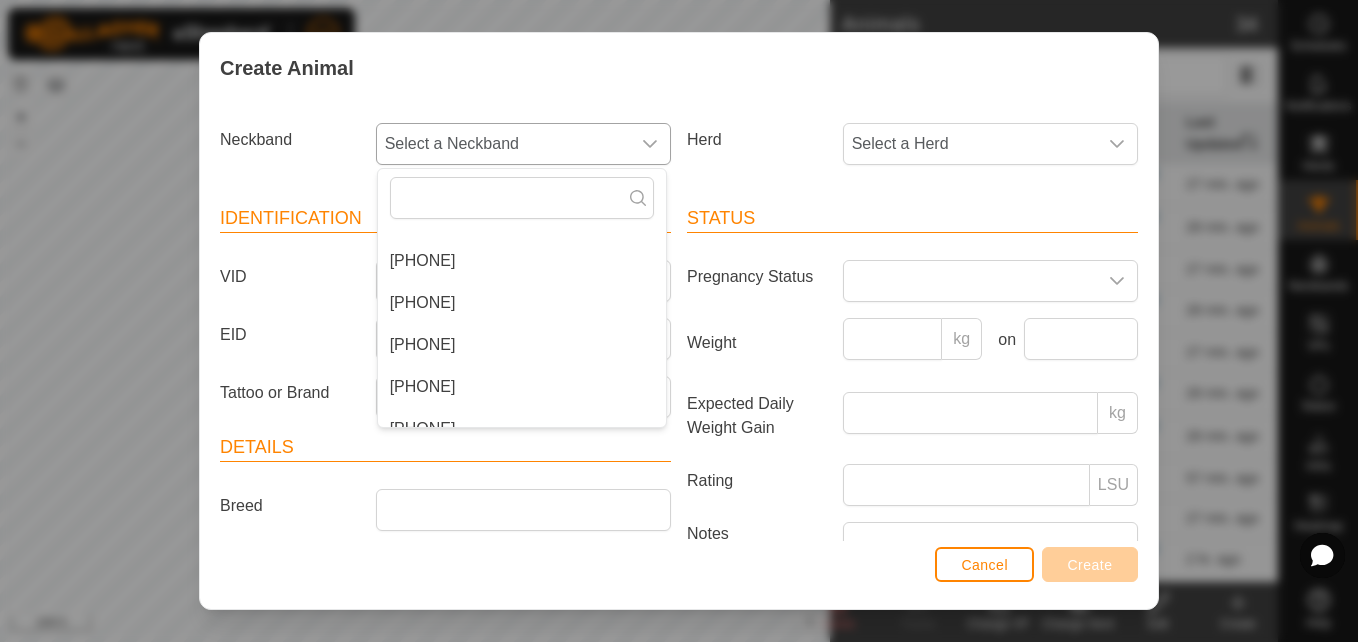 click on "[PHONE]" at bounding box center (522, 345) 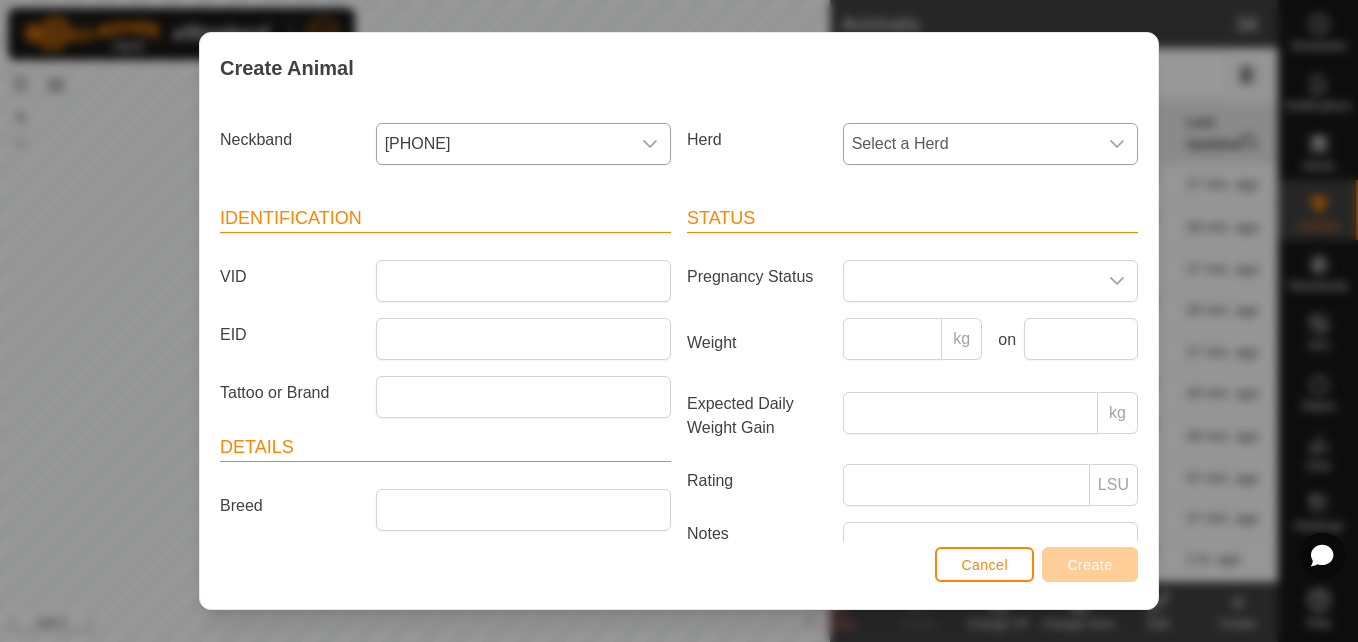 click 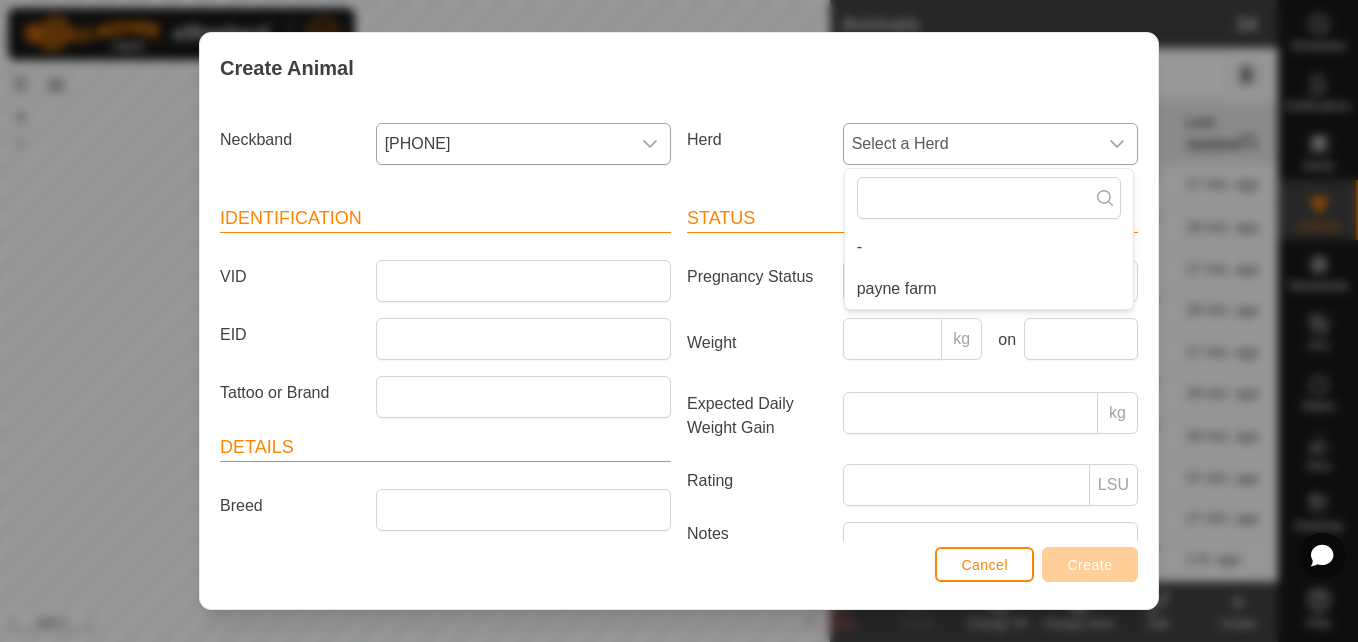 click on "payne farm" at bounding box center (989, 289) 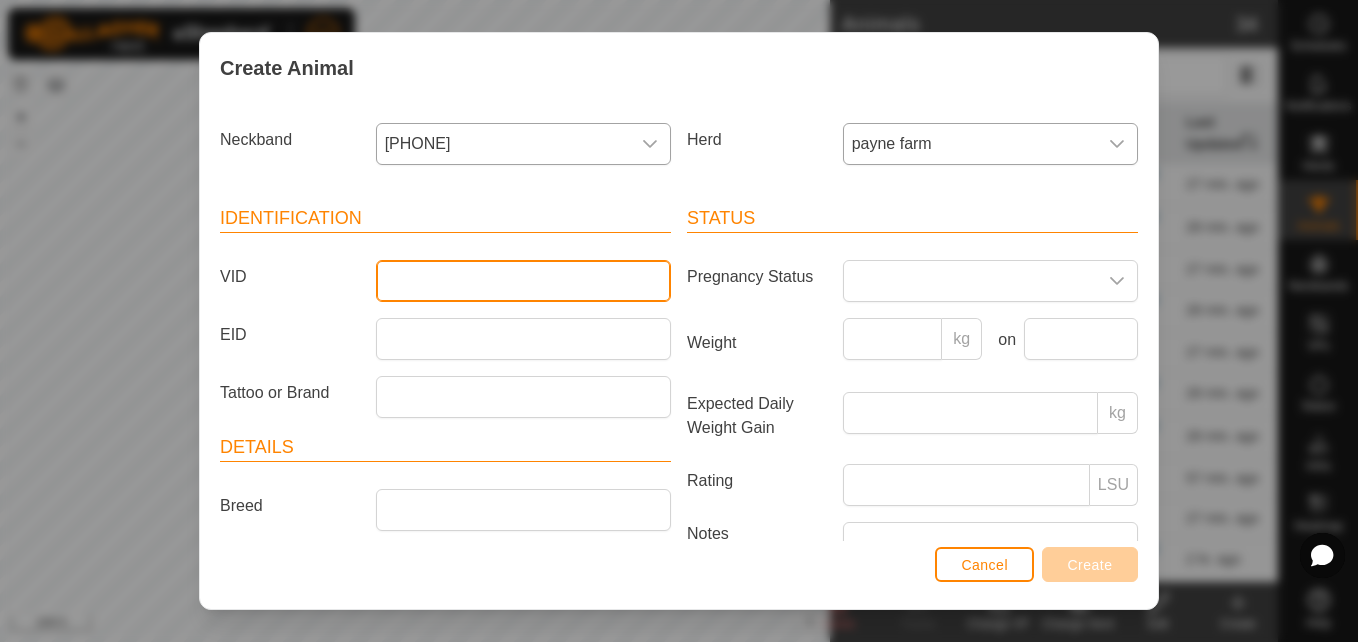 click on "VID" at bounding box center (523, 281) 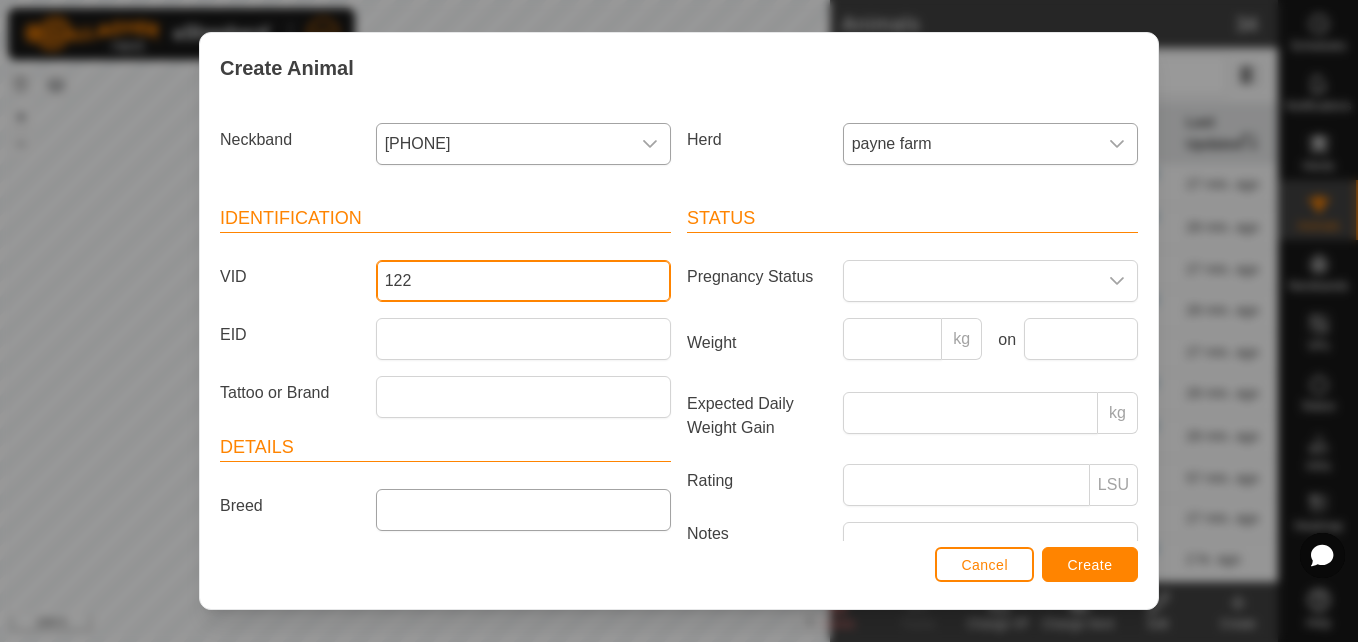 type on "122" 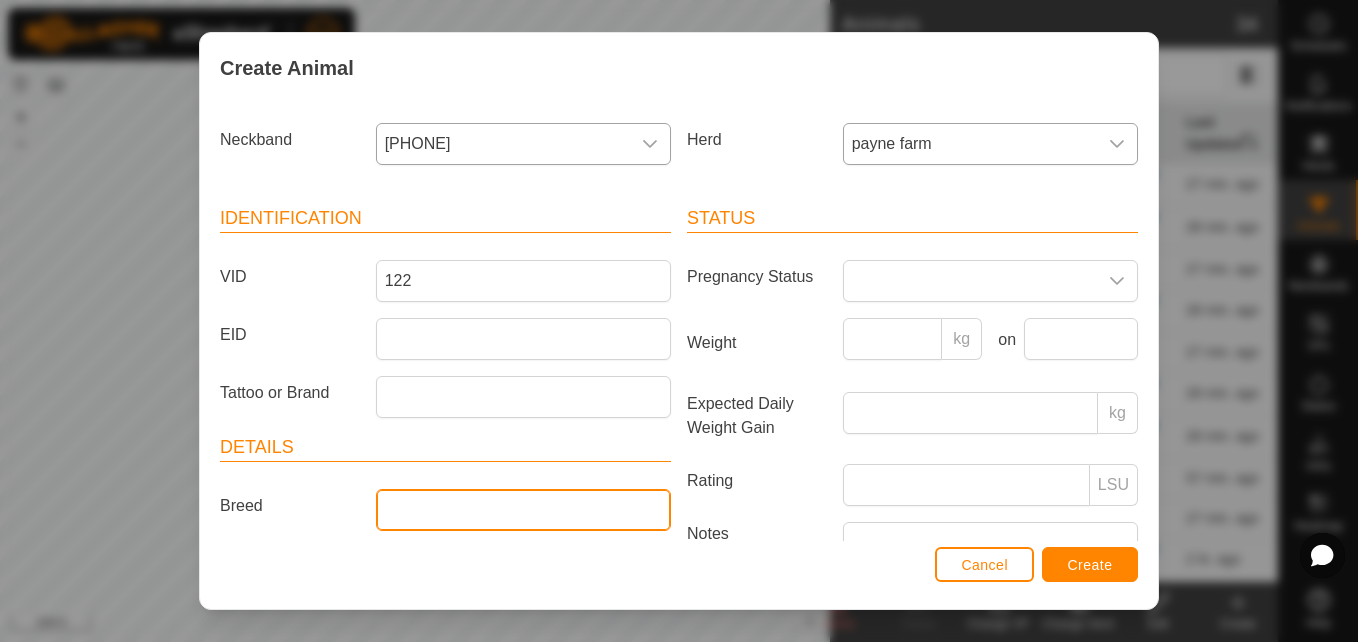 click on "Breed" at bounding box center (523, 510) 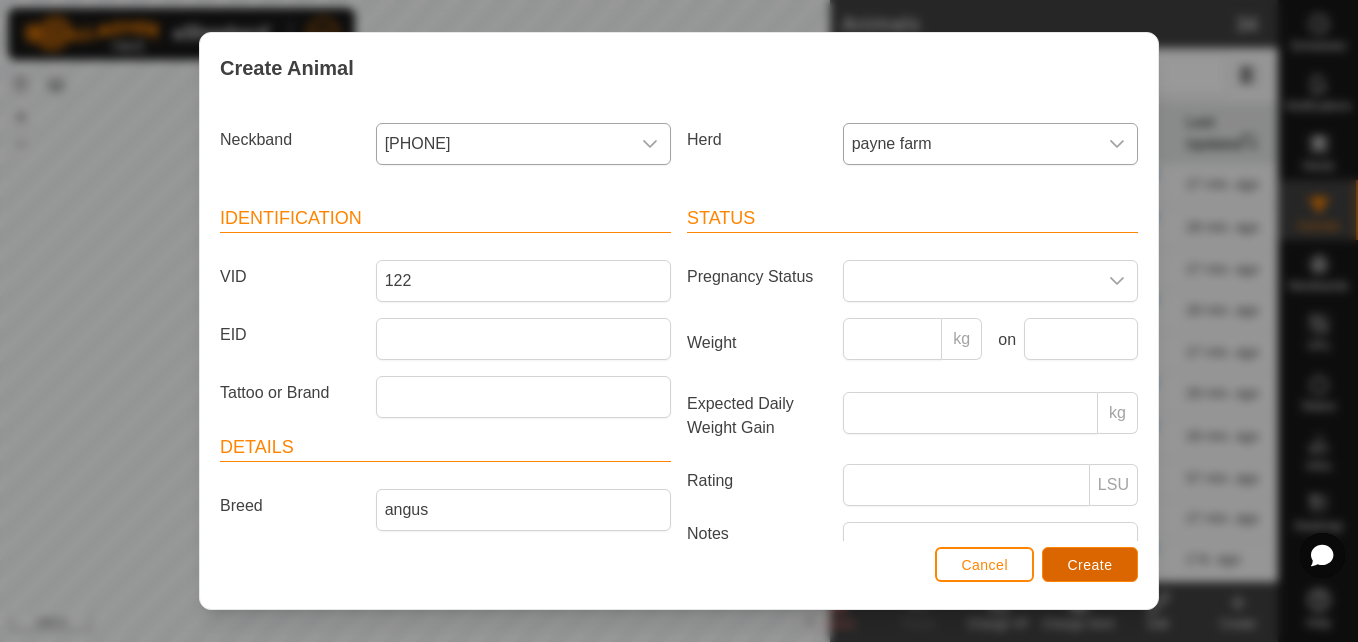 click on "Create" at bounding box center [1090, 564] 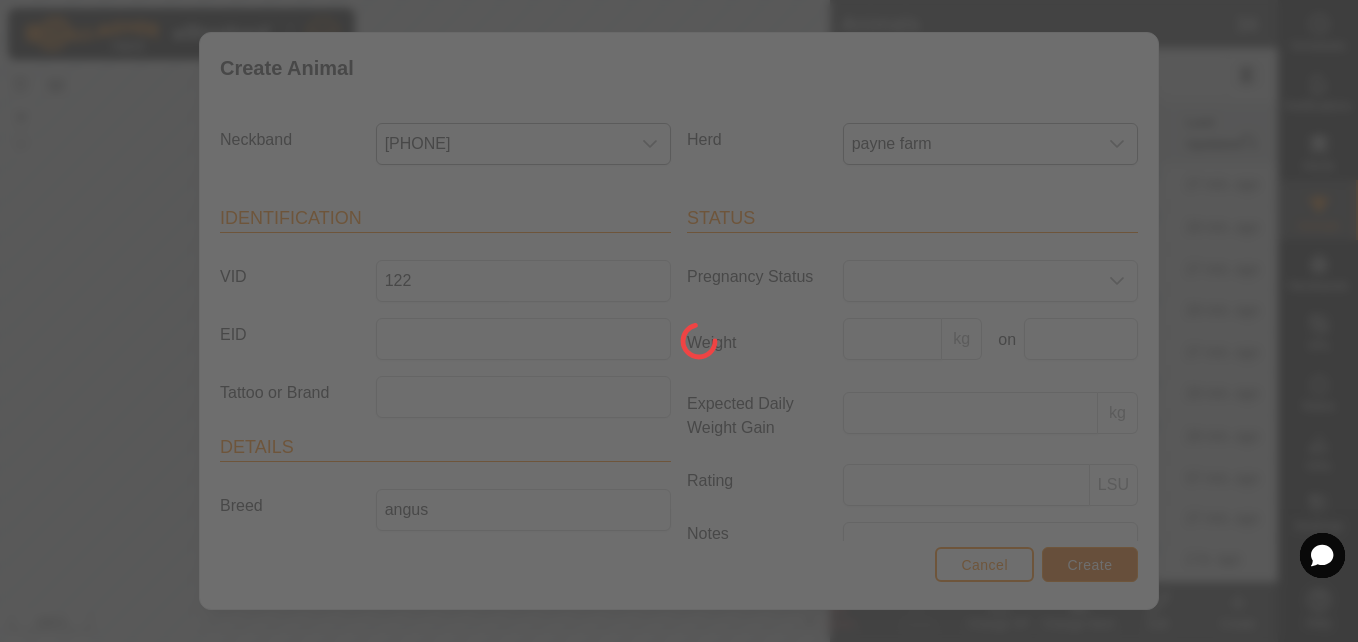 scroll, scrollTop: 169, scrollLeft: 0, axis: vertical 